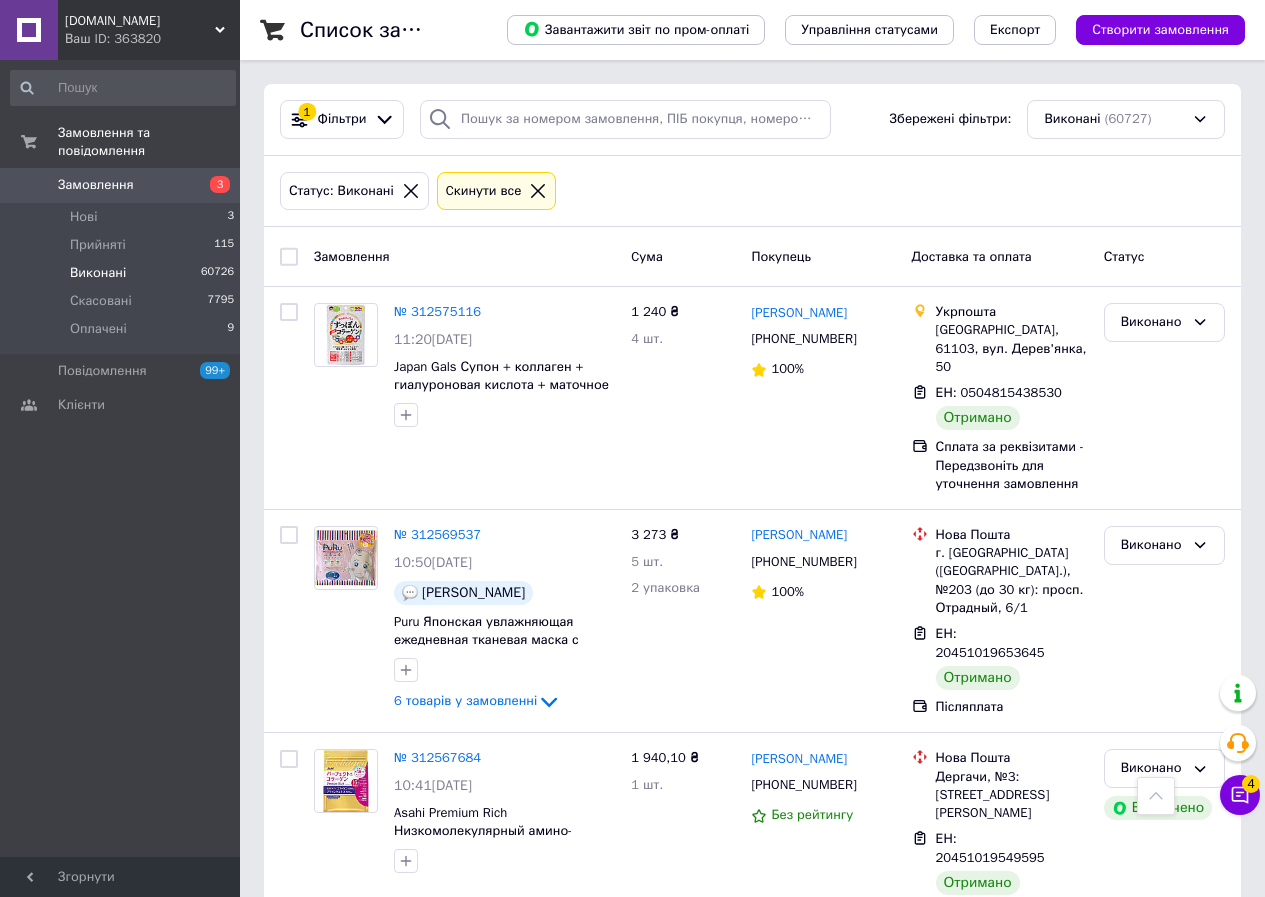 scroll, scrollTop: 600, scrollLeft: 0, axis: vertical 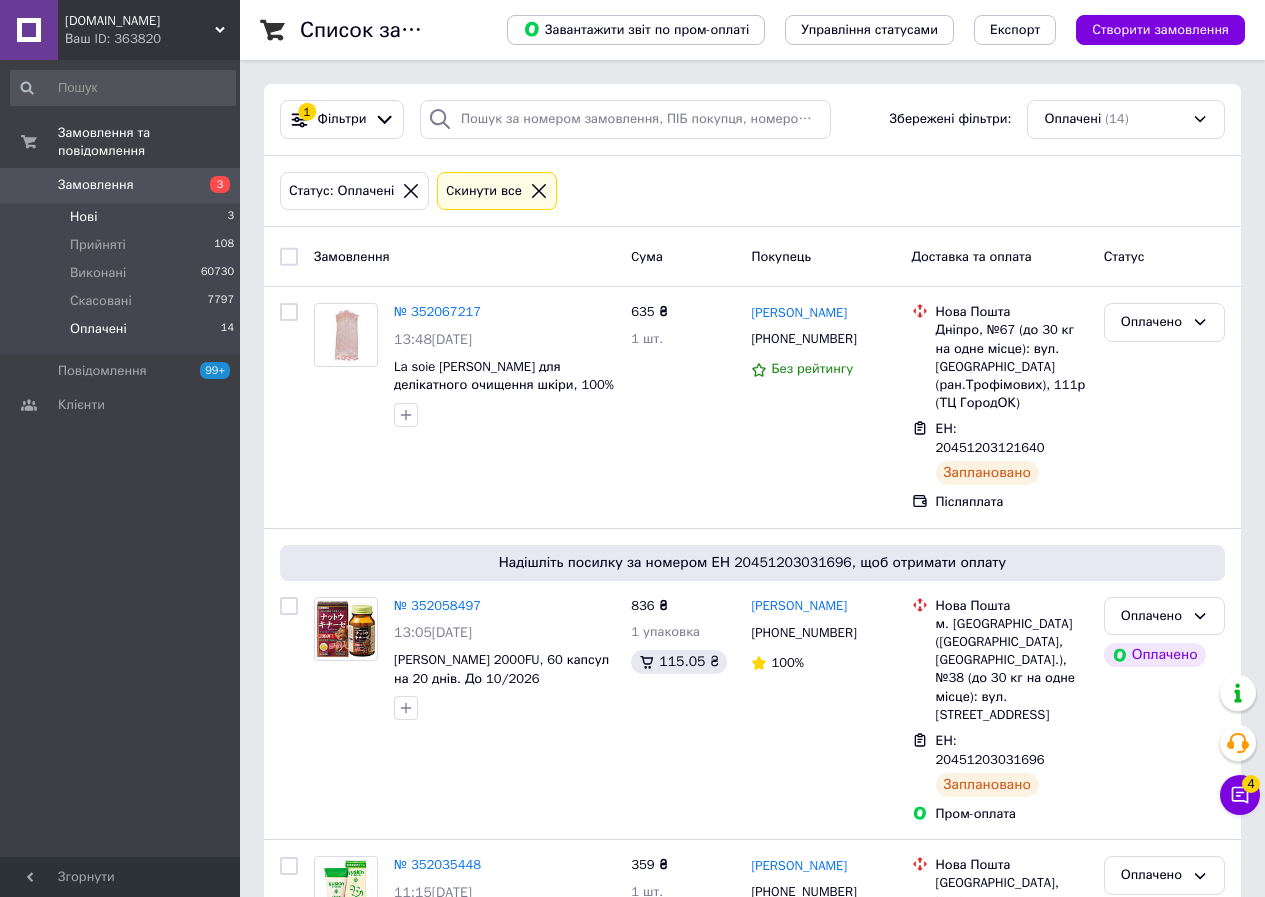 click on "Нові" at bounding box center (83, 217) 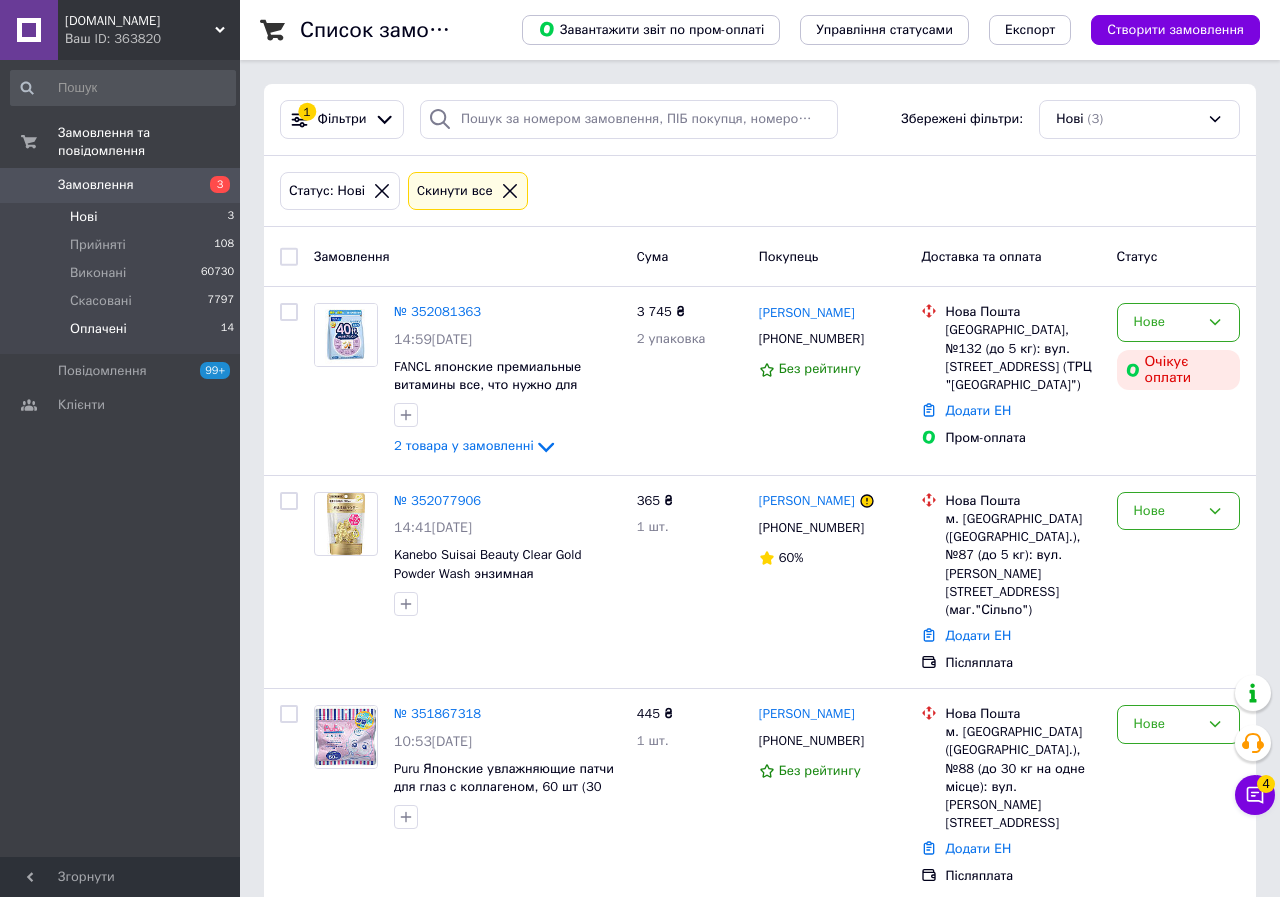 click on "Оплачені 14" at bounding box center [123, 334] 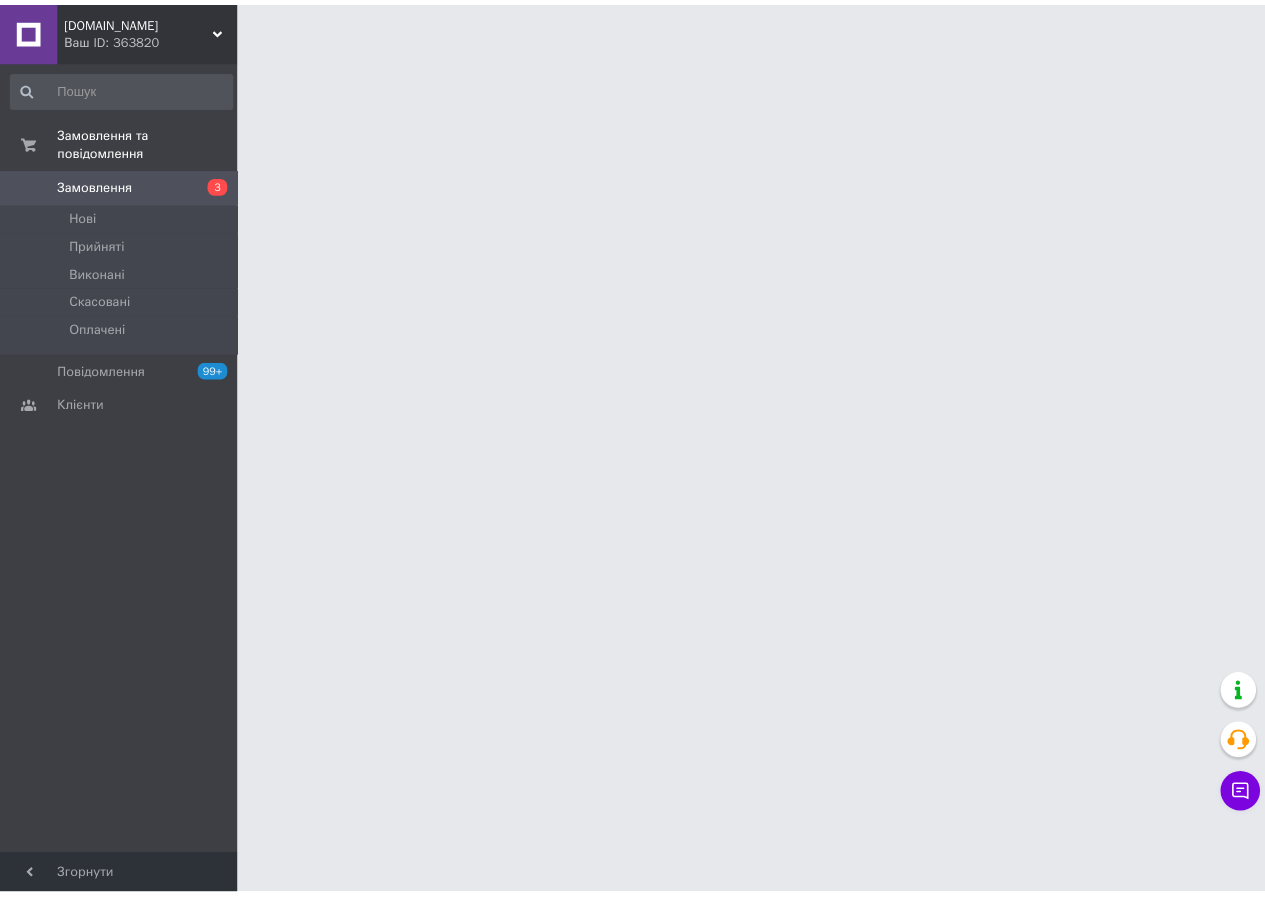 scroll, scrollTop: 0, scrollLeft: 0, axis: both 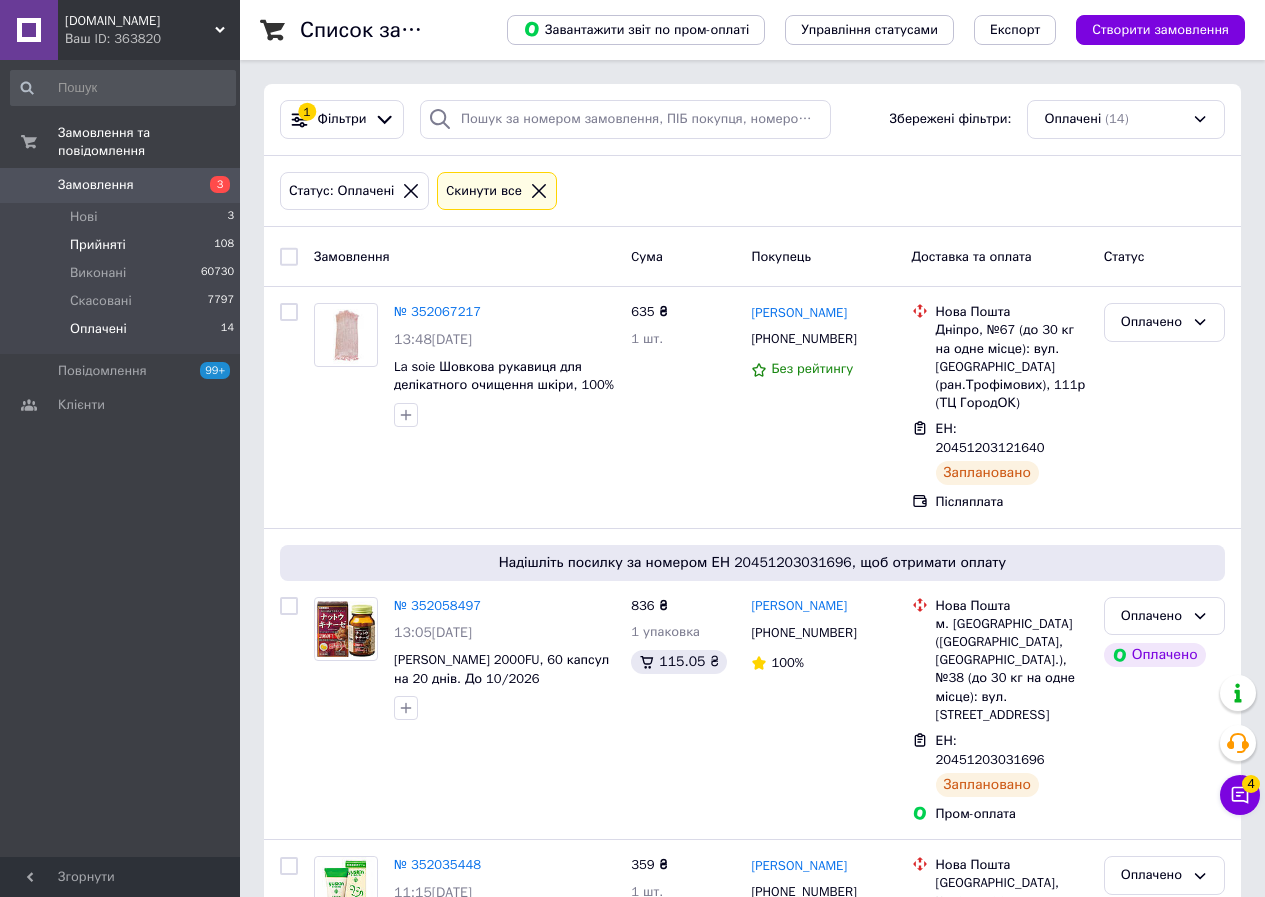 click on "Прийняті" at bounding box center (98, 245) 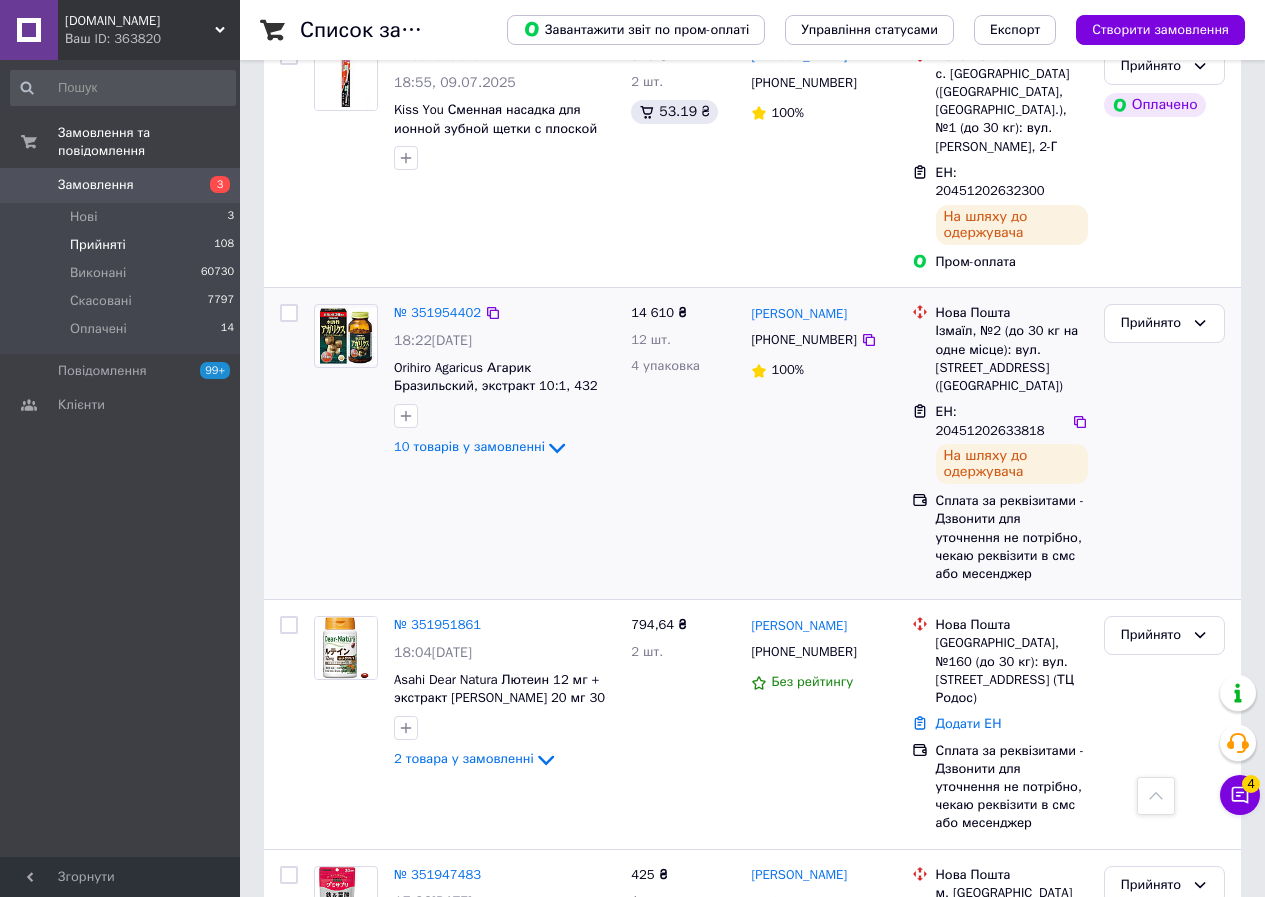 scroll, scrollTop: 500, scrollLeft: 0, axis: vertical 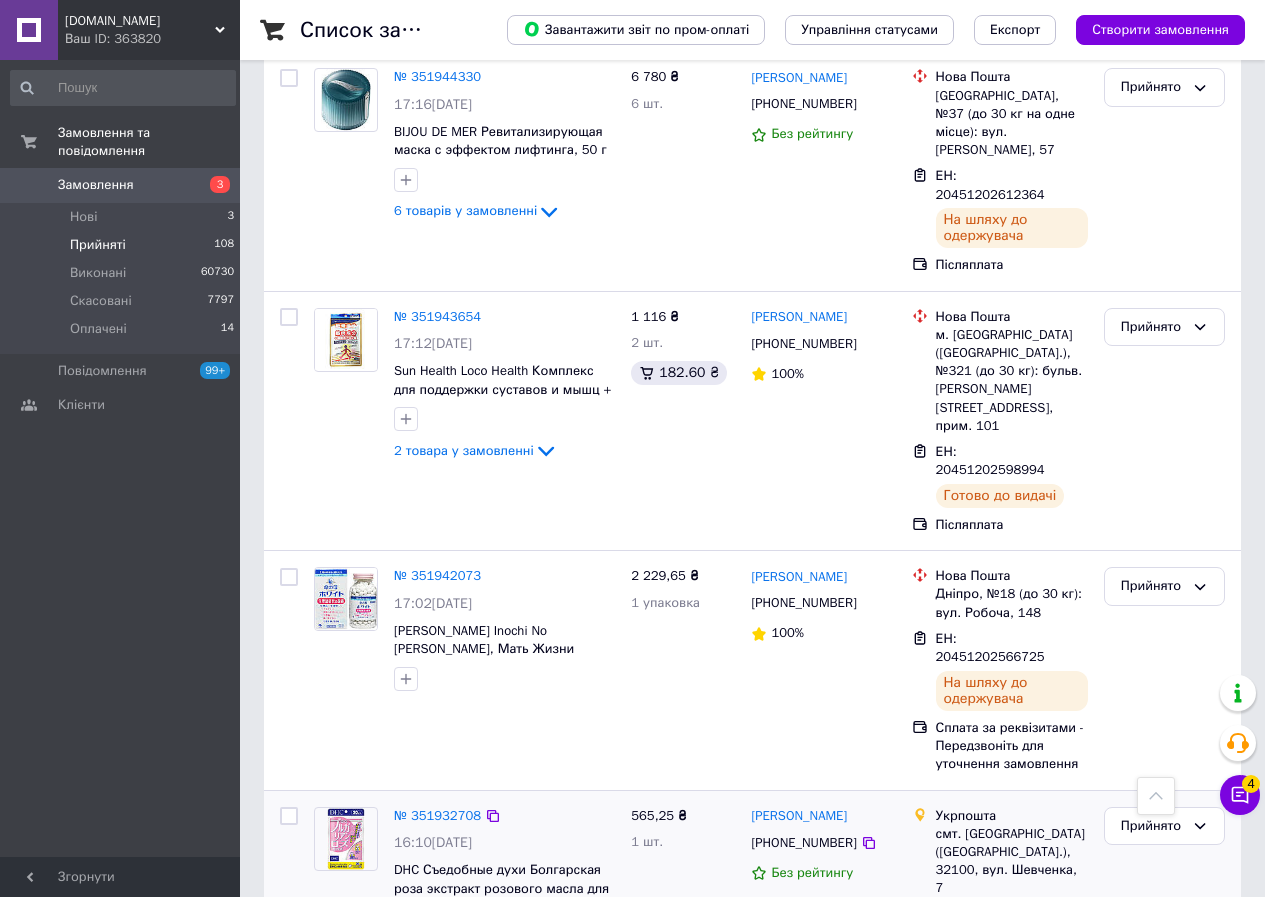 drag, startPoint x: 427, startPoint y: 340, endPoint x: 674, endPoint y: 722, distance: 454.8989 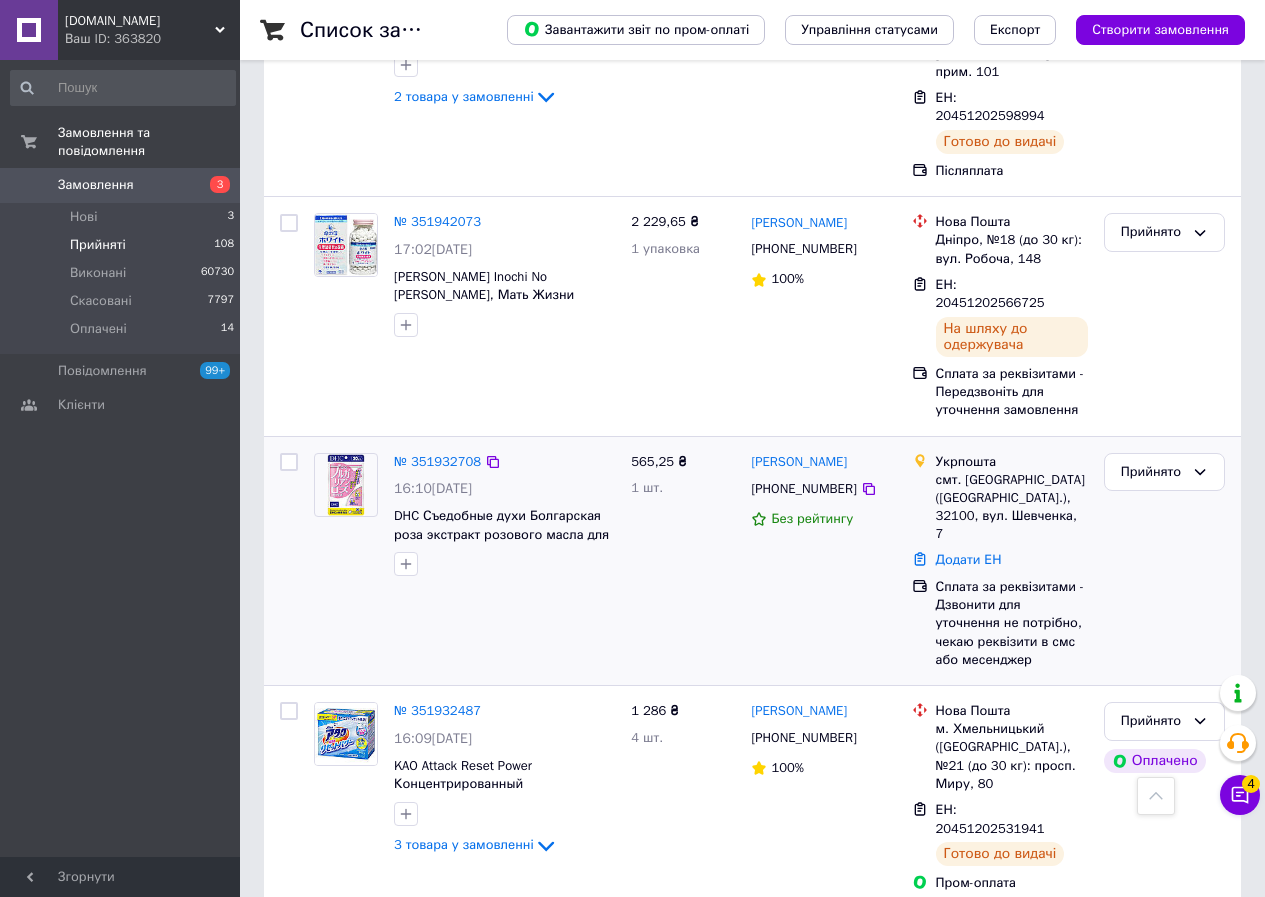 scroll, scrollTop: 2200, scrollLeft: 0, axis: vertical 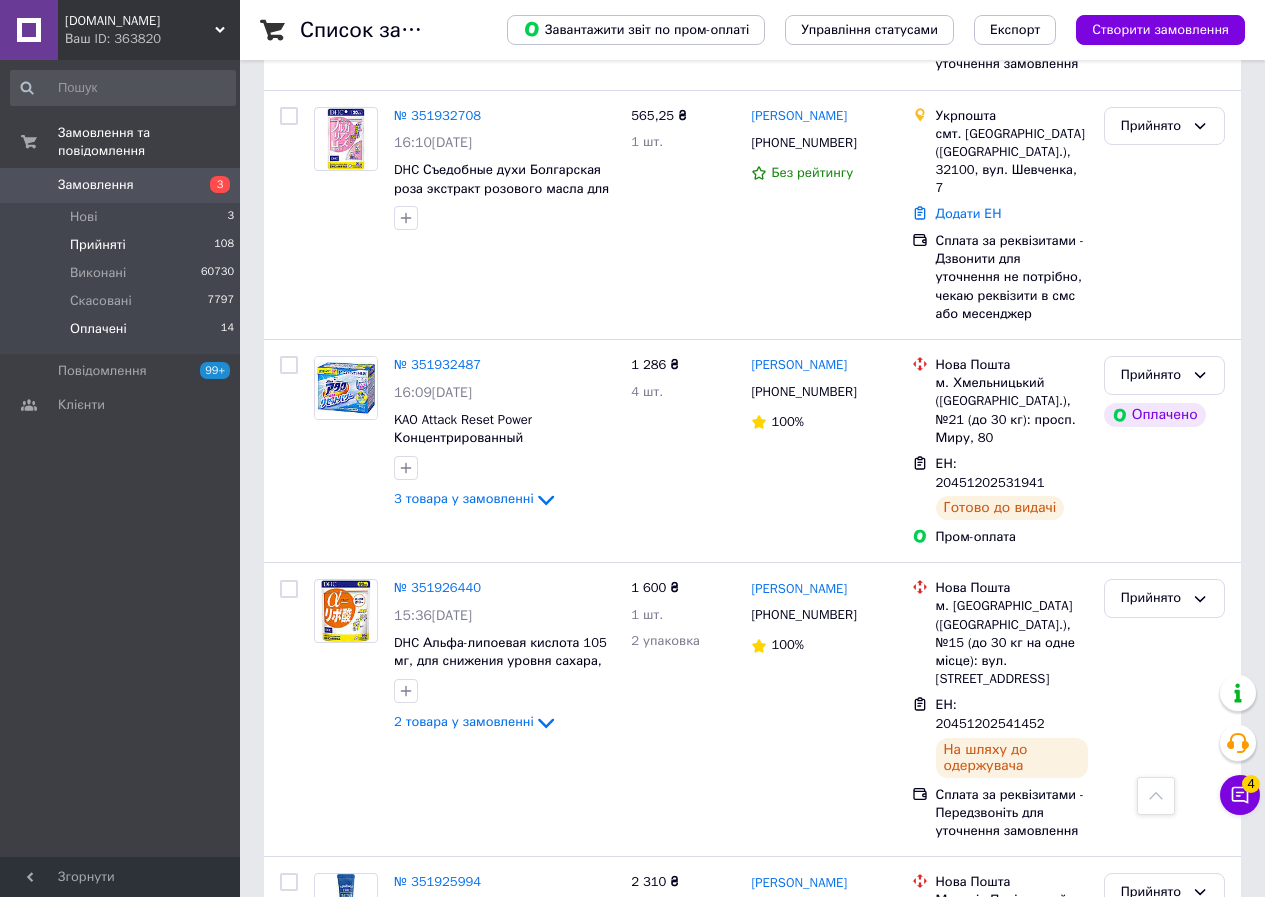 click on "Оплачені" at bounding box center (98, 329) 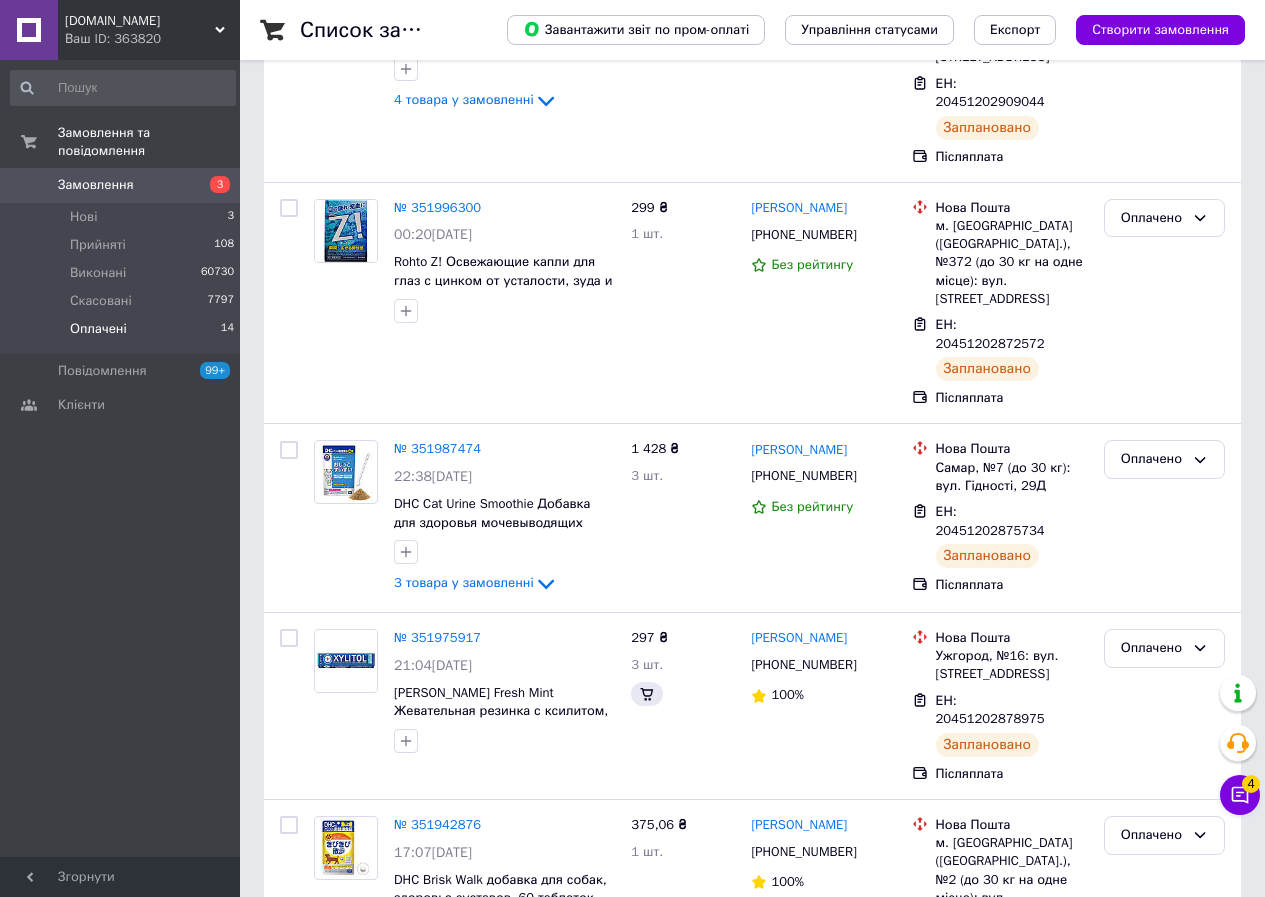 scroll, scrollTop: 0, scrollLeft: 0, axis: both 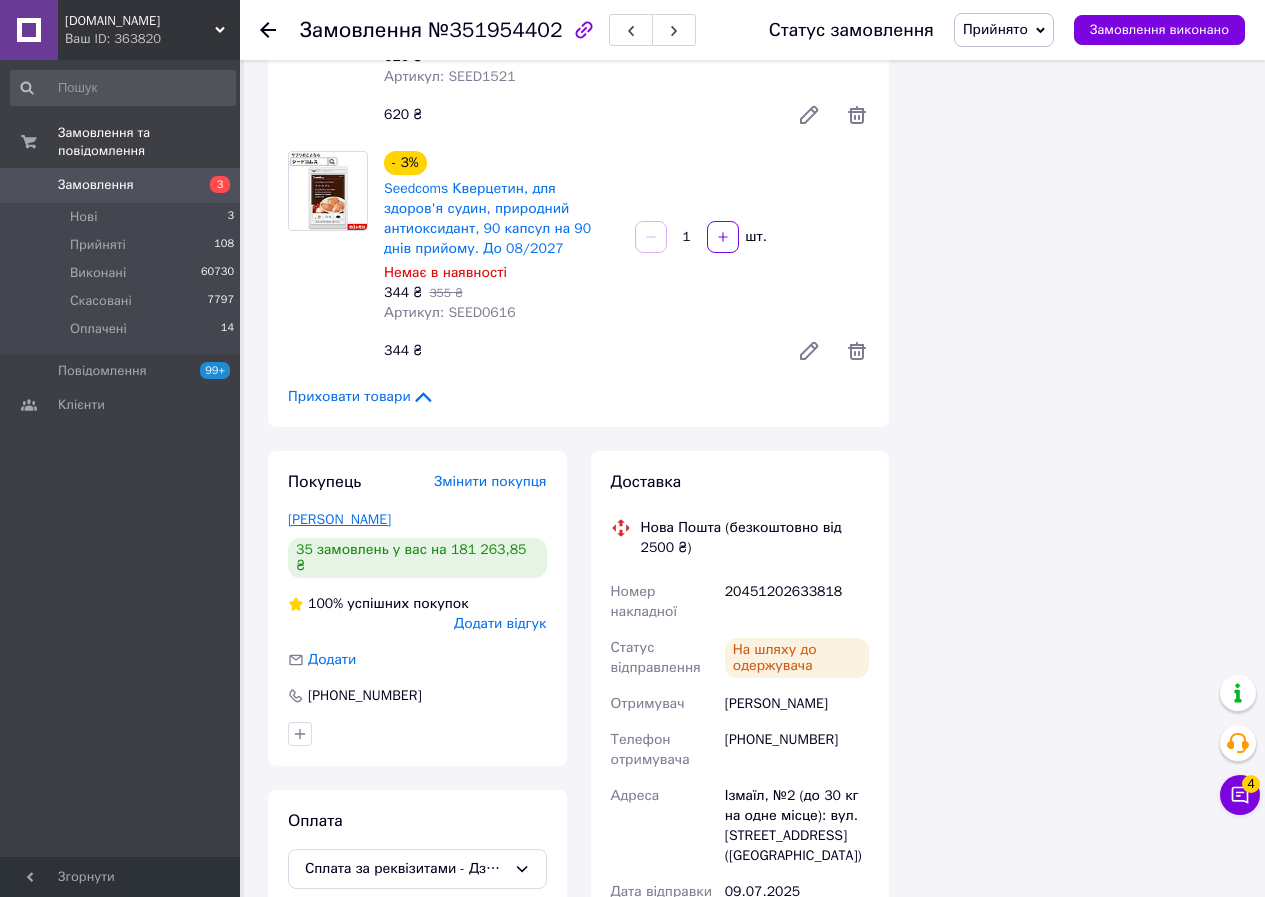 click on "Пустовойтенко Варвара" at bounding box center [339, 519] 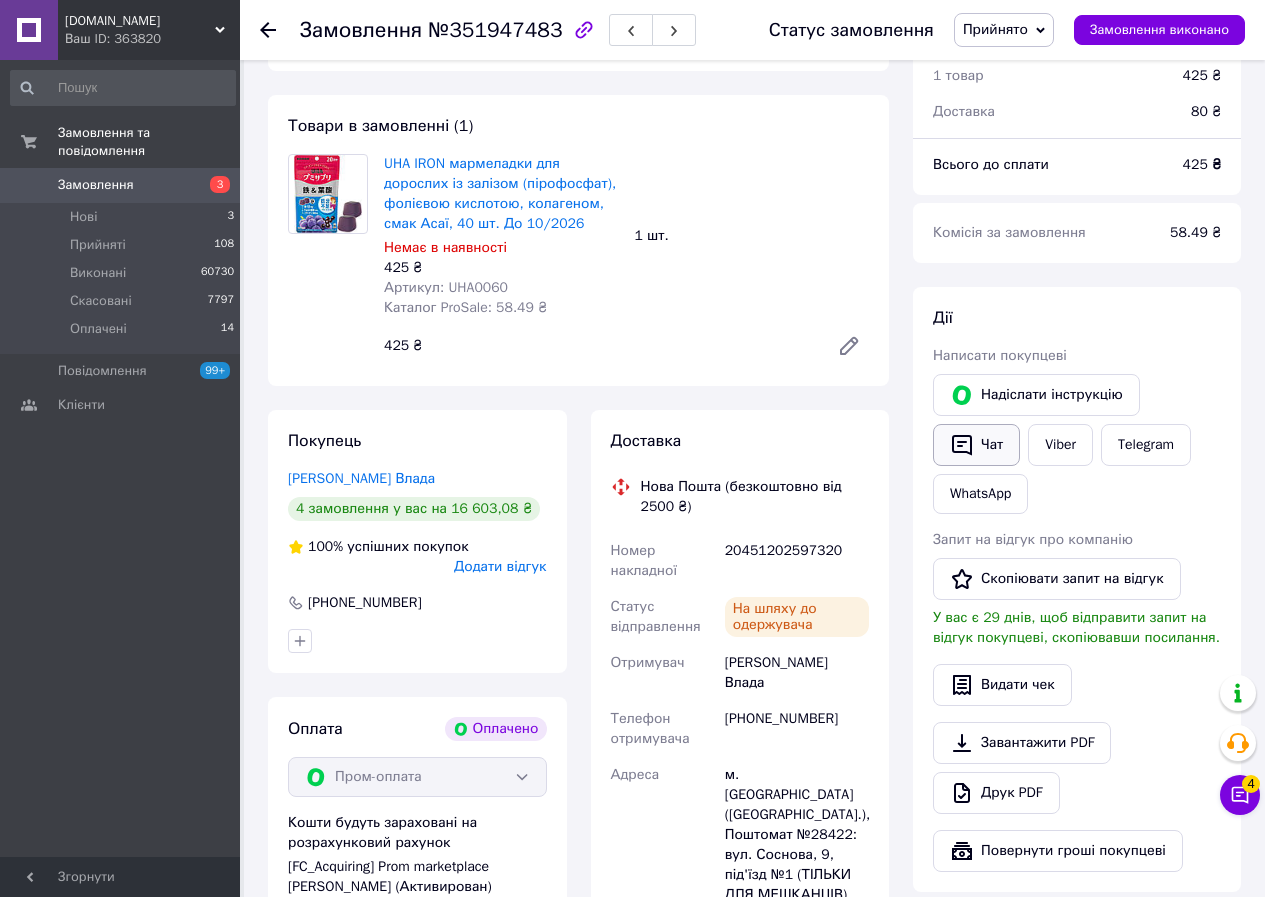 scroll, scrollTop: 700, scrollLeft: 0, axis: vertical 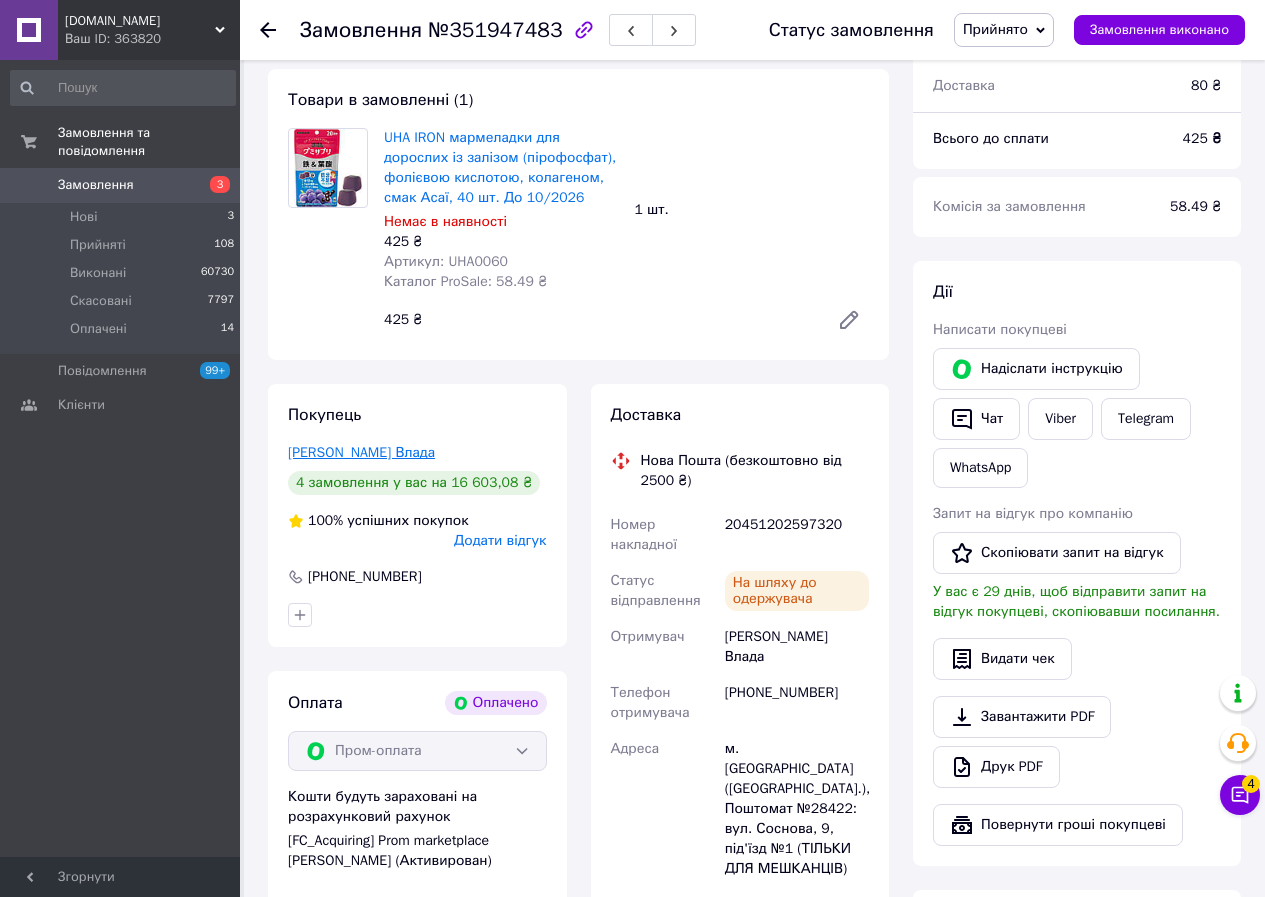 click on "[PERSON_NAME] Влада" at bounding box center (361, 452) 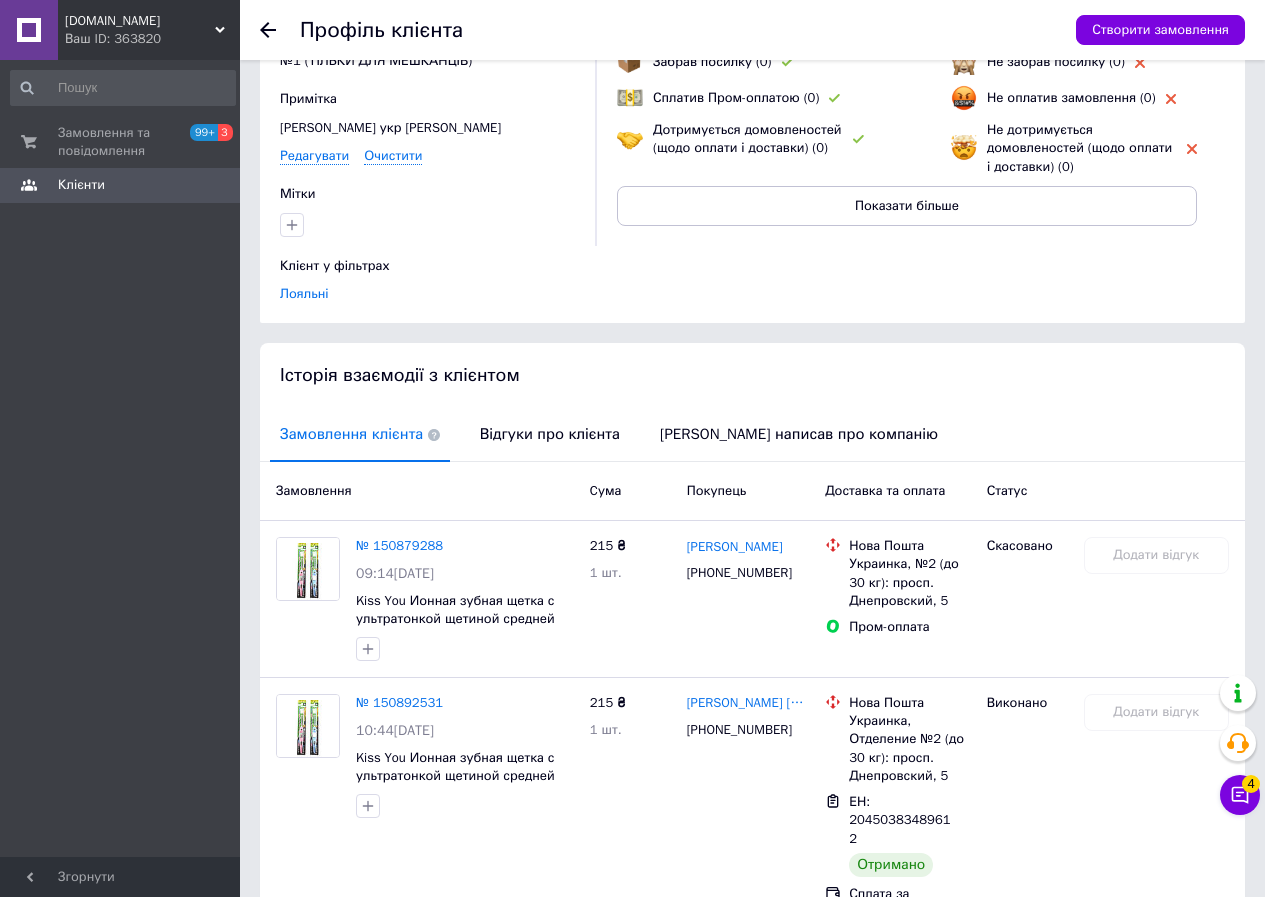scroll, scrollTop: 0, scrollLeft: 0, axis: both 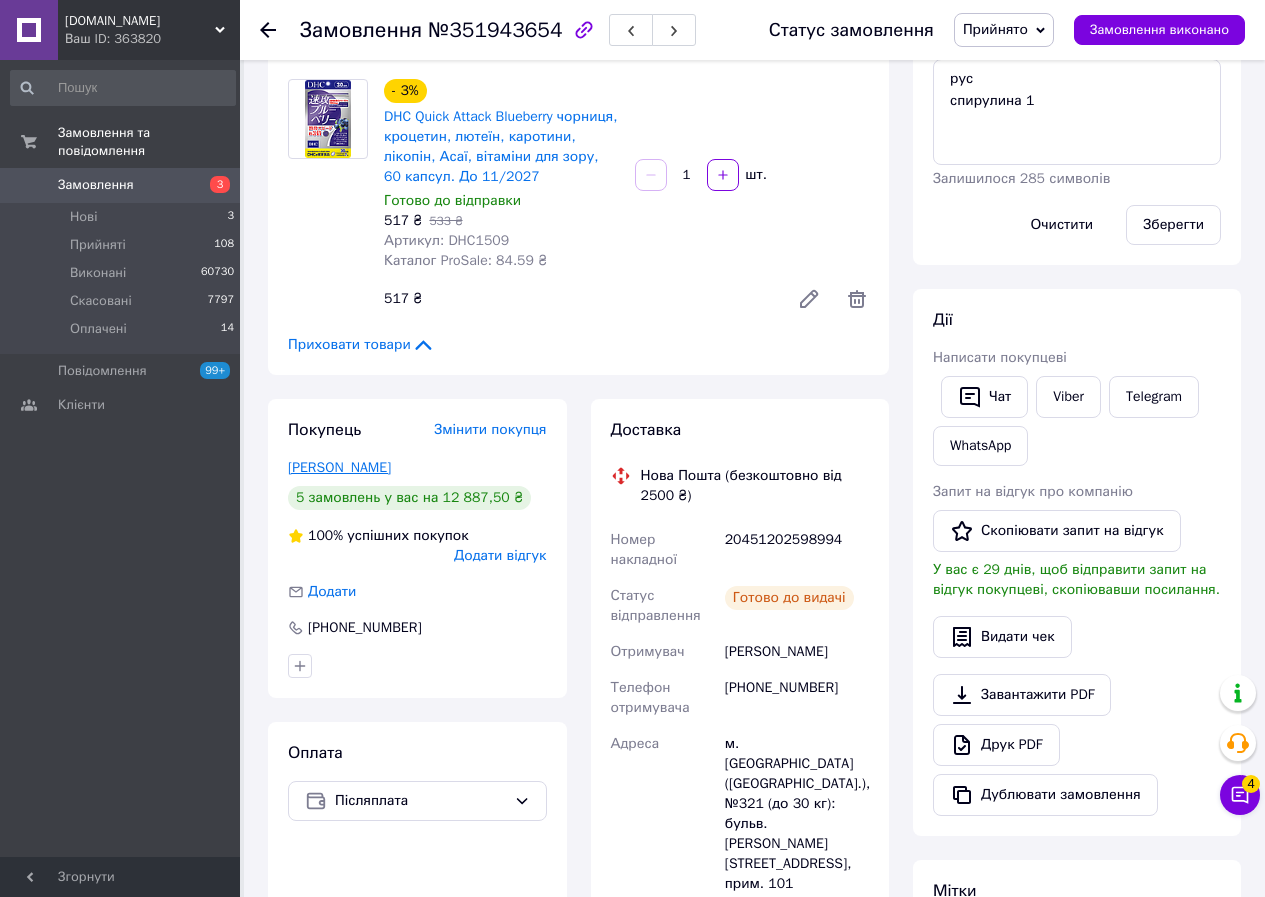 click on "[PERSON_NAME]" at bounding box center (339, 467) 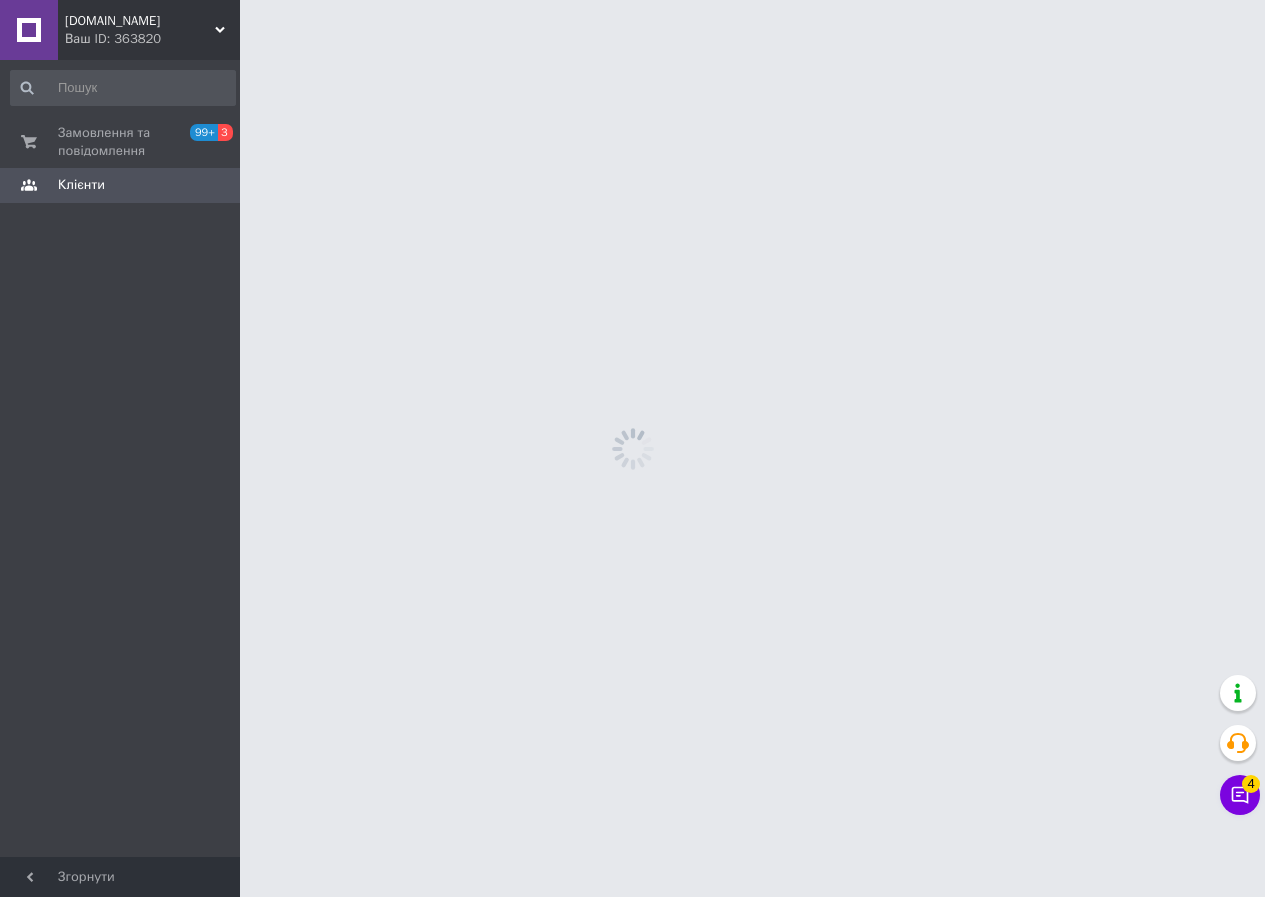 scroll, scrollTop: 0, scrollLeft: 0, axis: both 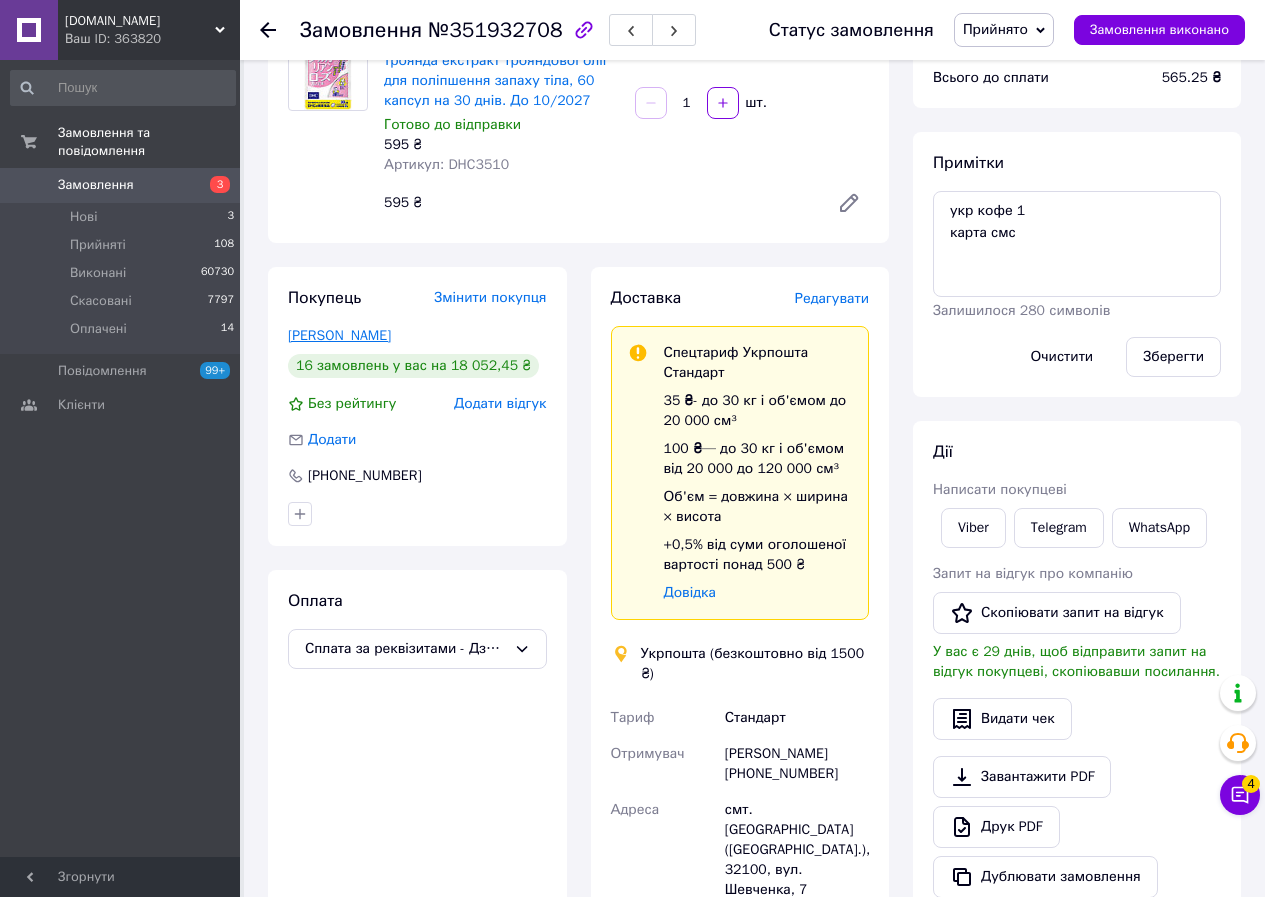 click on "Заворотна Оксана" at bounding box center (339, 335) 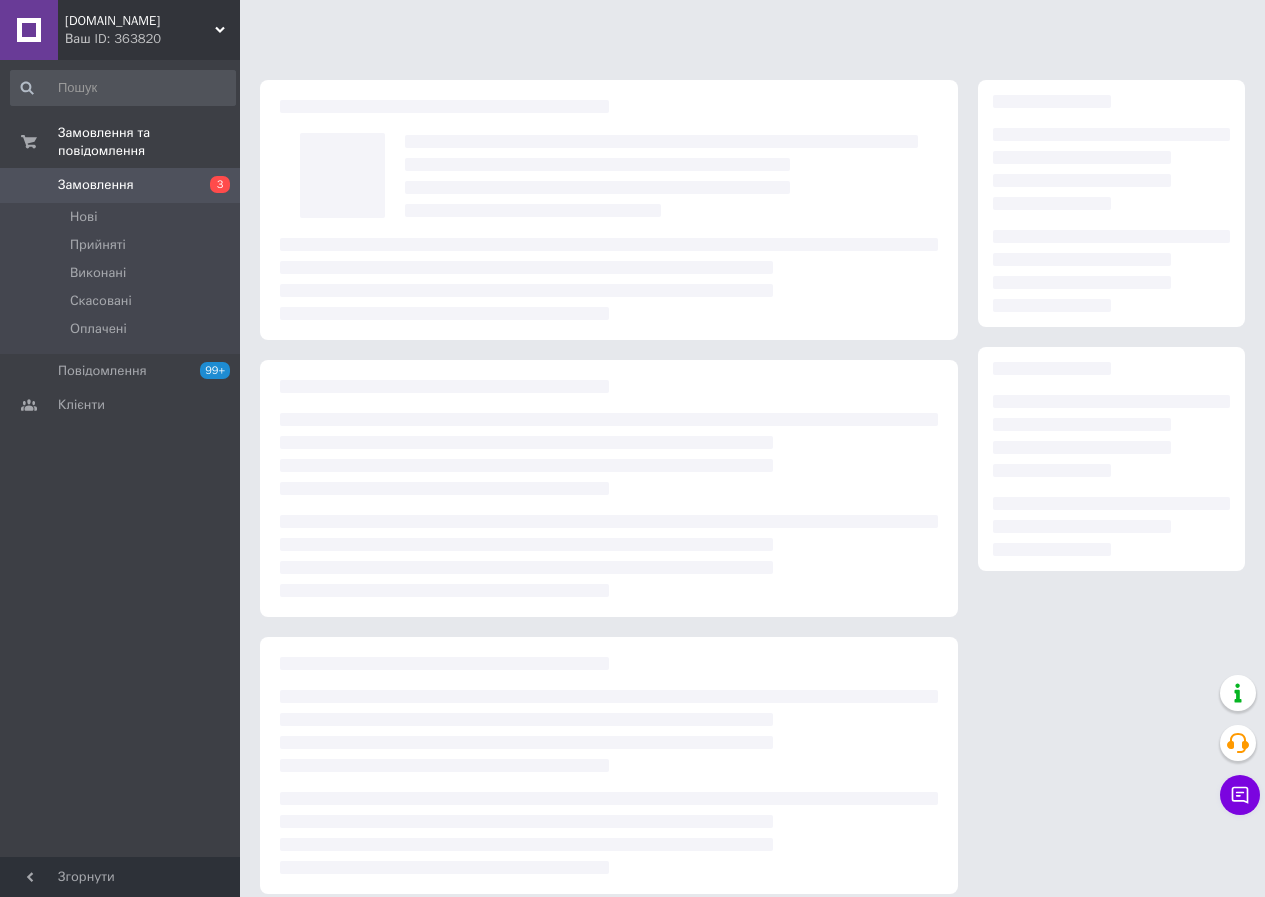 scroll, scrollTop: 0, scrollLeft: 0, axis: both 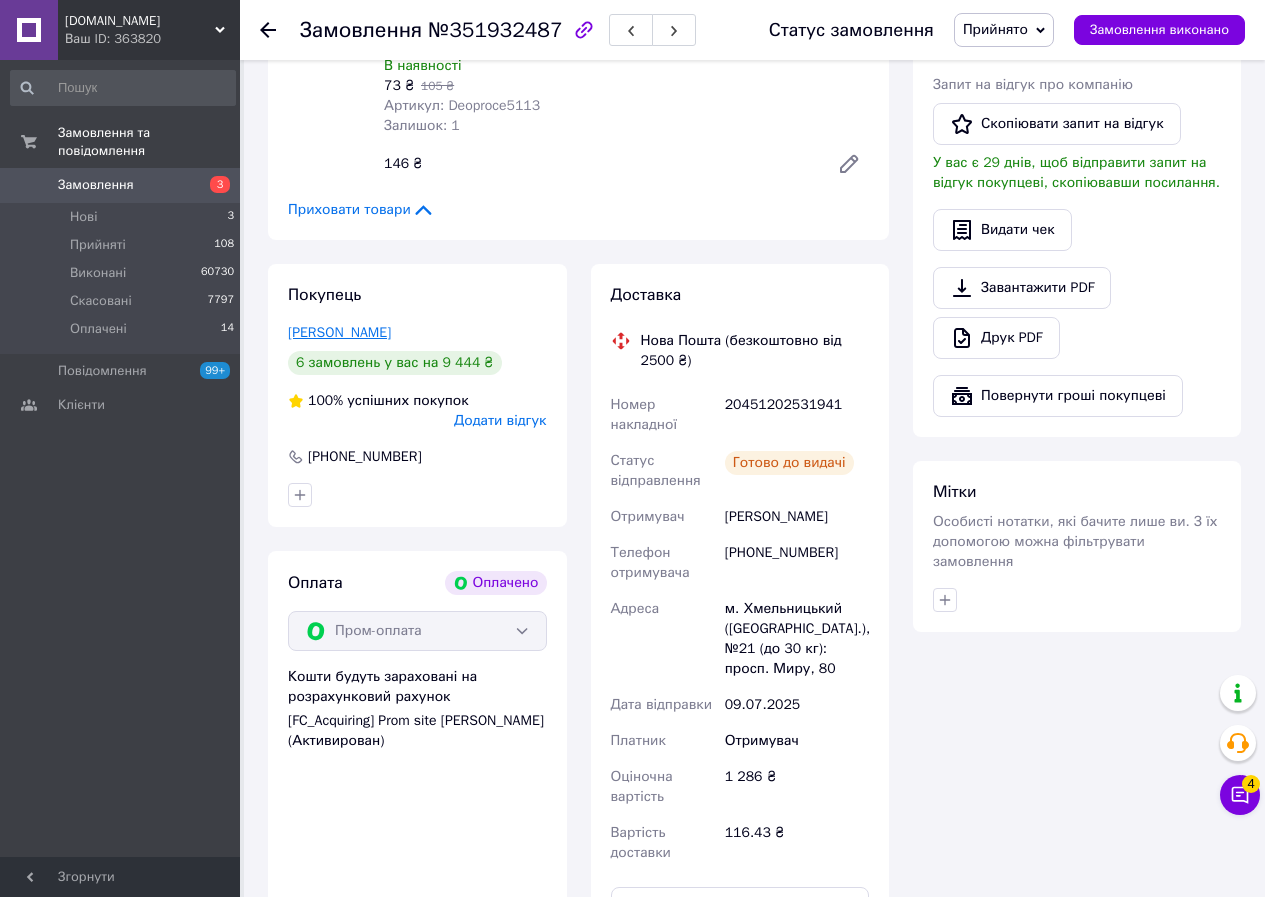 click on "[PERSON_NAME]" at bounding box center [339, 332] 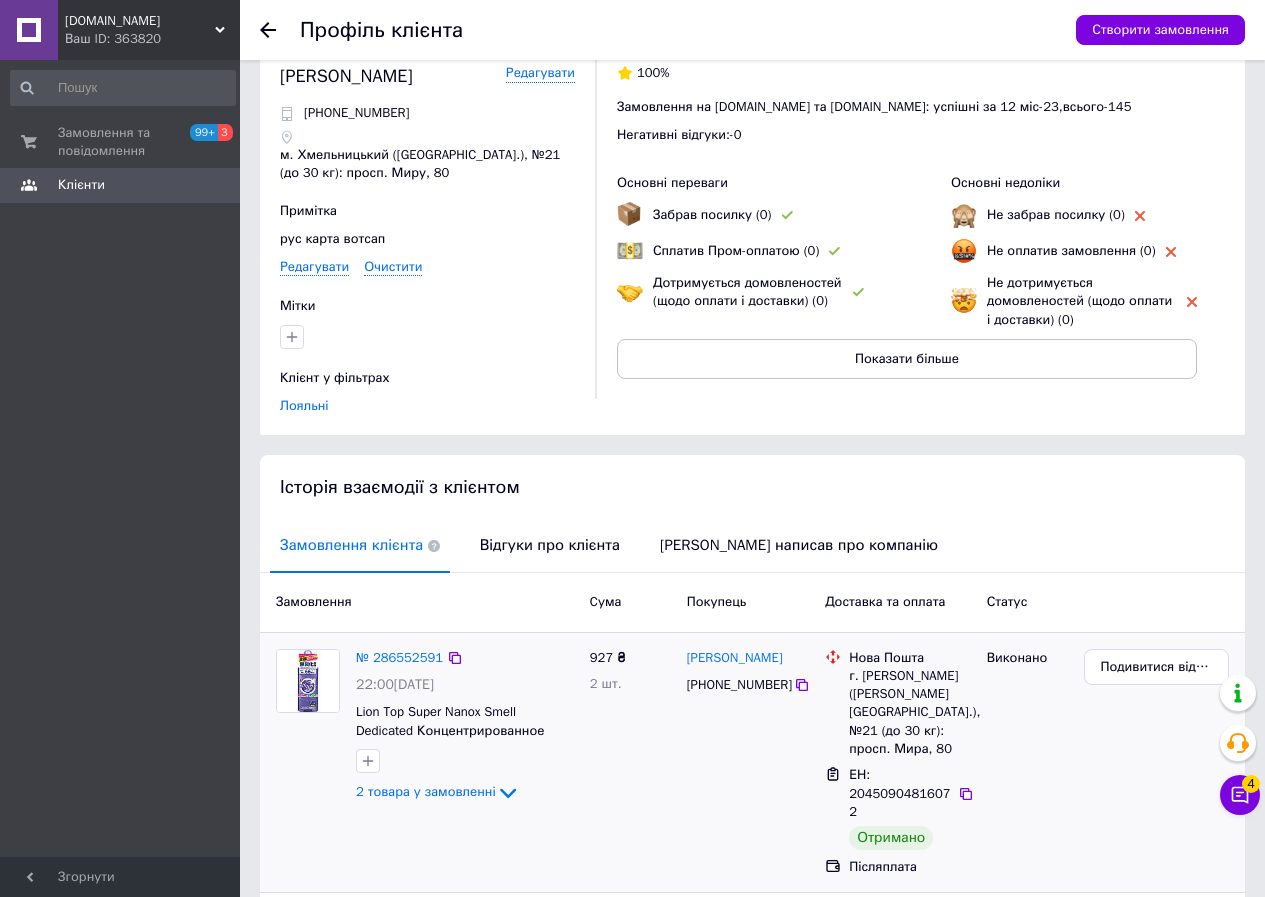 scroll, scrollTop: 0, scrollLeft: 0, axis: both 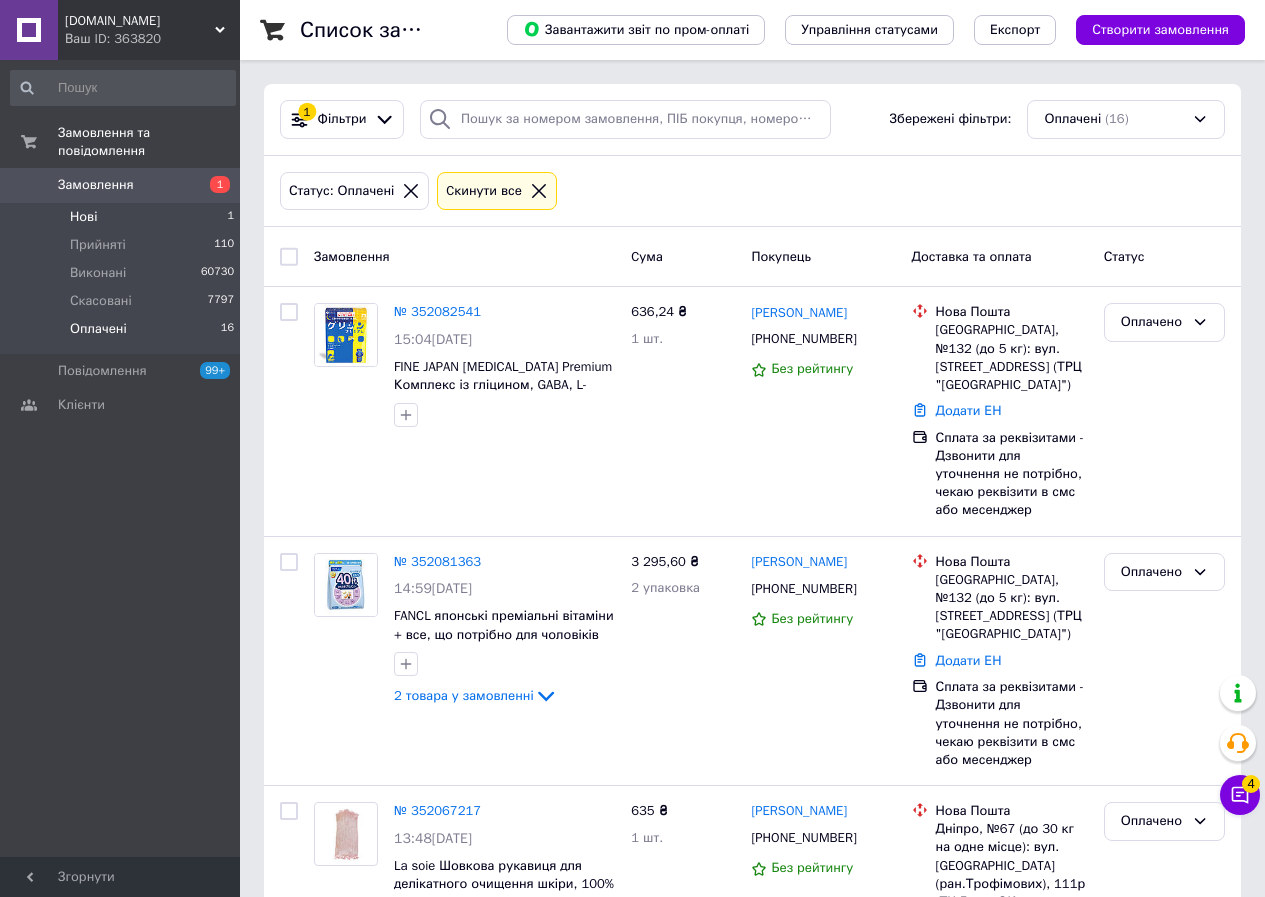 click on "Нові" at bounding box center [83, 217] 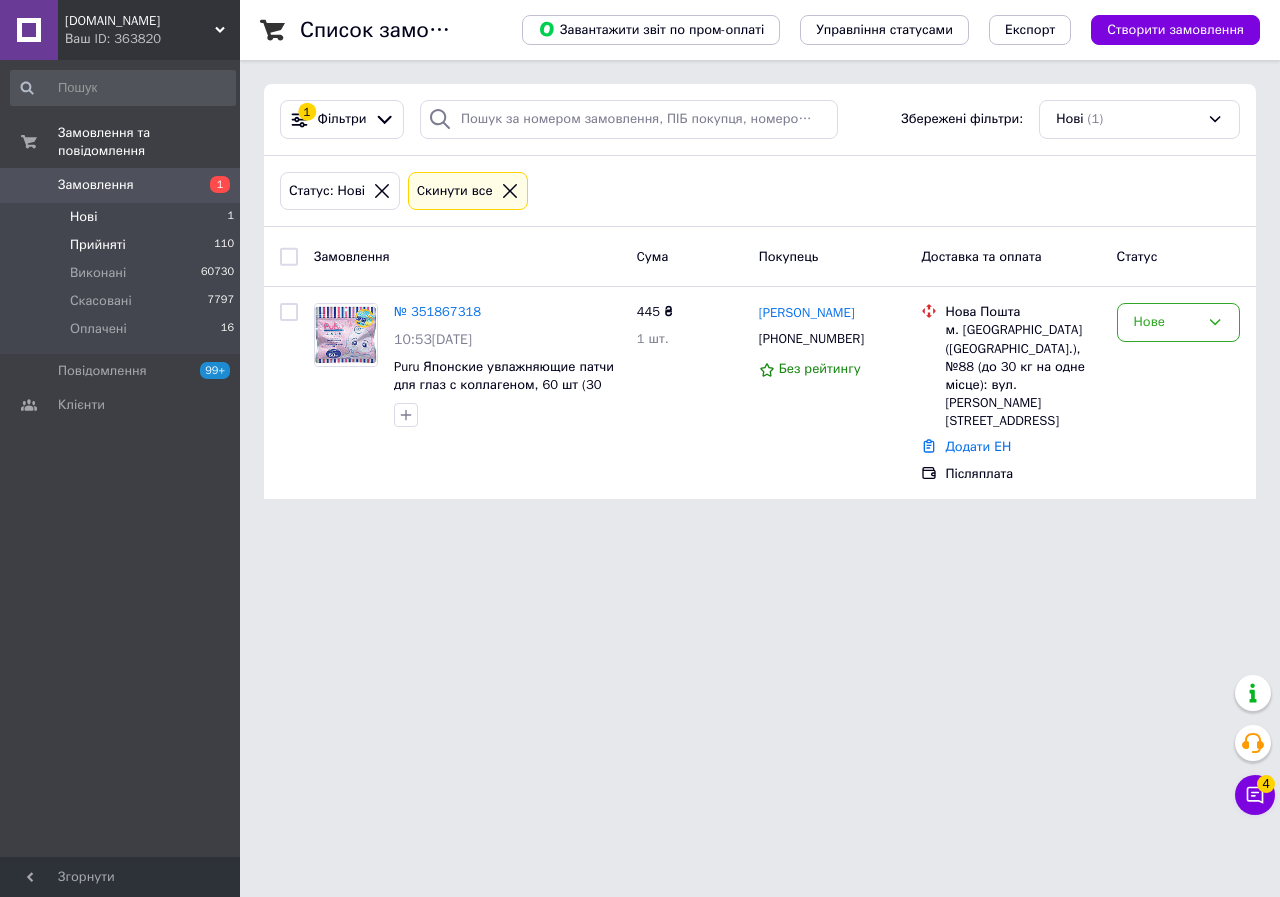 click on "Прийняті" at bounding box center (98, 245) 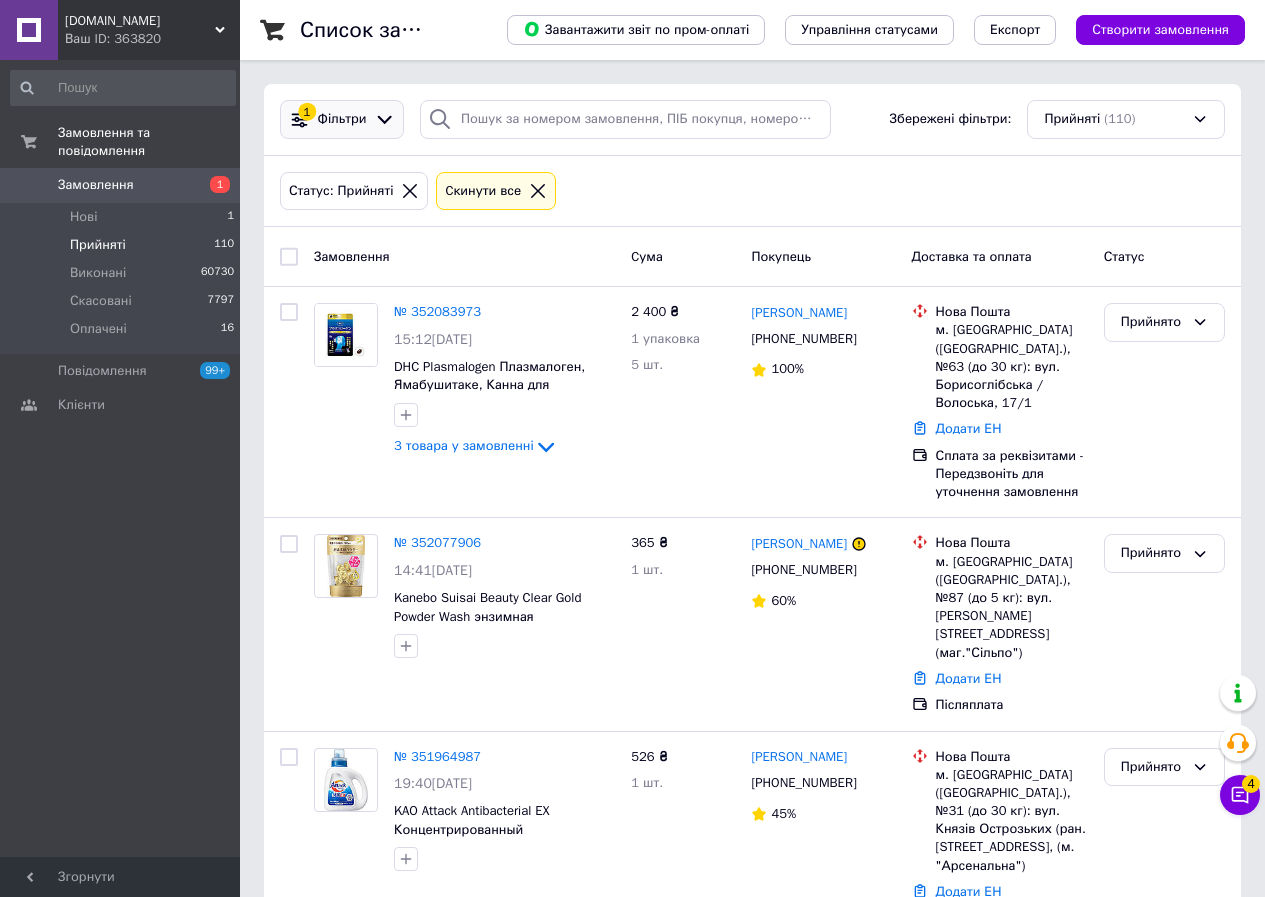 click on "Фільтри" at bounding box center (342, 119) 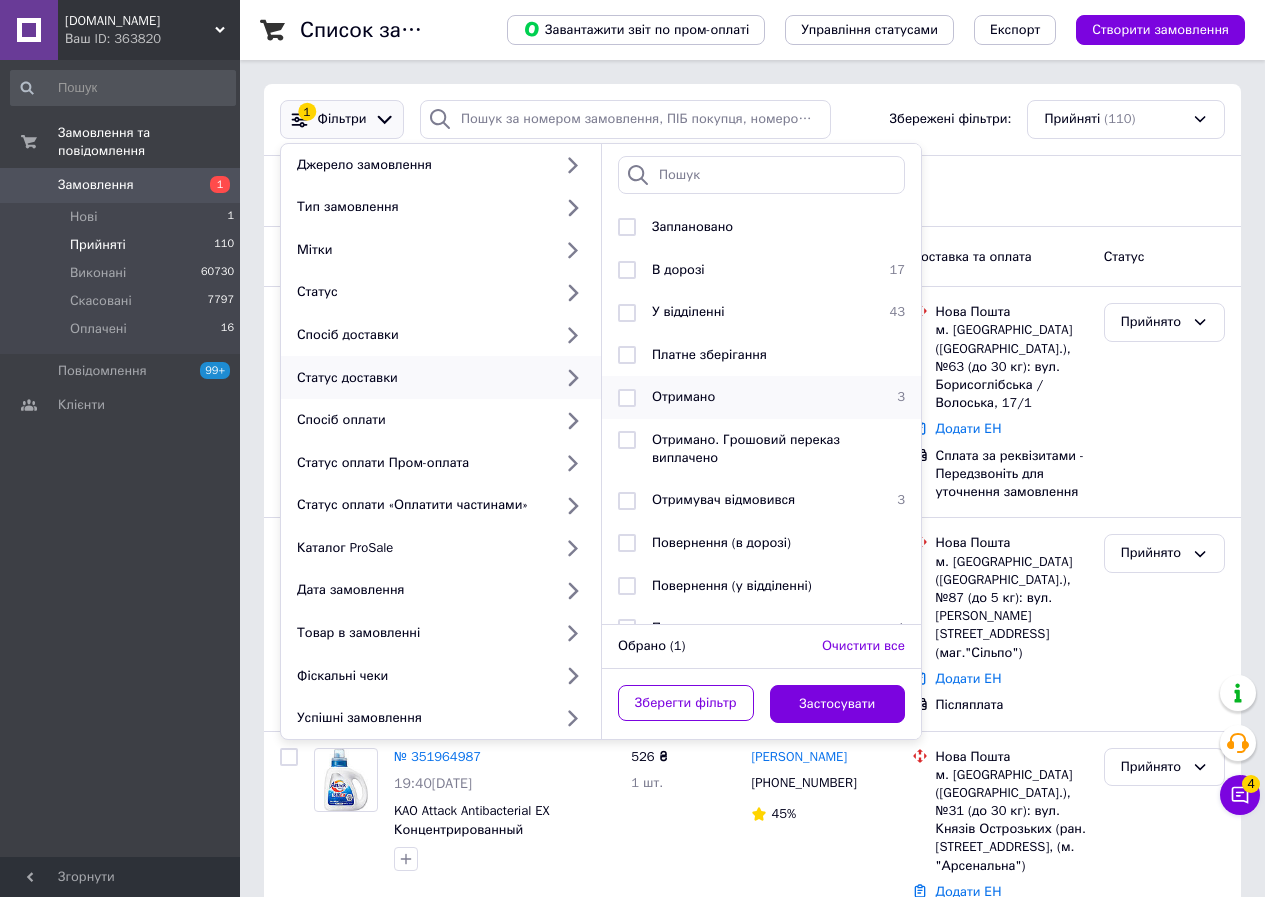 click on "Отримано" at bounding box center [683, 396] 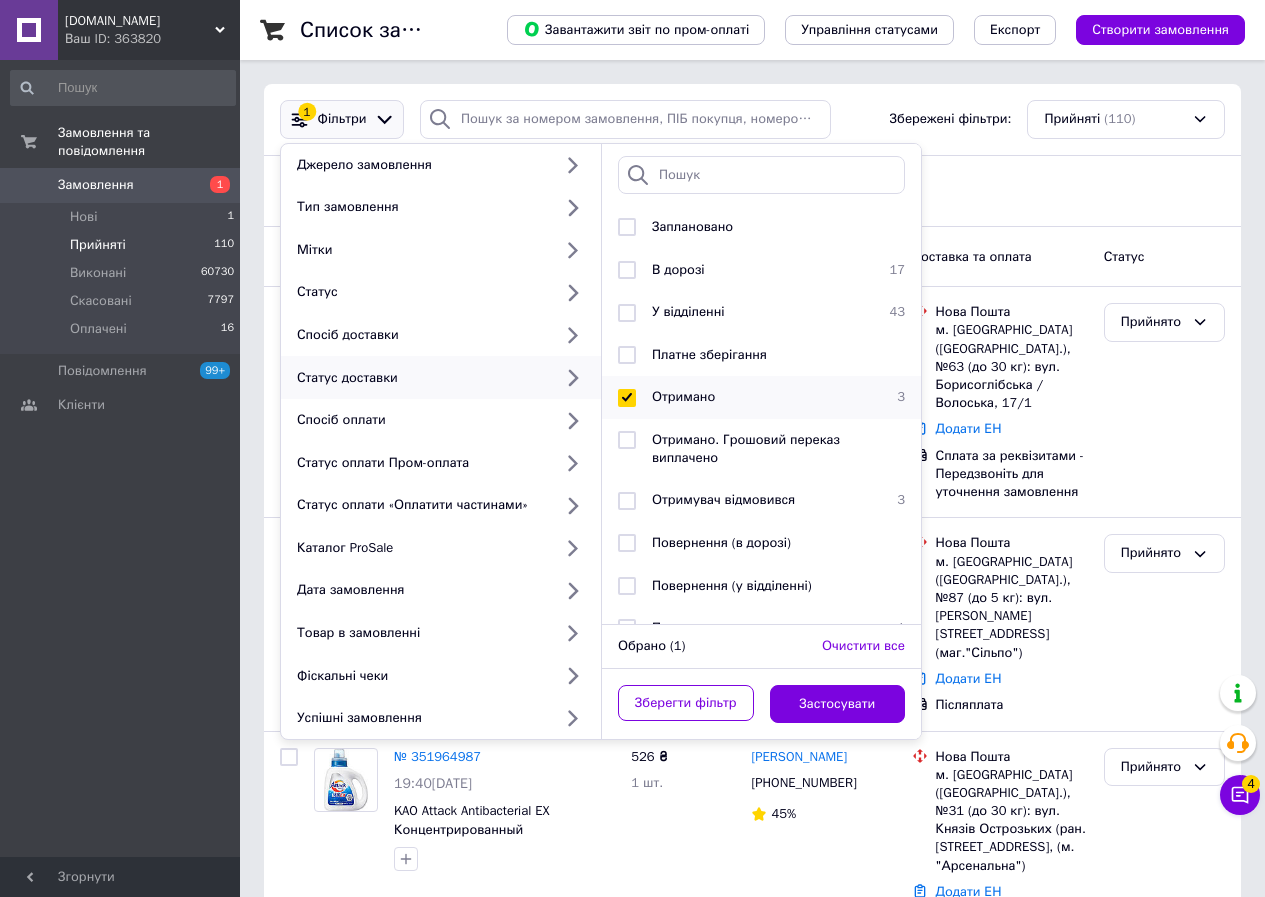 checkbox on "true" 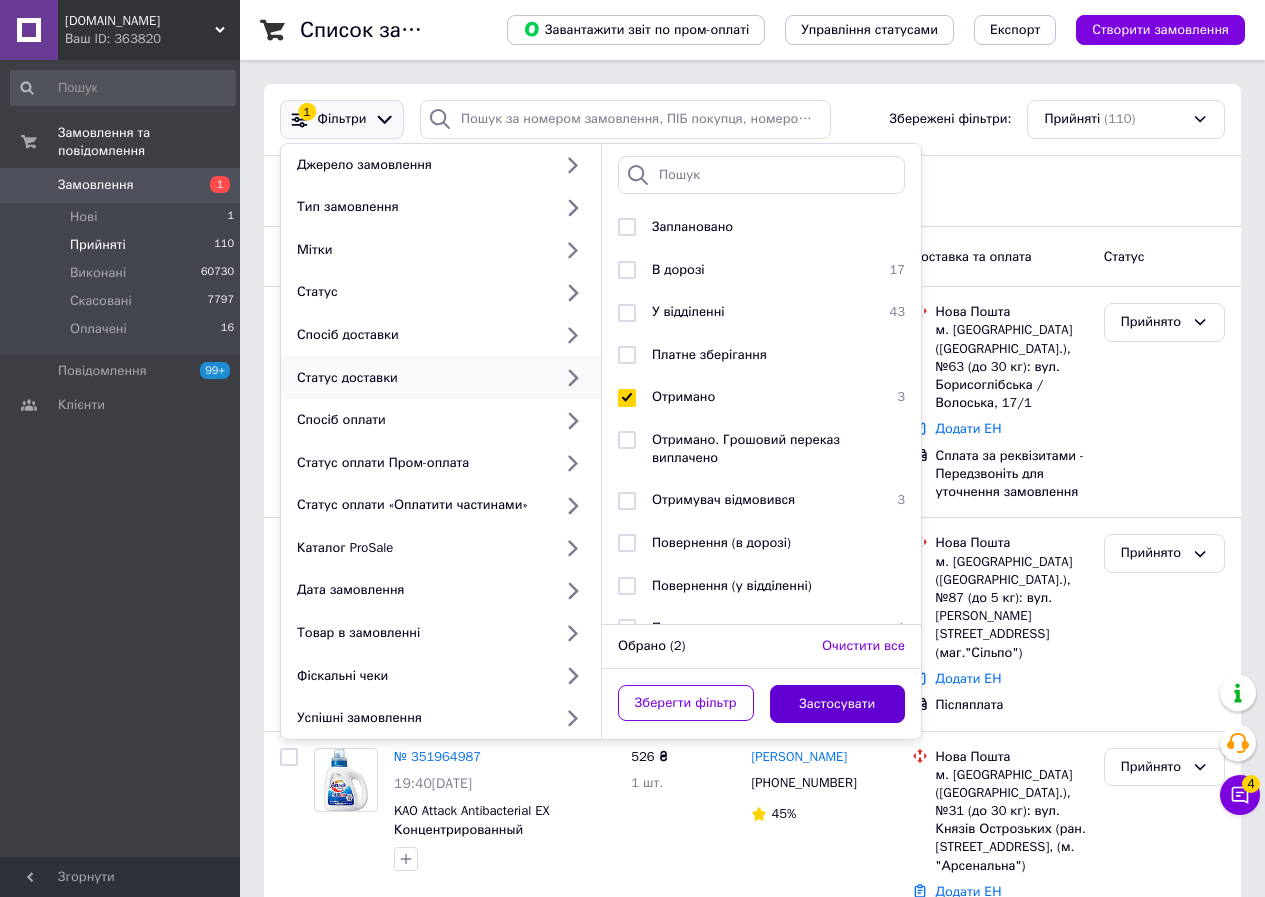 click on "Застосувати" at bounding box center (838, 704) 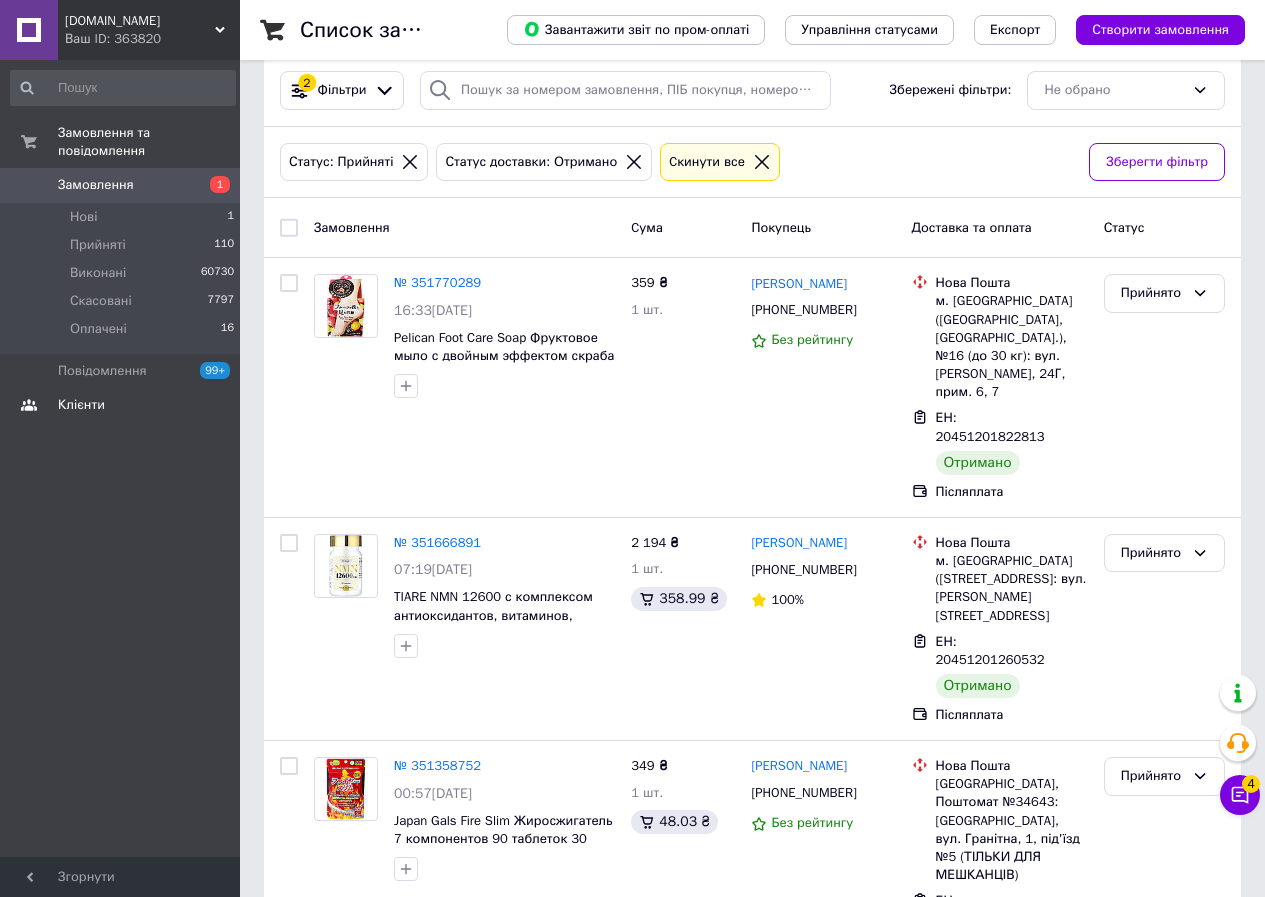 scroll, scrollTop: 45, scrollLeft: 0, axis: vertical 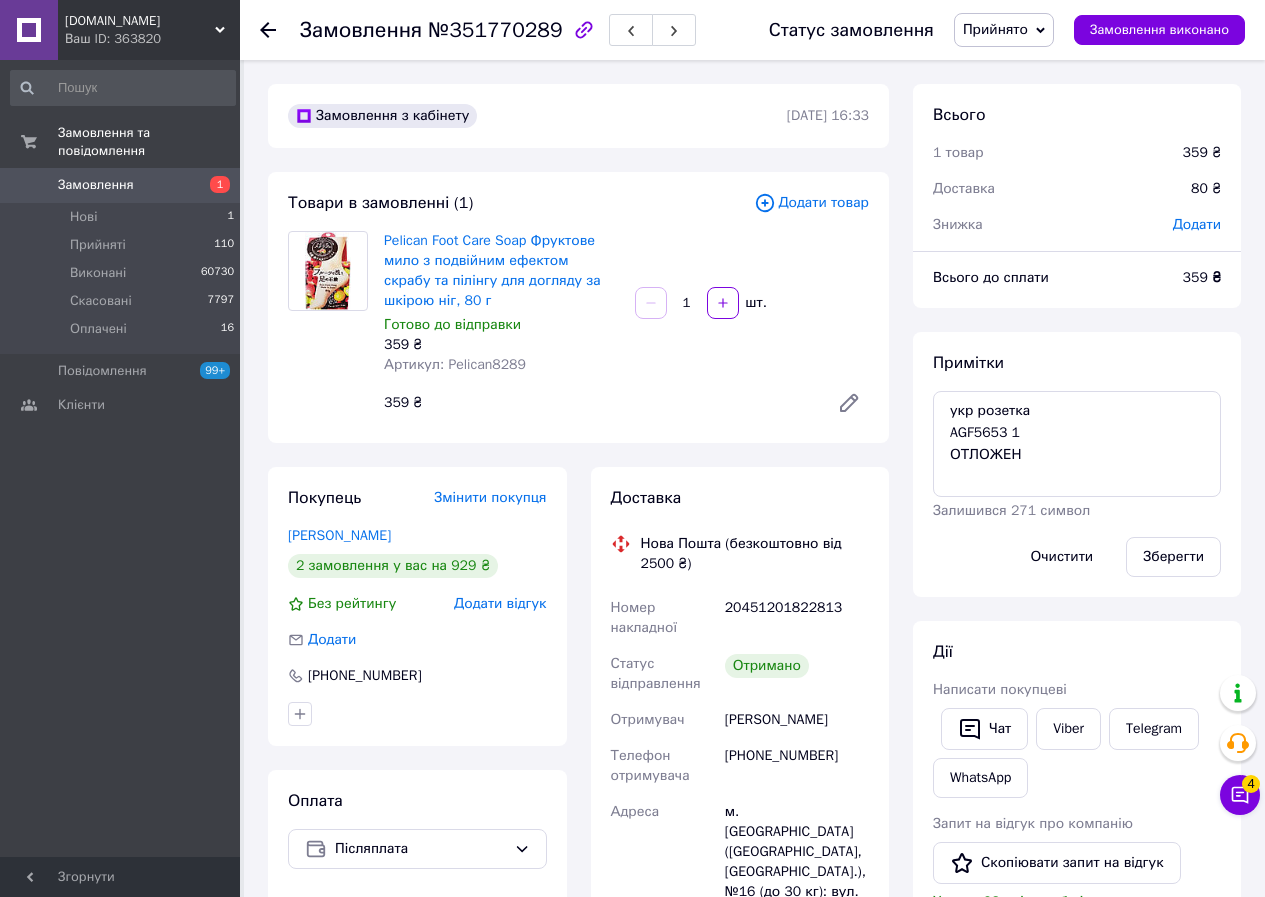 click 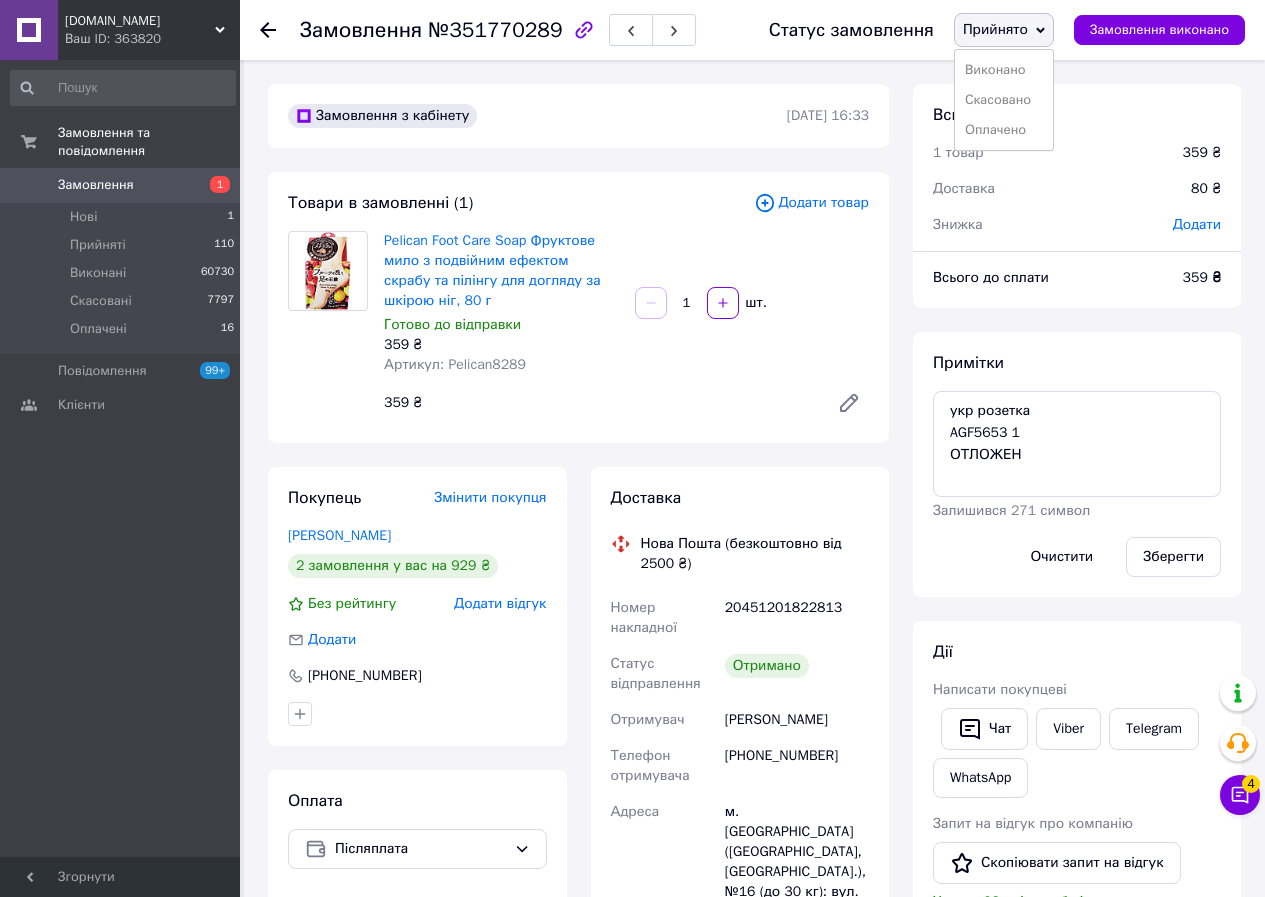 click on "Виконано" at bounding box center (1004, 70) 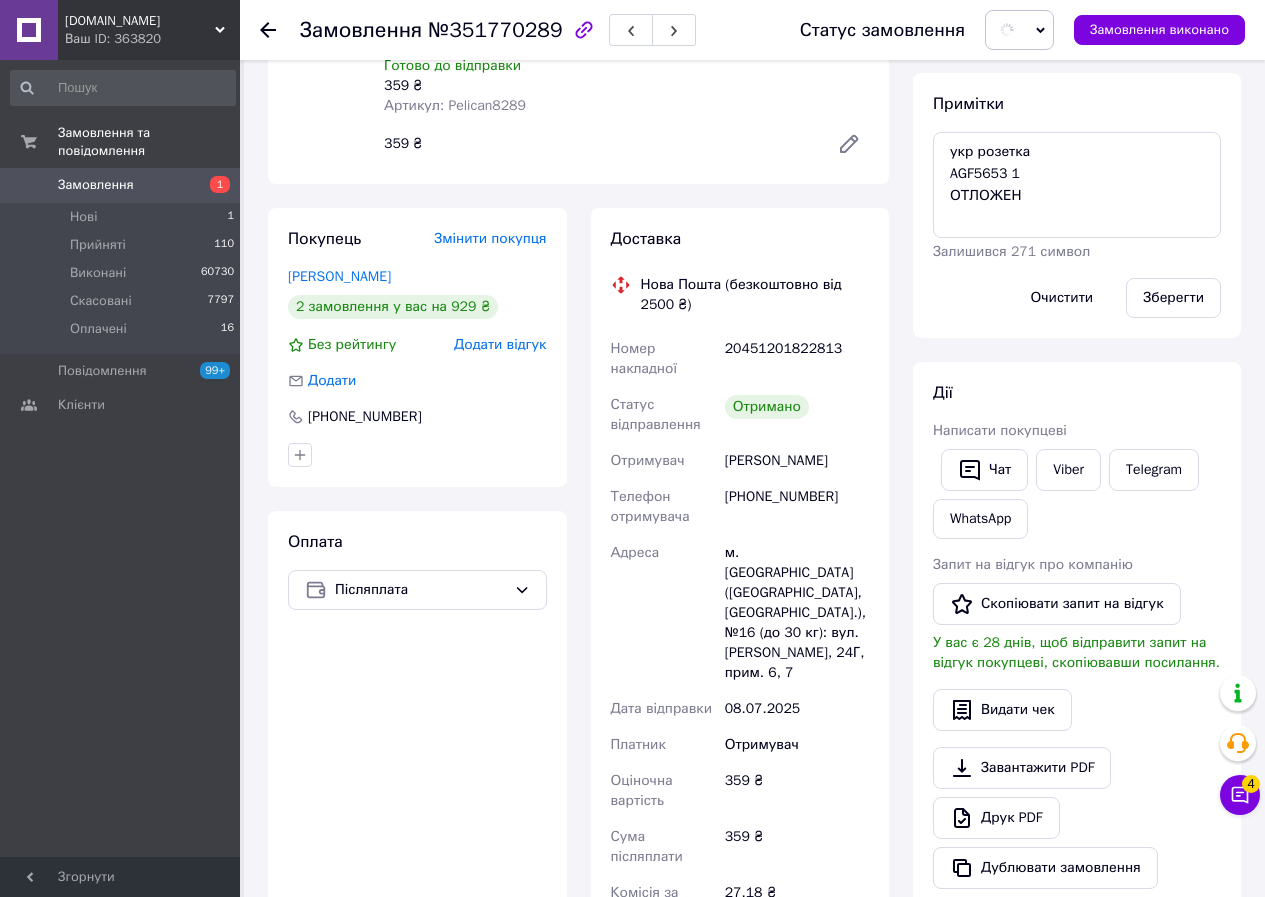scroll, scrollTop: 300, scrollLeft: 0, axis: vertical 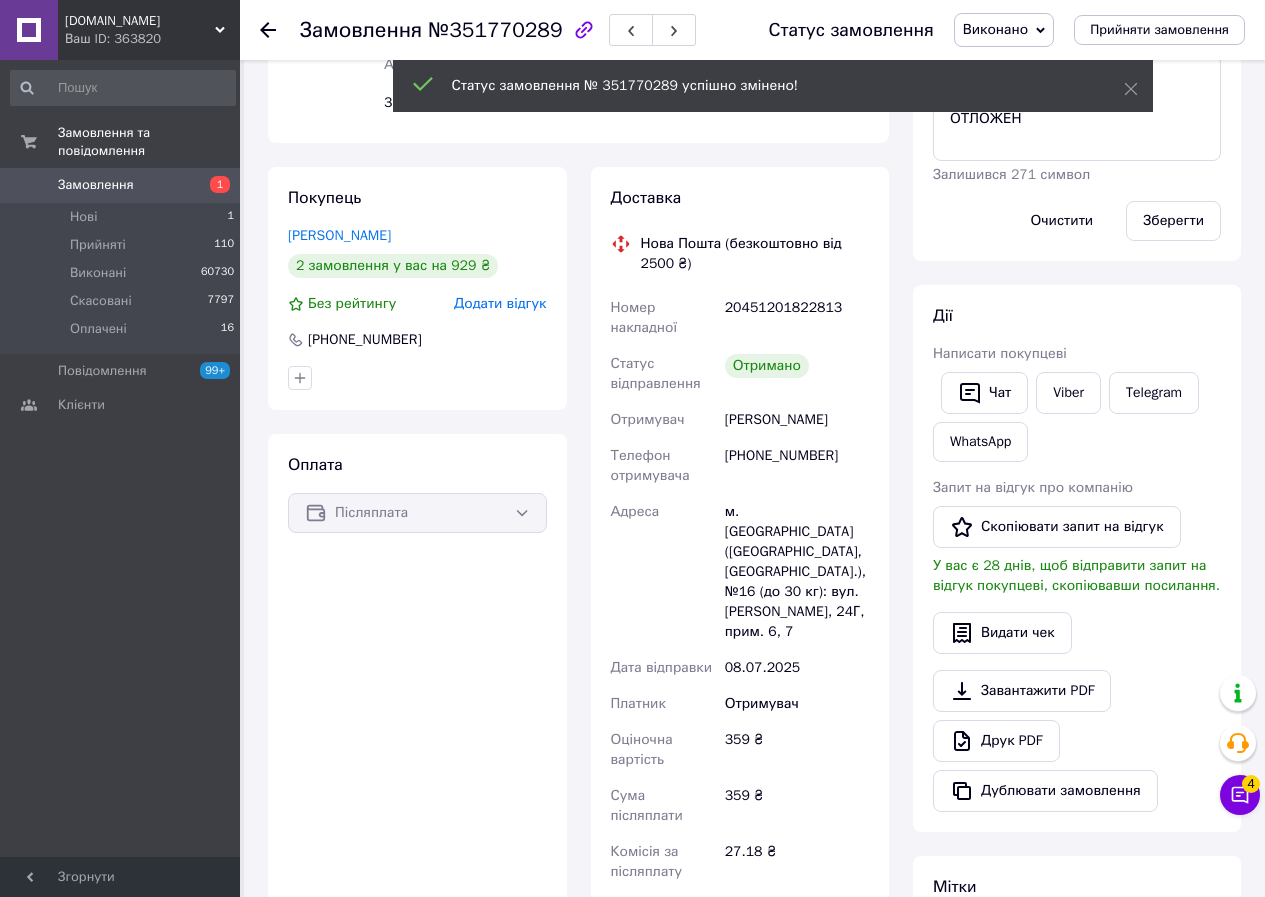 click on "Додати відгук" at bounding box center [500, 303] 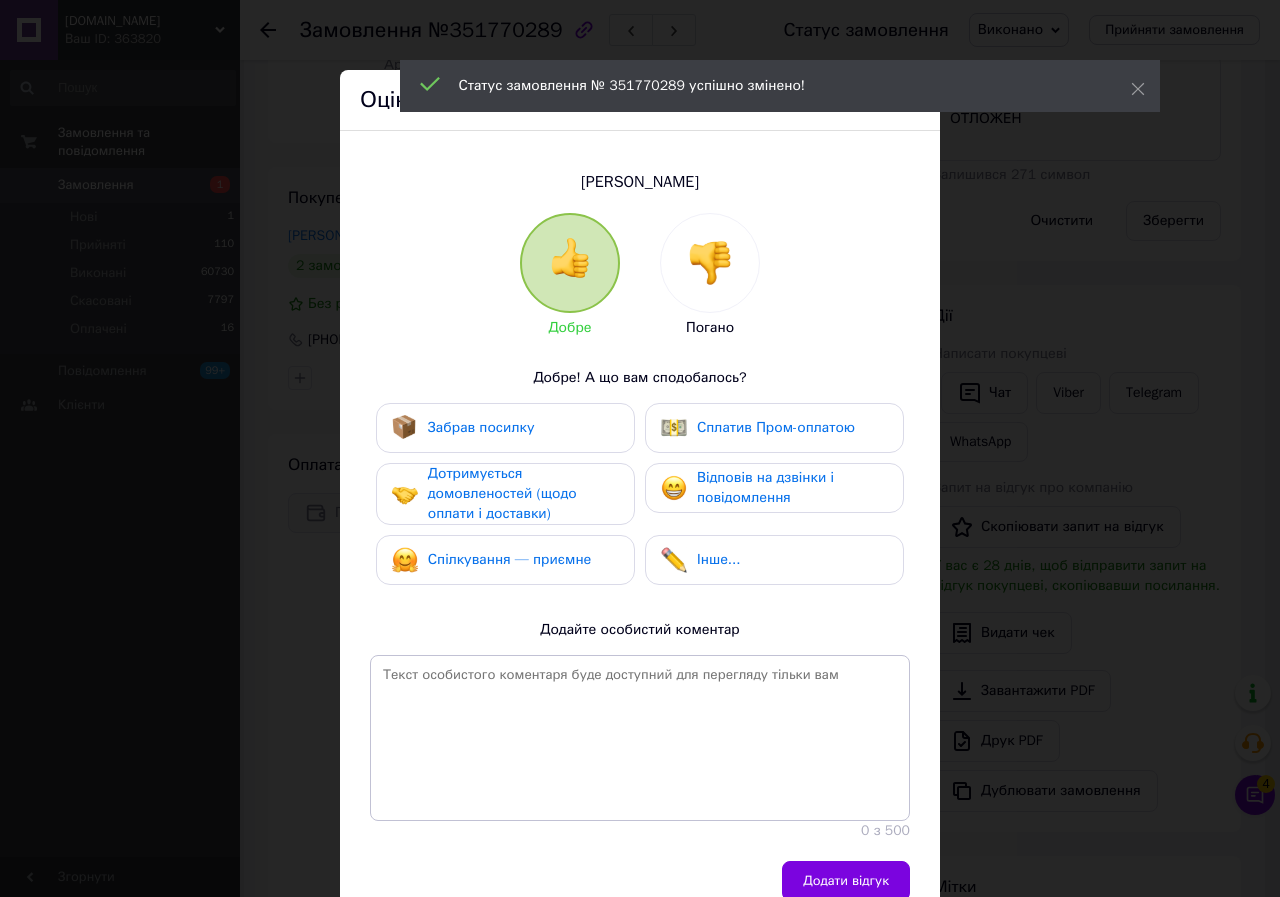 click on "Забрав посилку" at bounding box center (481, 427) 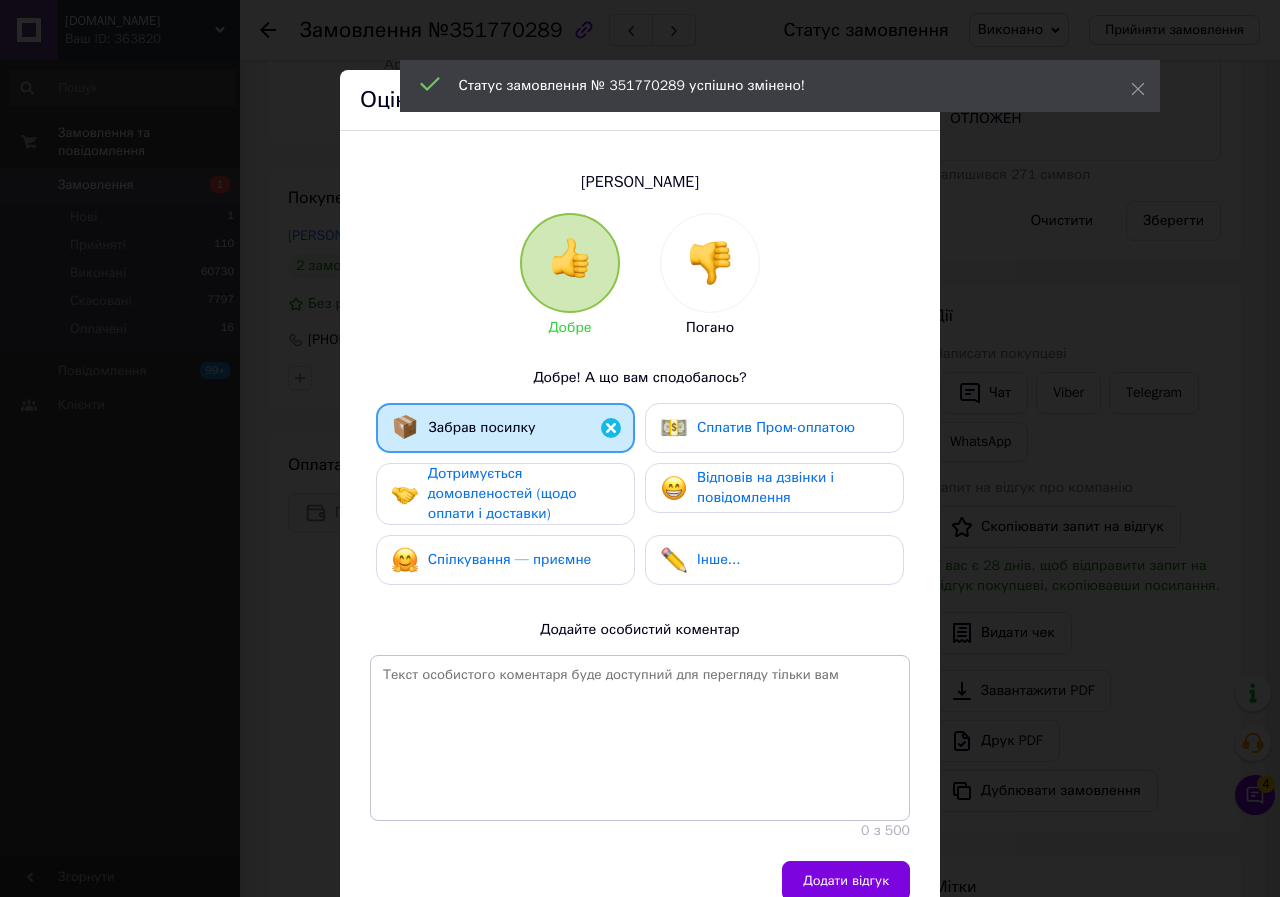 click on "Дотримується домовленостей (щодо оплати і доставки)" at bounding box center (502, 493) 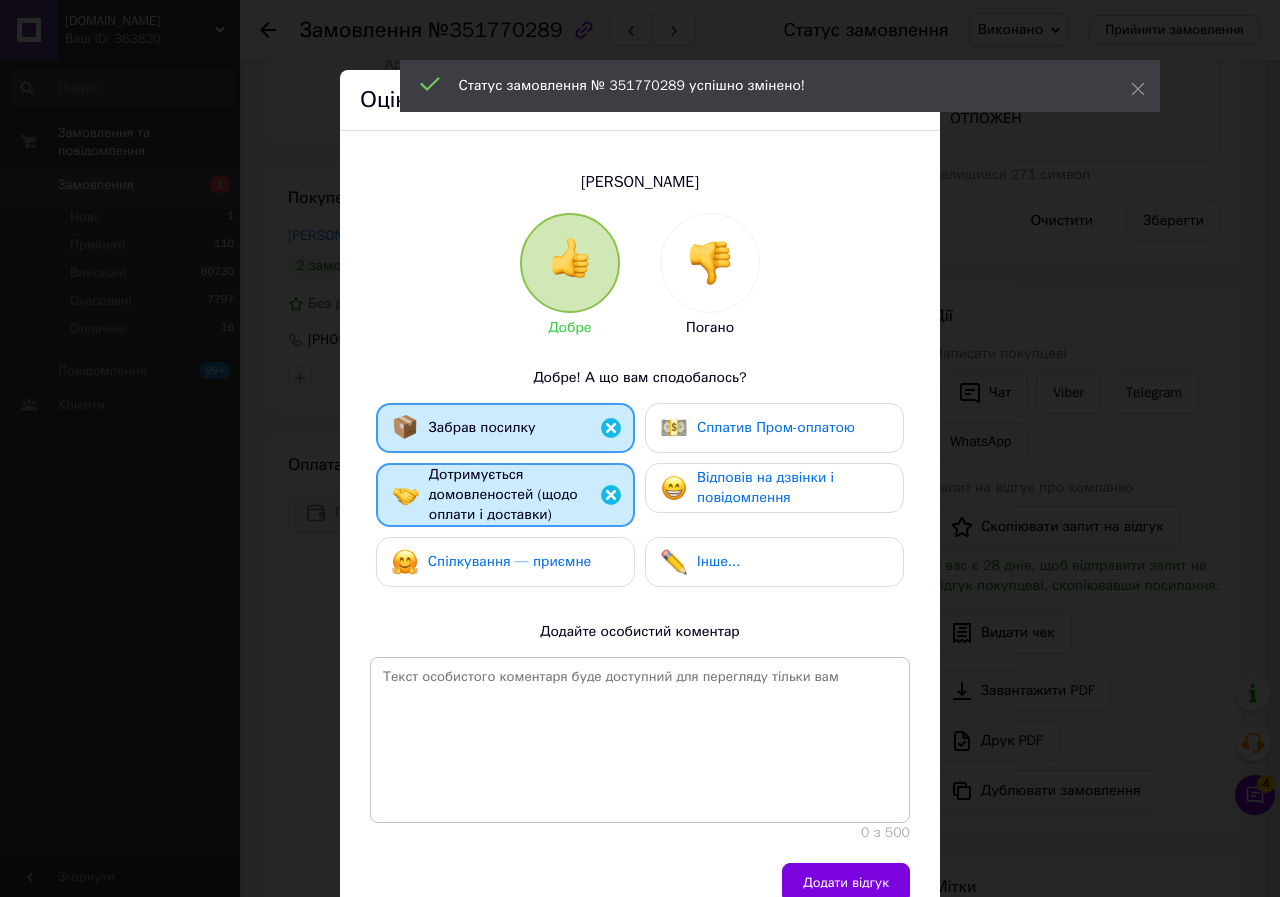 drag, startPoint x: 458, startPoint y: 556, endPoint x: 568, endPoint y: 654, distance: 147.32277 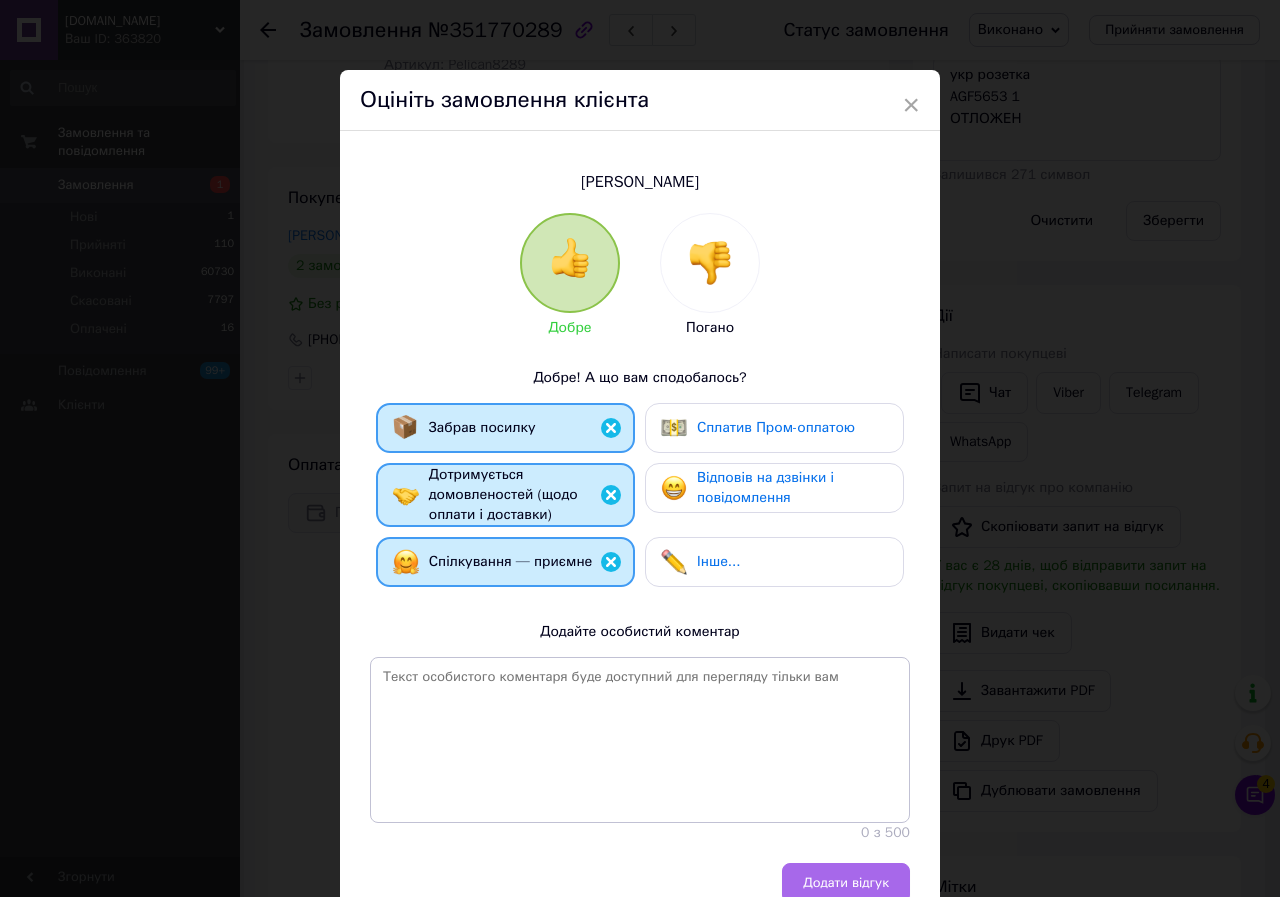 click on "Додати відгук" at bounding box center (846, 883) 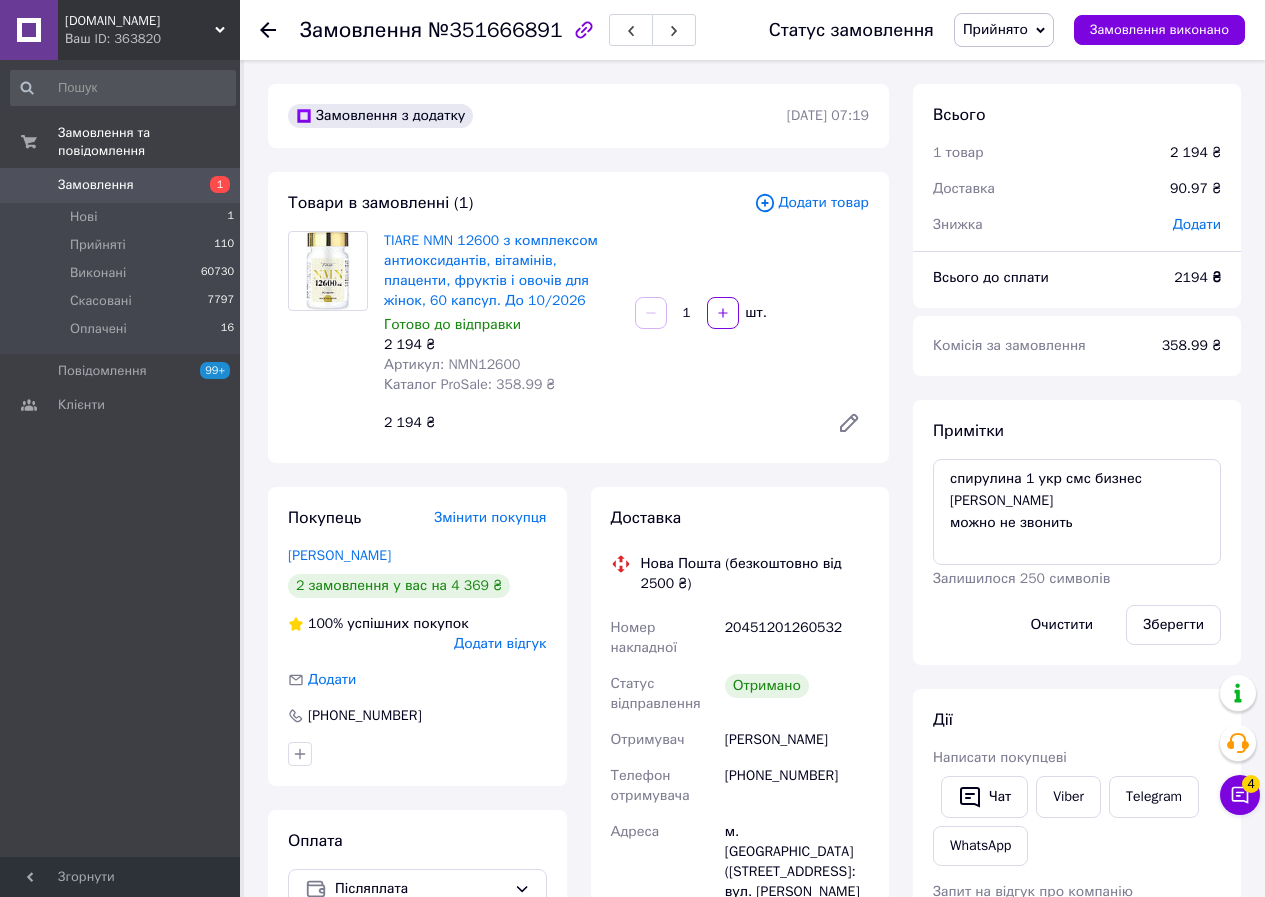 scroll, scrollTop: 0, scrollLeft: 0, axis: both 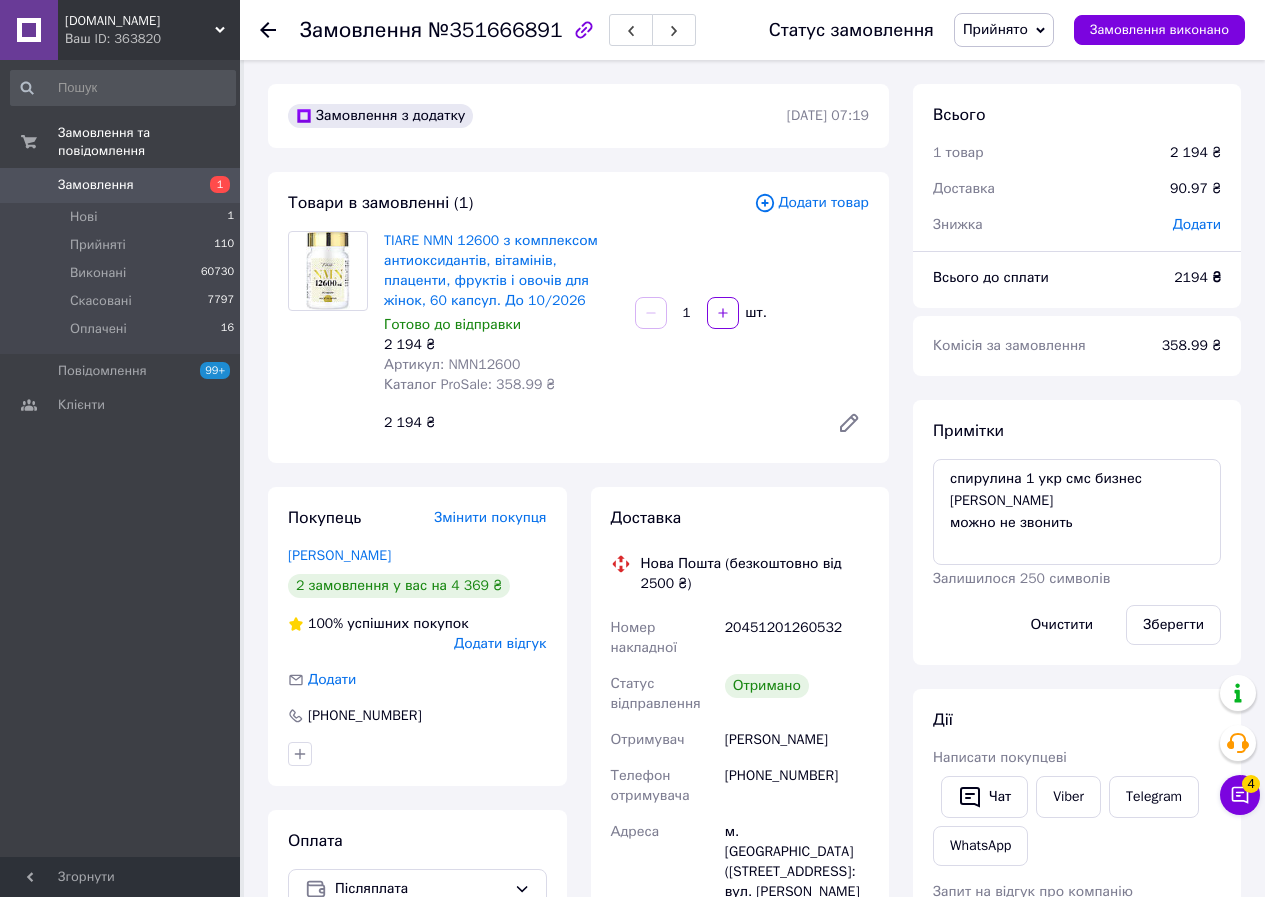 click 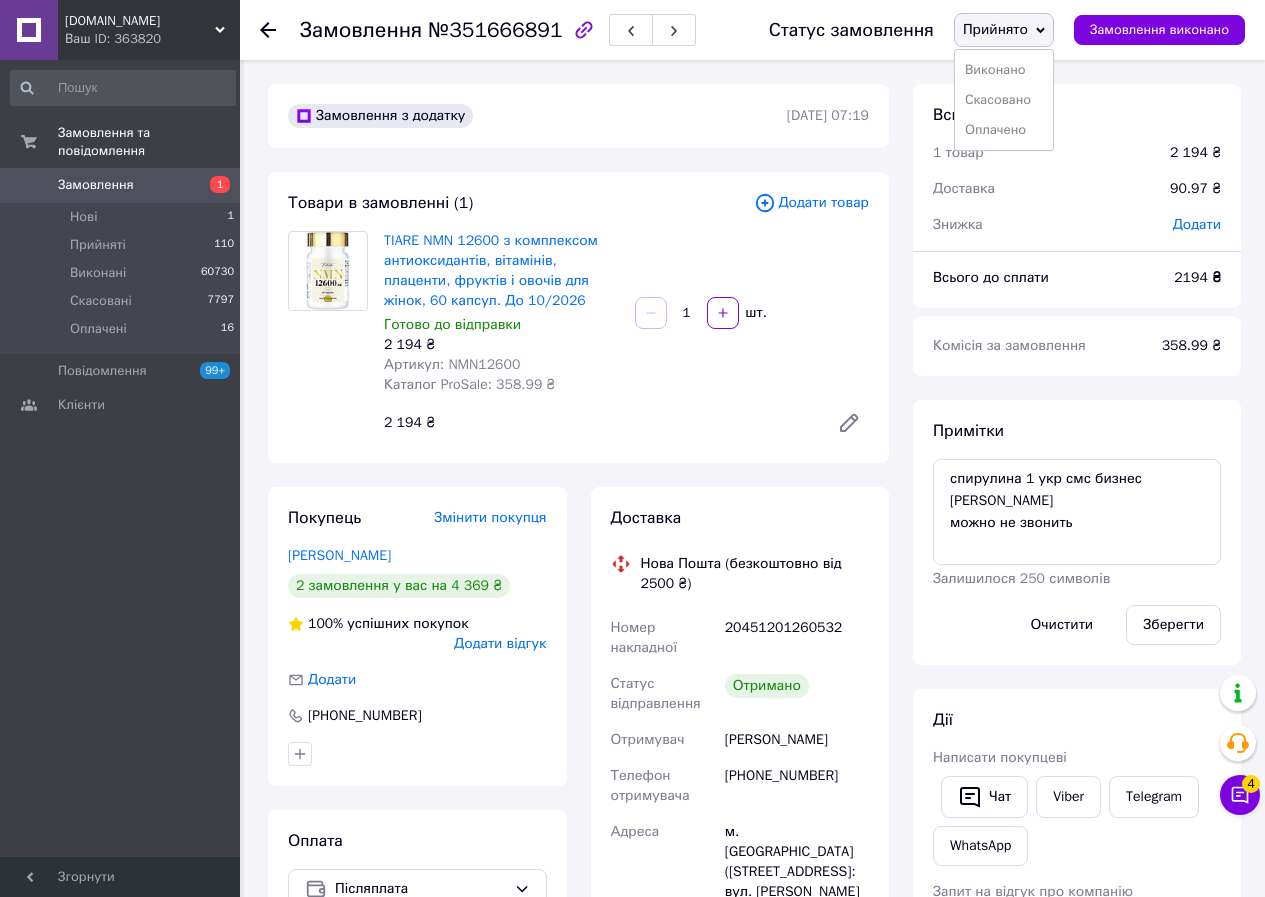 click on "Виконано" at bounding box center (1004, 70) 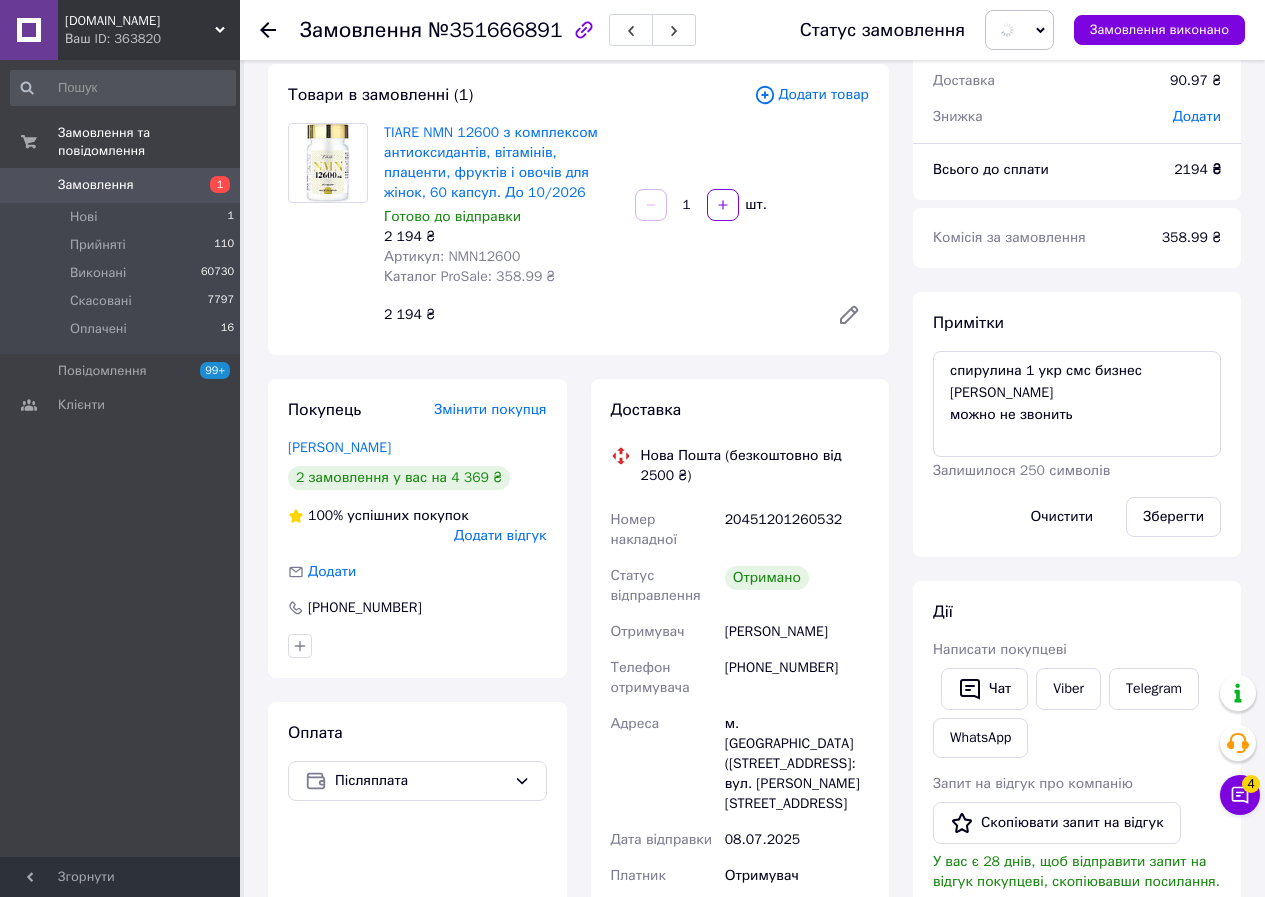 scroll, scrollTop: 300, scrollLeft: 0, axis: vertical 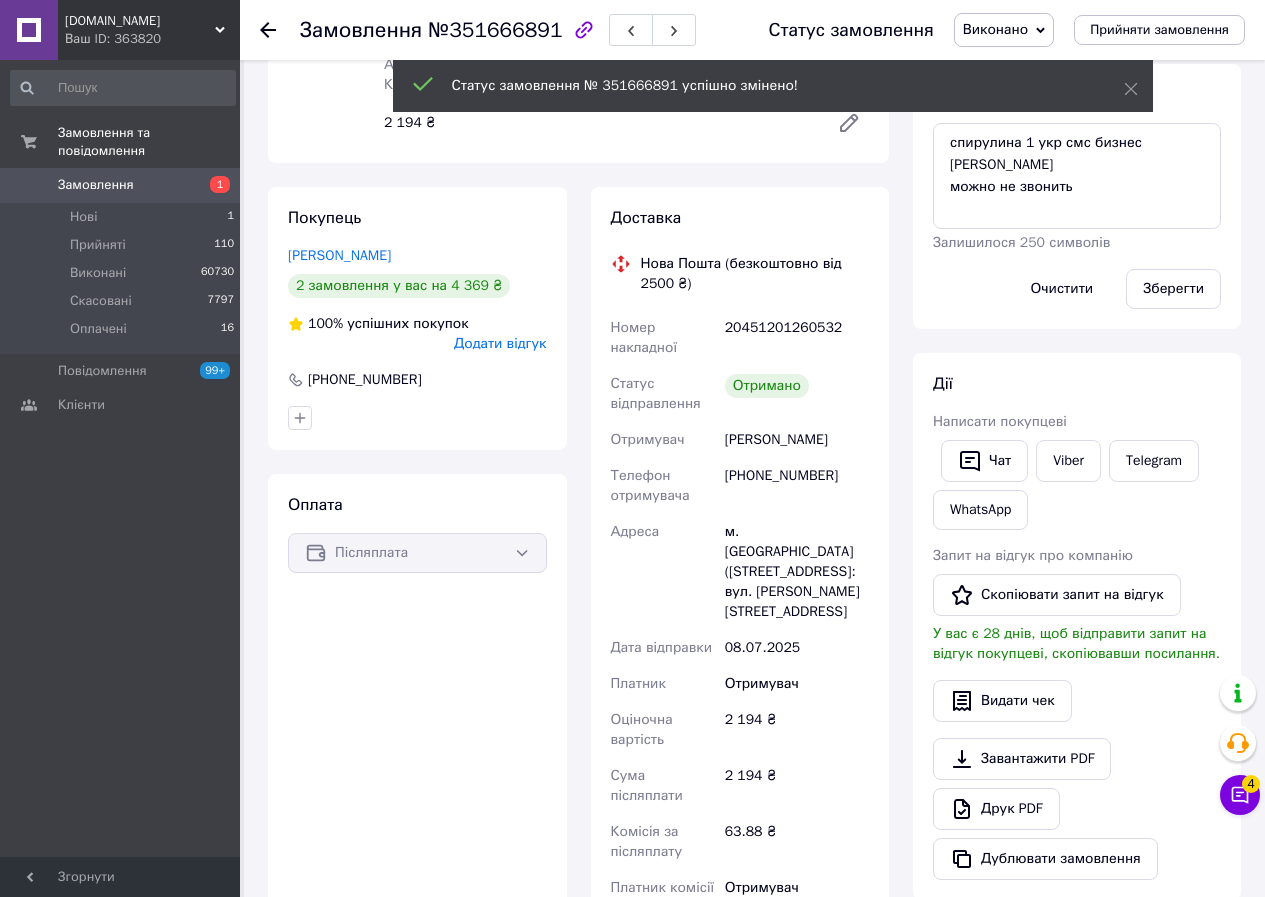 click on "Додати відгук" at bounding box center [500, 343] 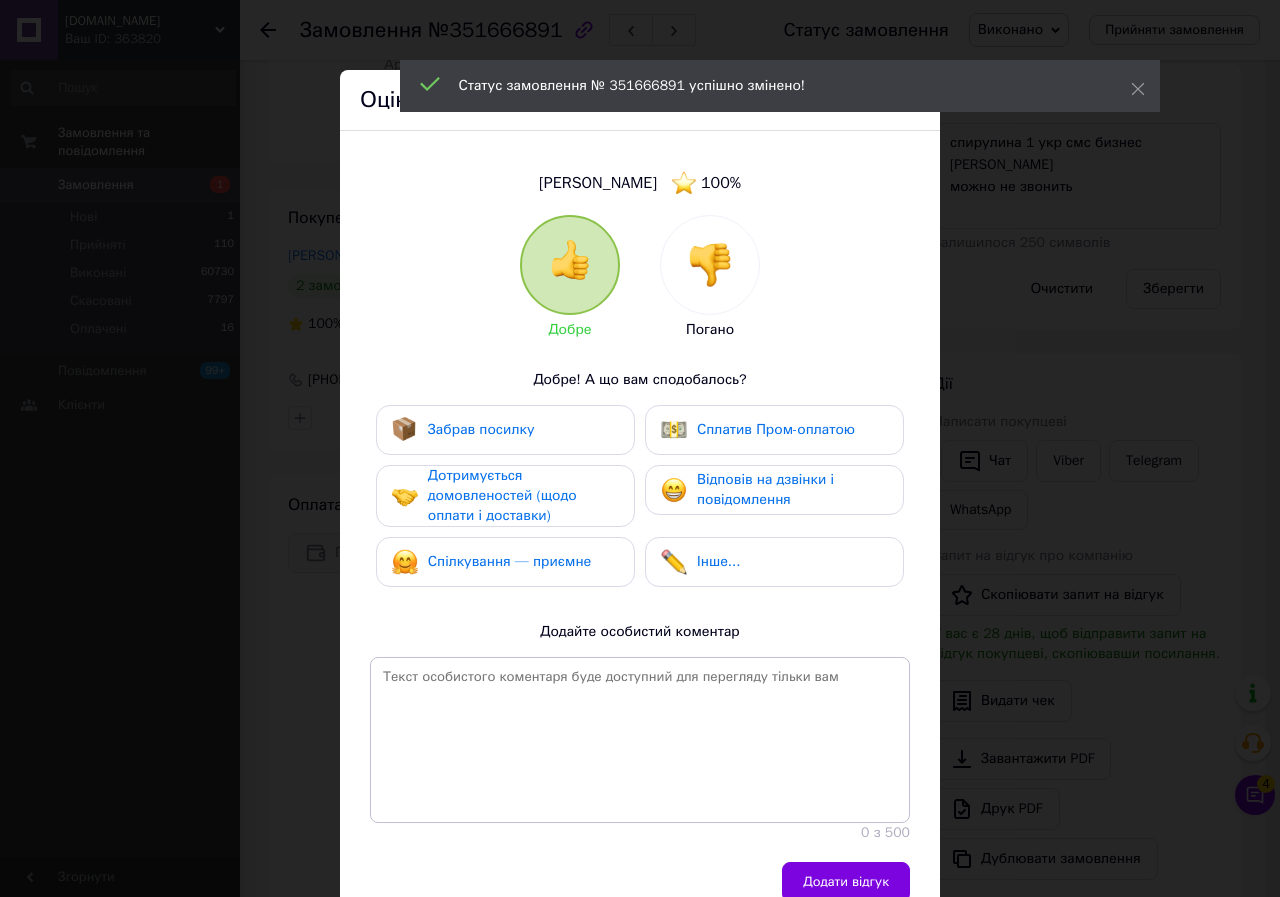 click on "Забрав посилку" at bounding box center (481, 430) 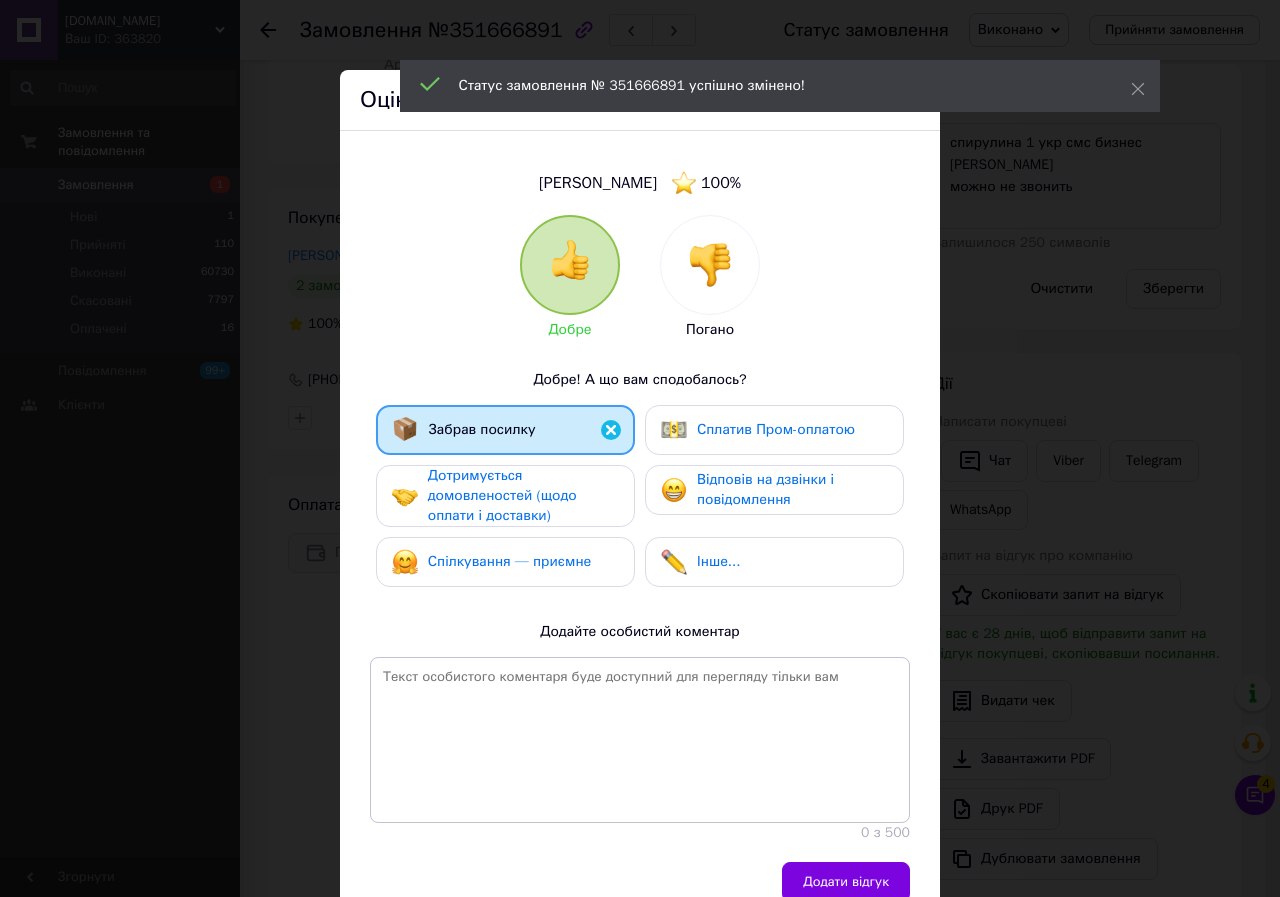 drag, startPoint x: 482, startPoint y: 496, endPoint x: 467, endPoint y: 541, distance: 47.434166 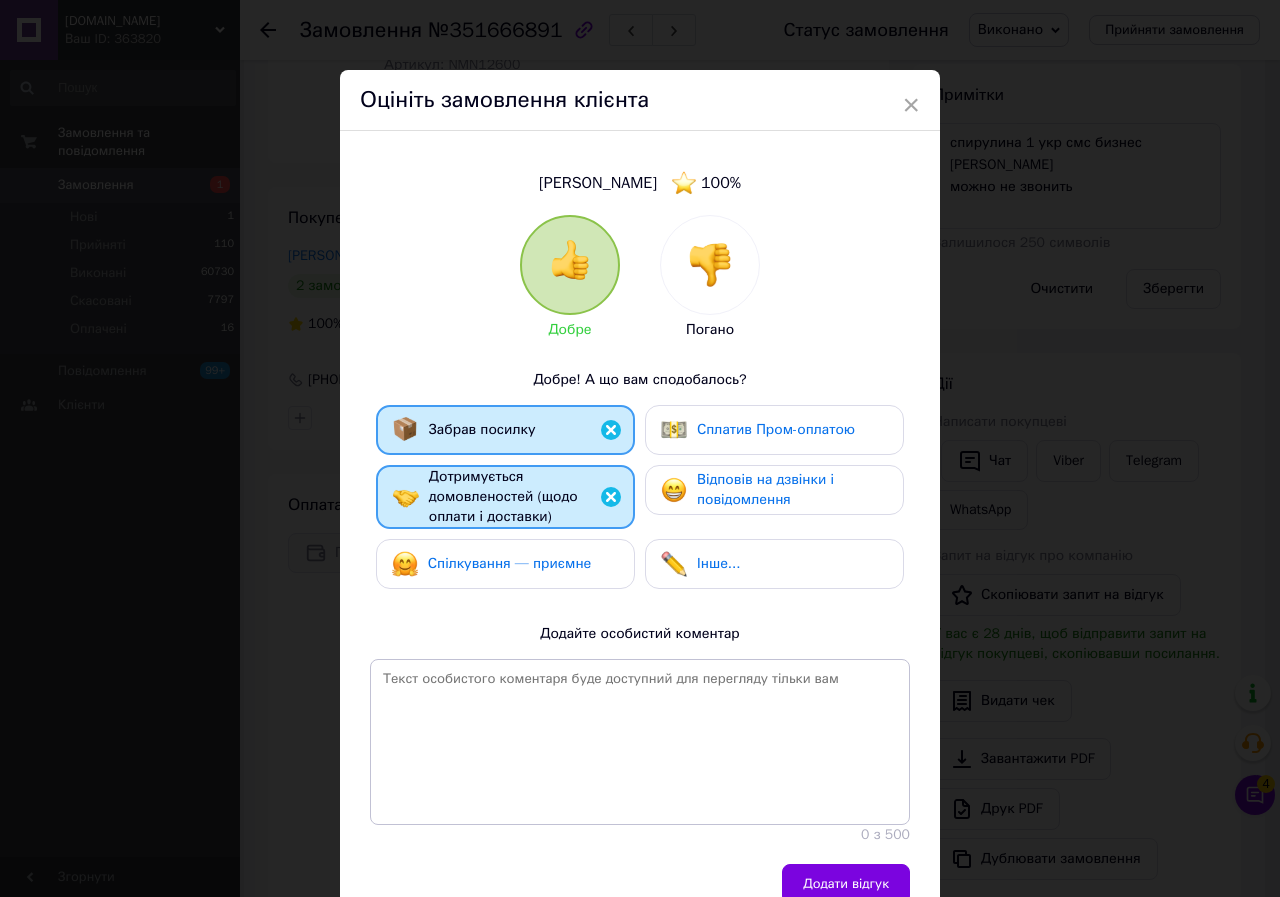click on "Спілкування — приємне" at bounding box center (510, 563) 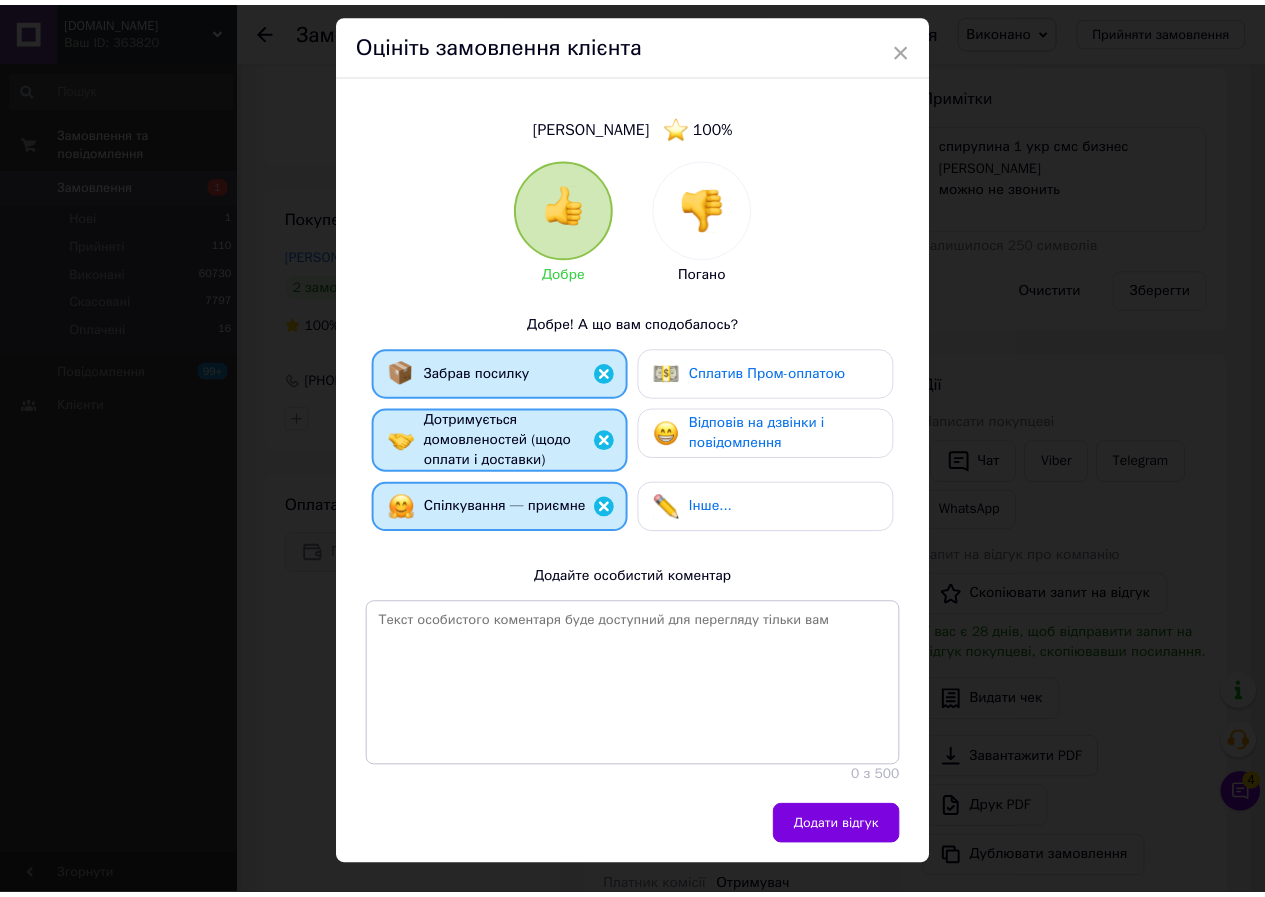 scroll, scrollTop: 89, scrollLeft: 0, axis: vertical 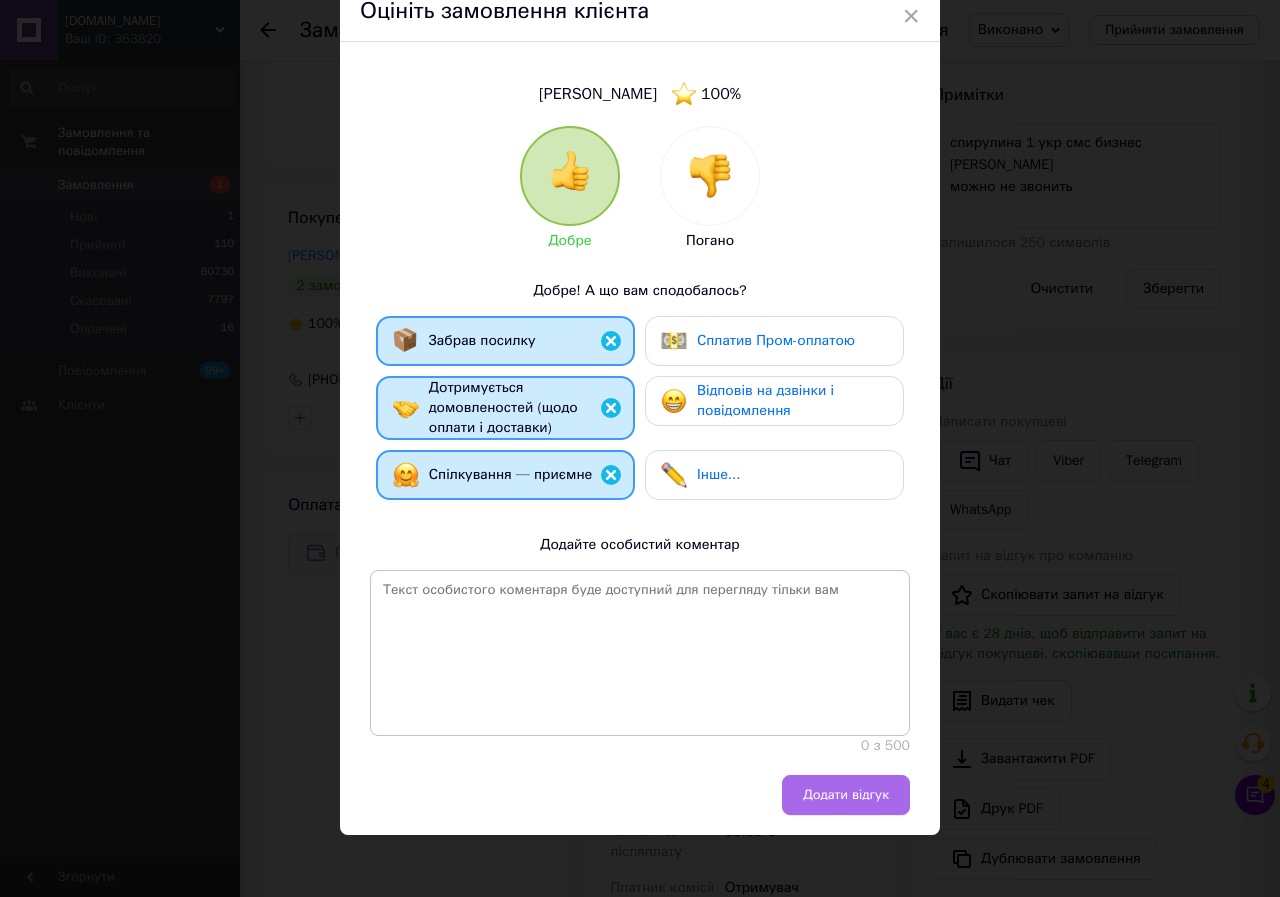 click on "Додати відгук" at bounding box center (846, 795) 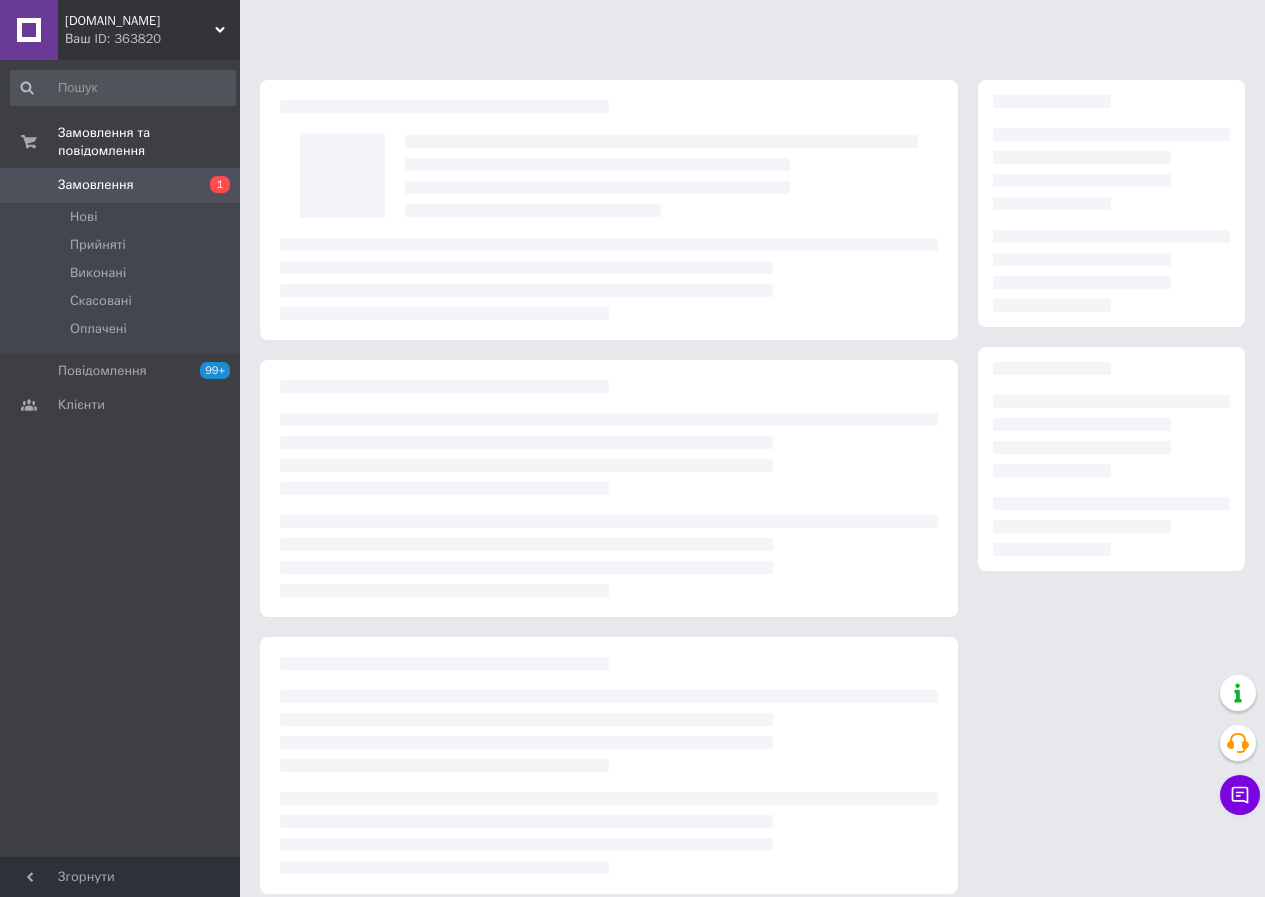 scroll, scrollTop: 0, scrollLeft: 0, axis: both 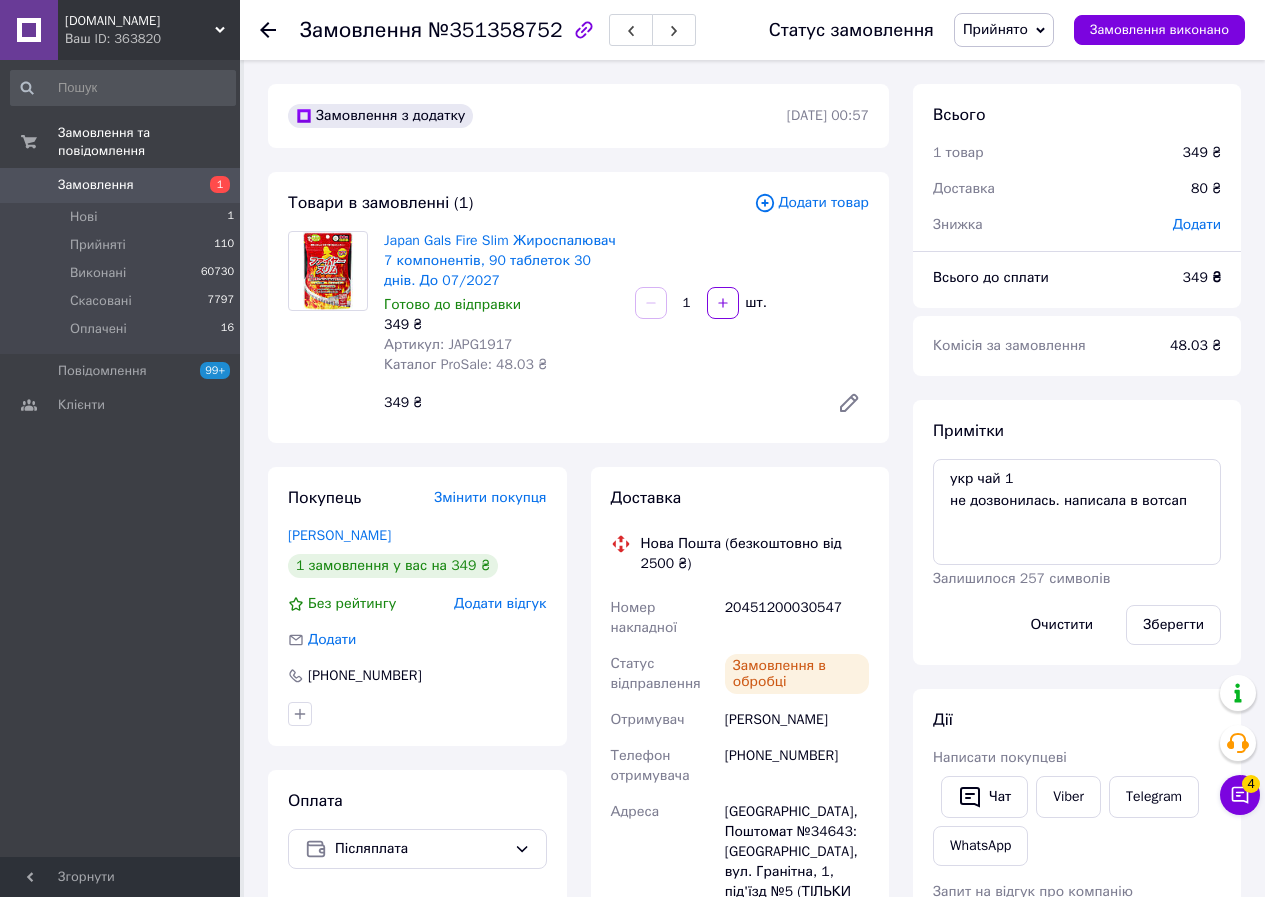 click 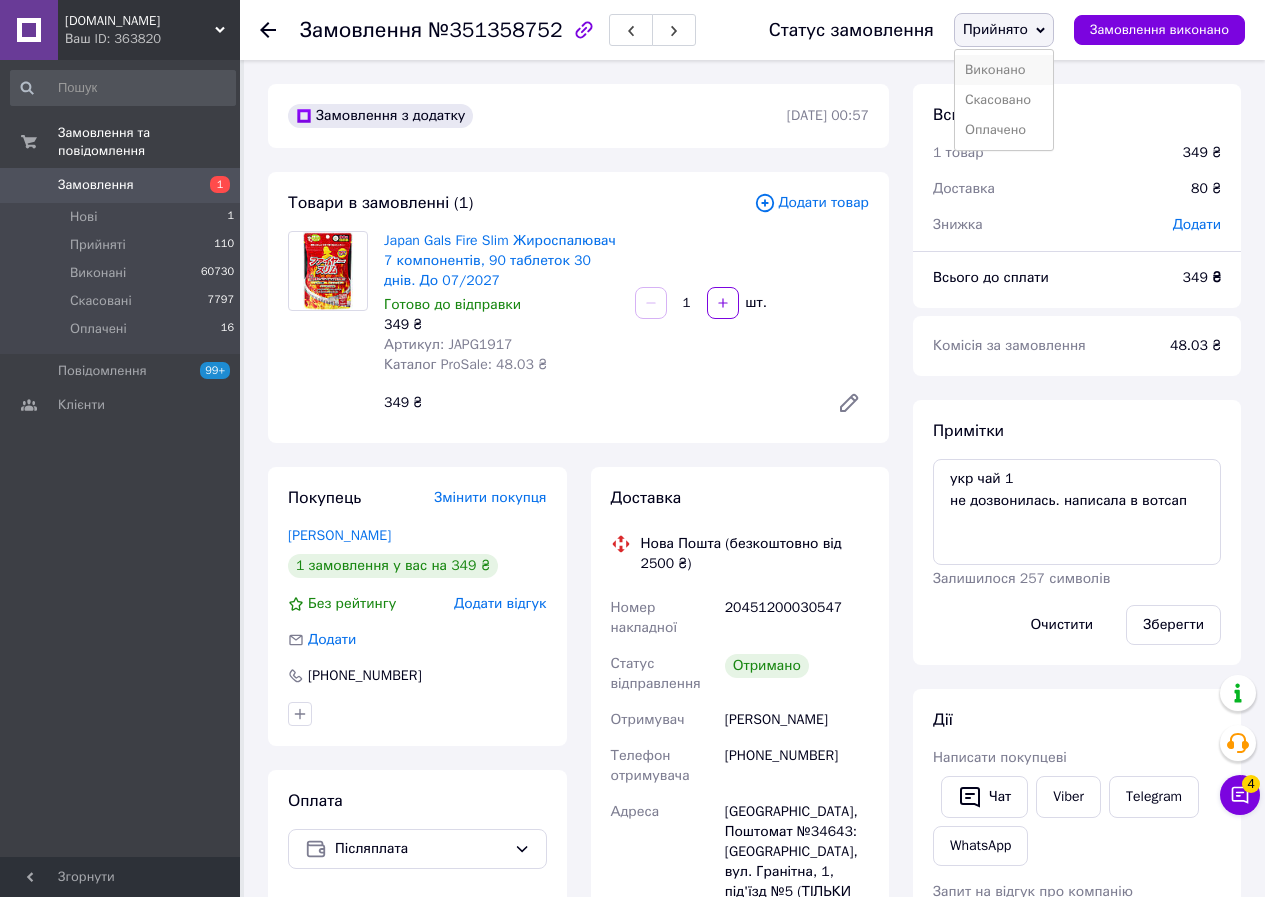 click on "Виконано" at bounding box center (1004, 70) 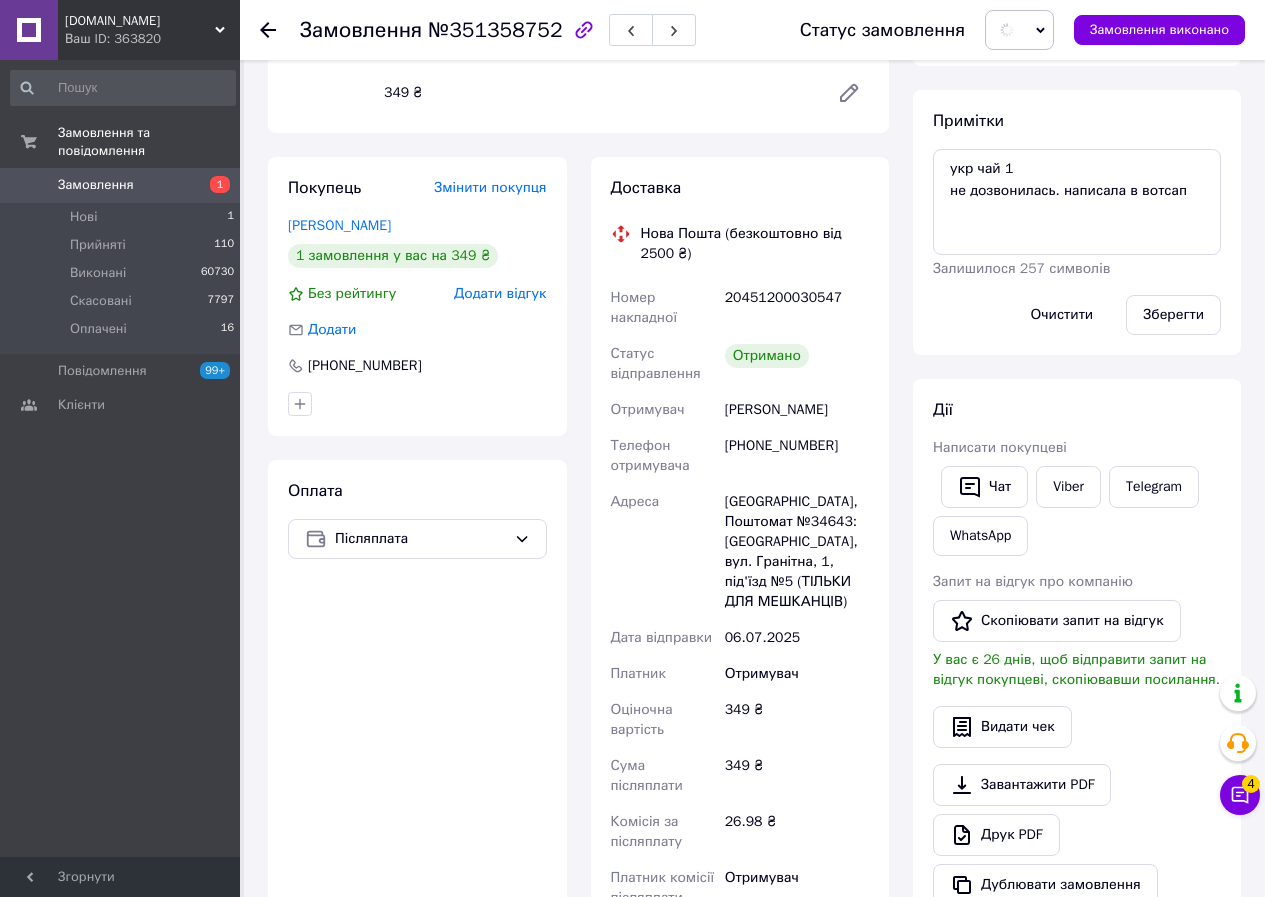 scroll, scrollTop: 400, scrollLeft: 0, axis: vertical 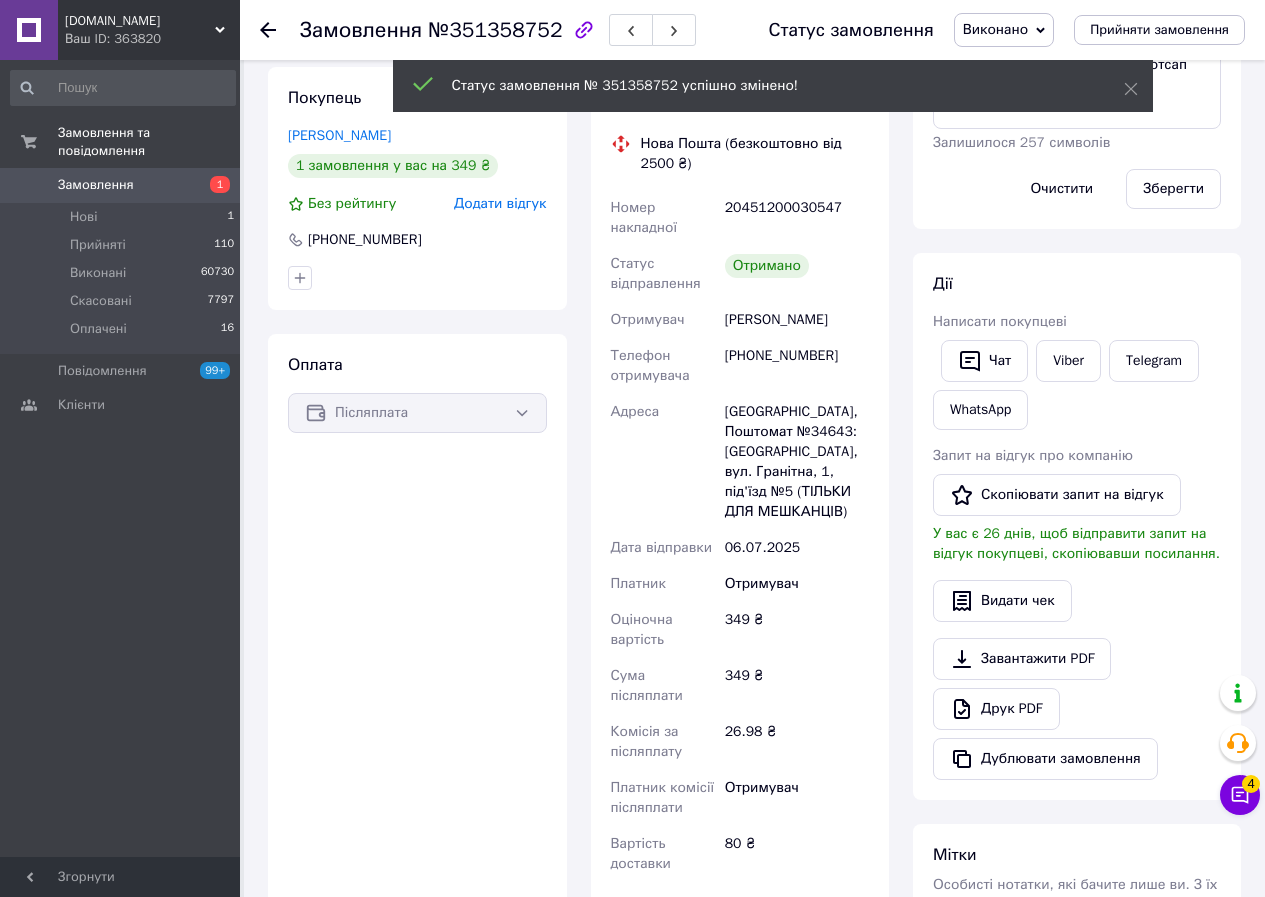 click on "Додати відгук" at bounding box center [500, 203] 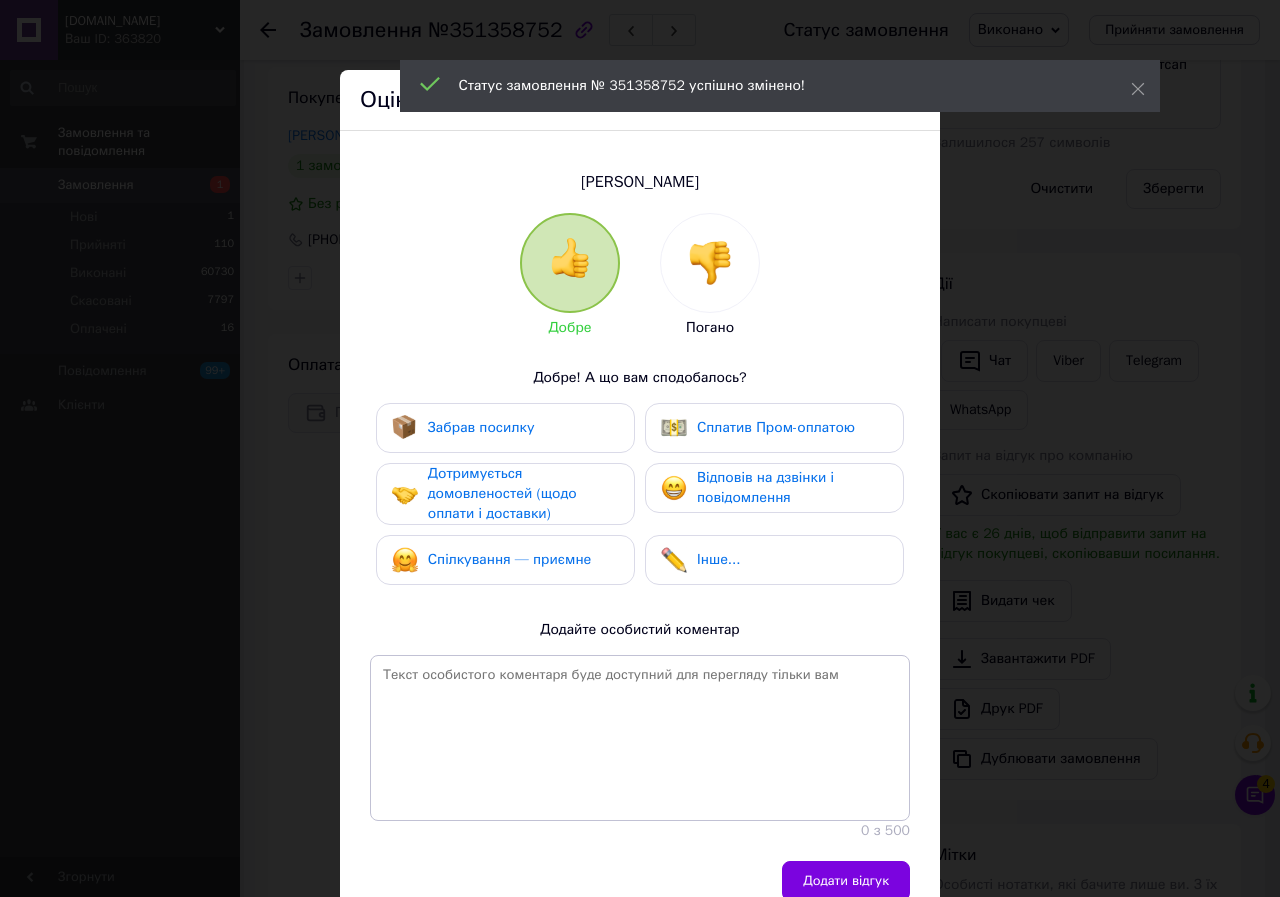 click on "Забрав посилку" at bounding box center (463, 428) 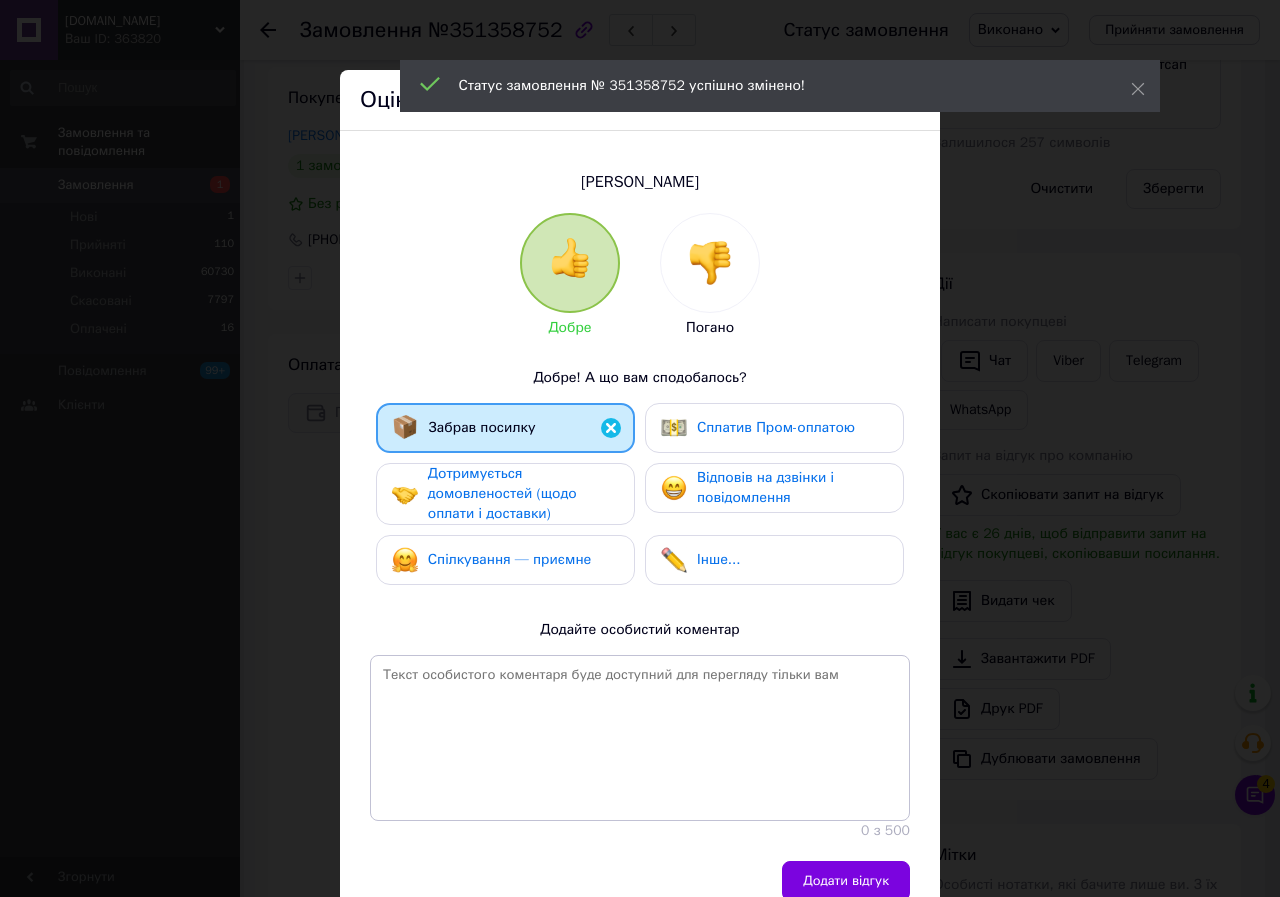 click on "Дотримується домовленостей (щодо оплати і доставки)" at bounding box center [502, 493] 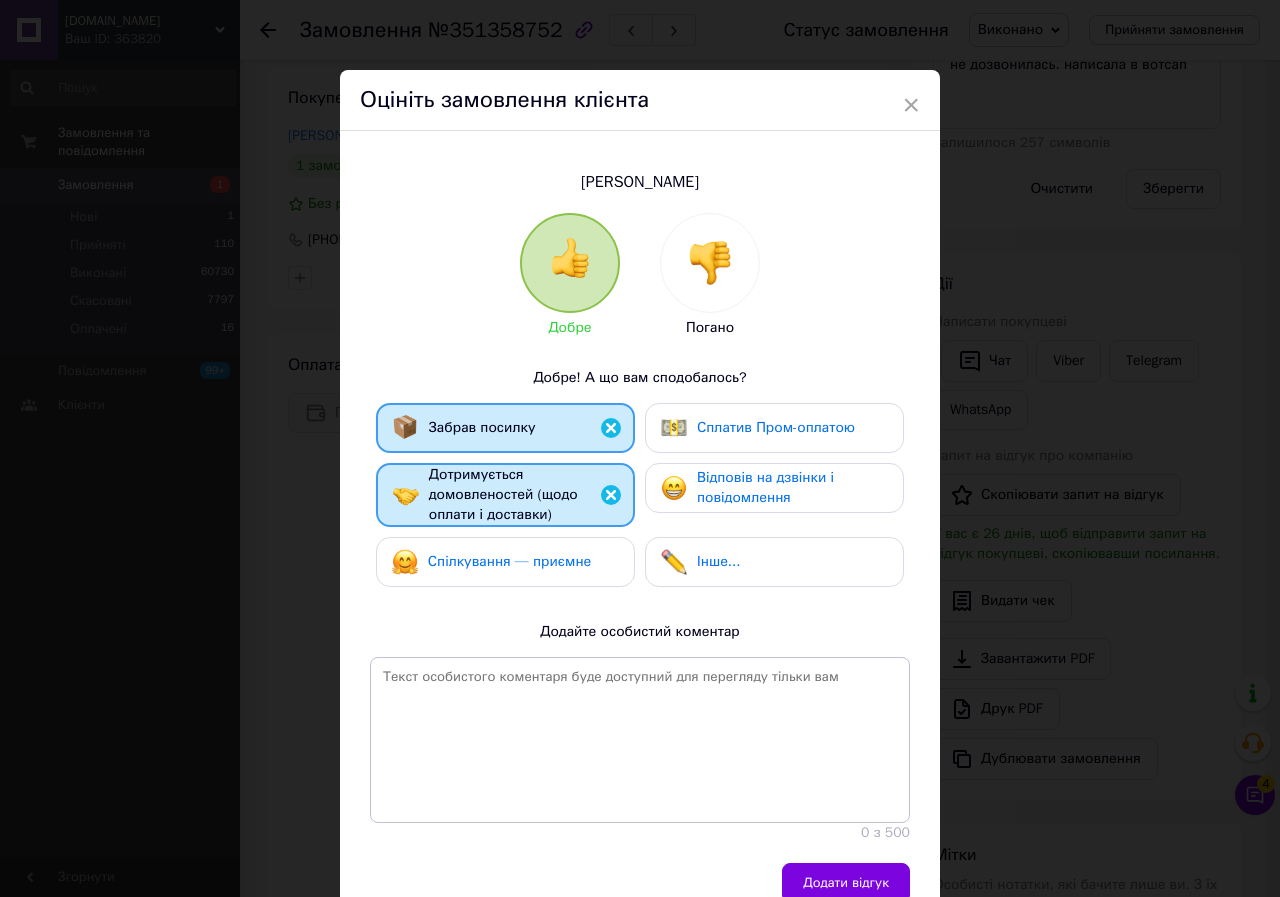 drag, startPoint x: 456, startPoint y: 571, endPoint x: 478, endPoint y: 560, distance: 24.596748 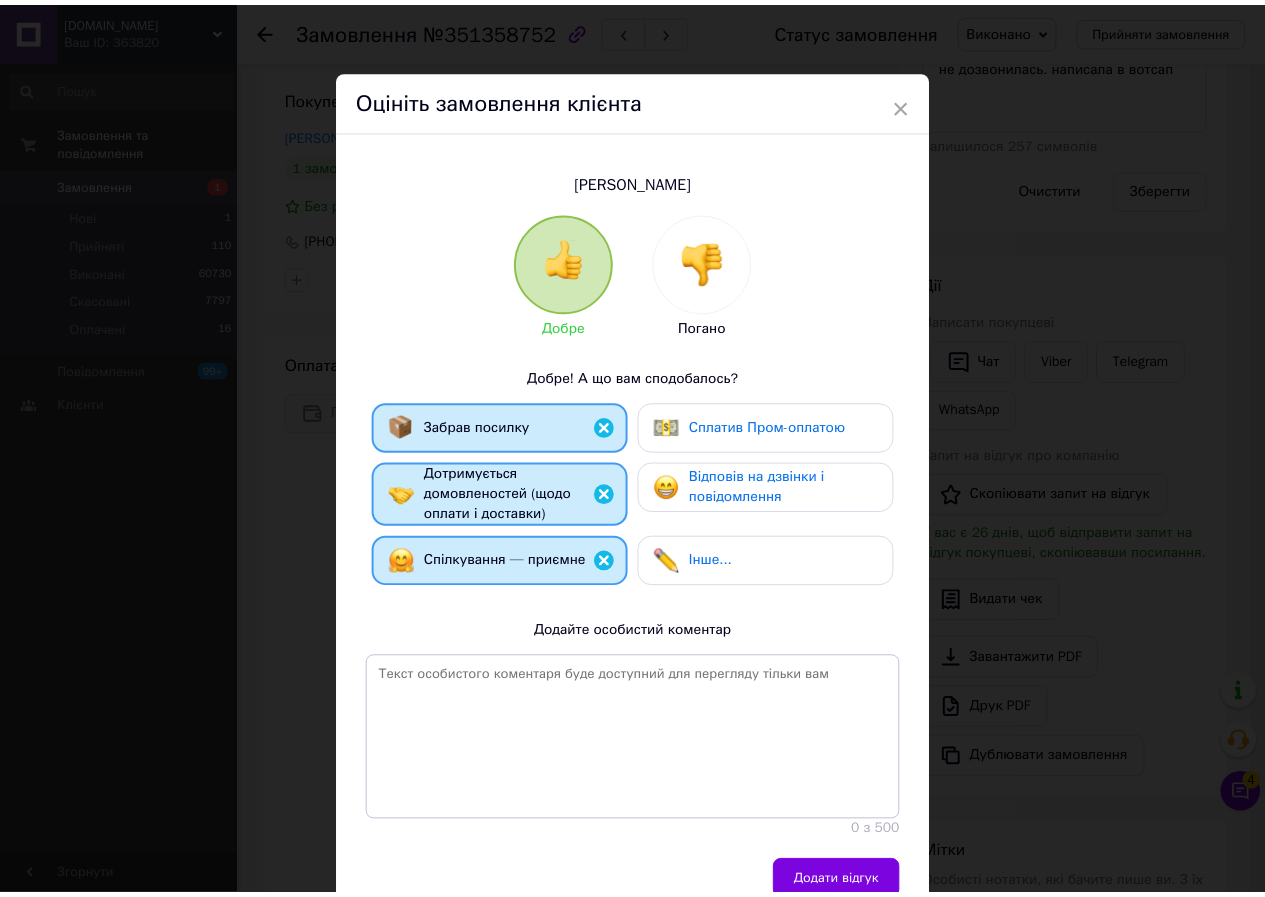 scroll, scrollTop: 88, scrollLeft: 0, axis: vertical 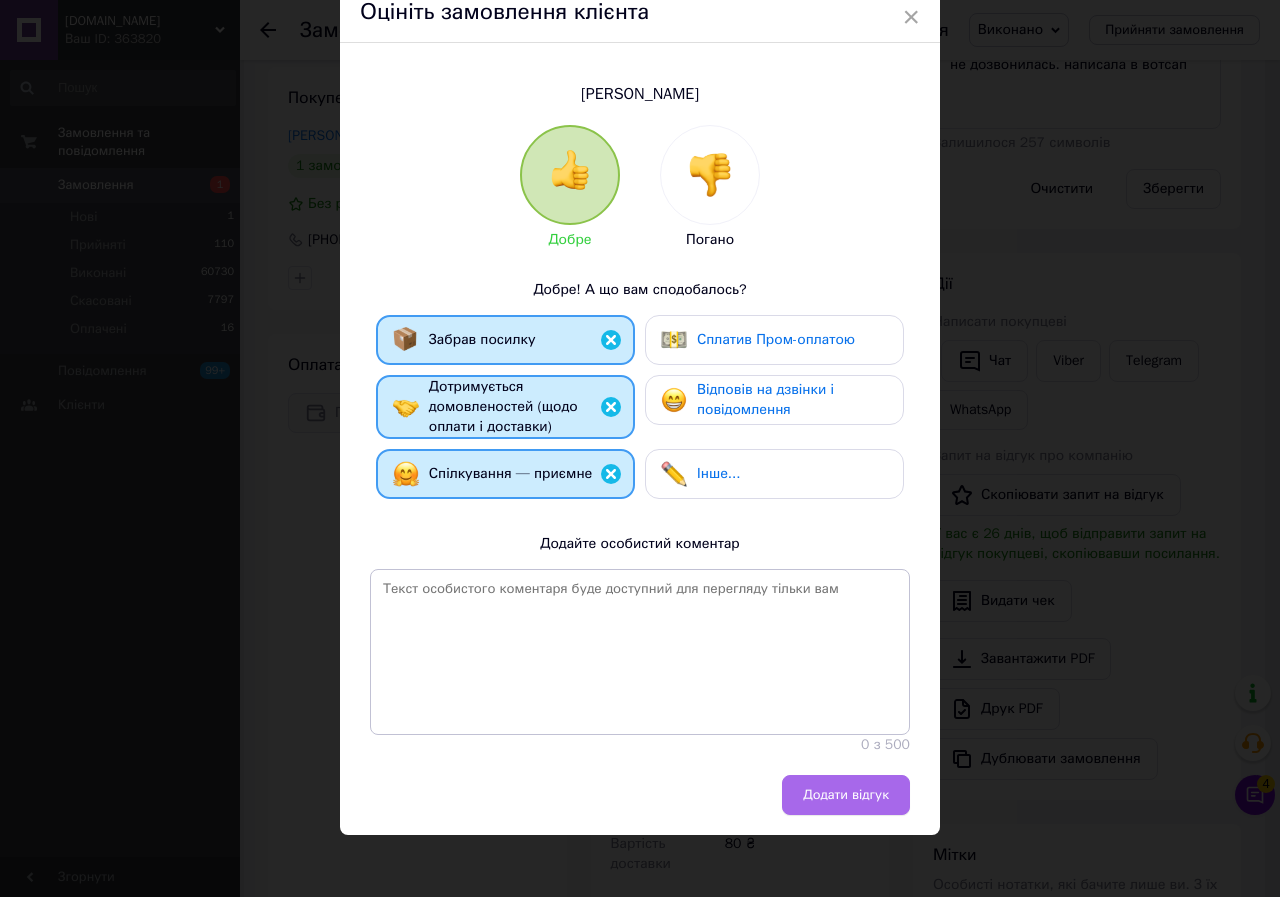 click on "Додати відгук" at bounding box center (846, 795) 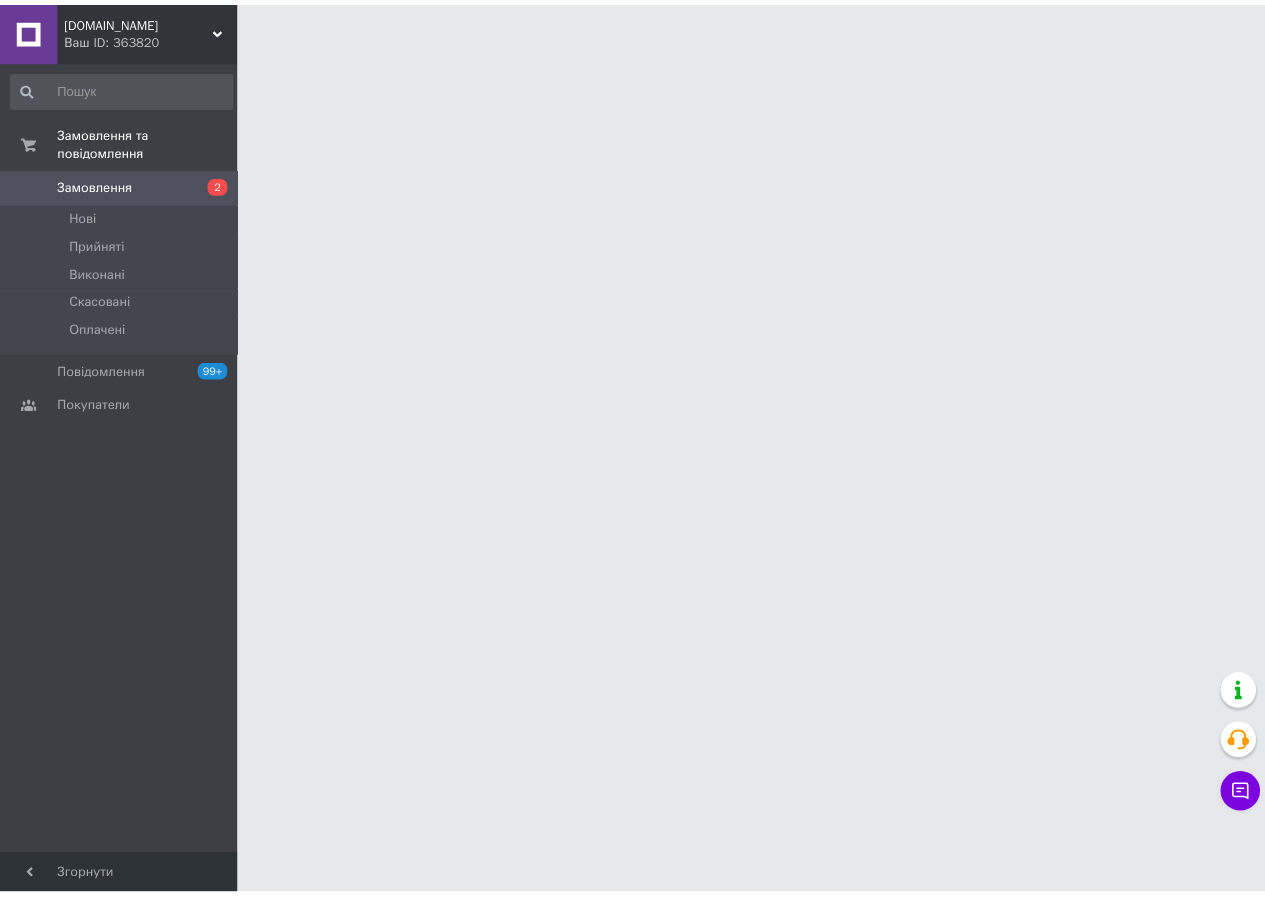 scroll, scrollTop: 0, scrollLeft: 0, axis: both 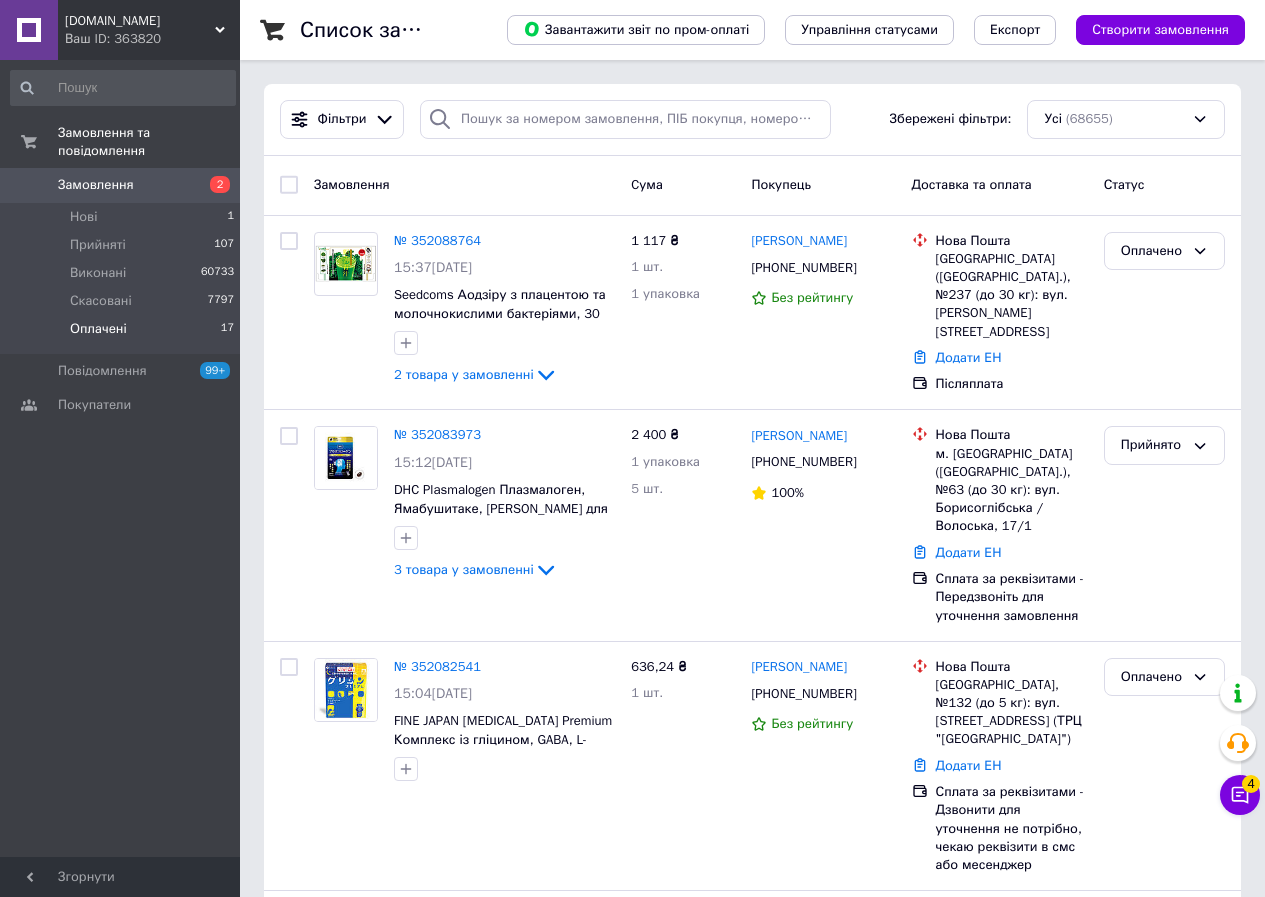 click on "Оплачені" at bounding box center [98, 329] 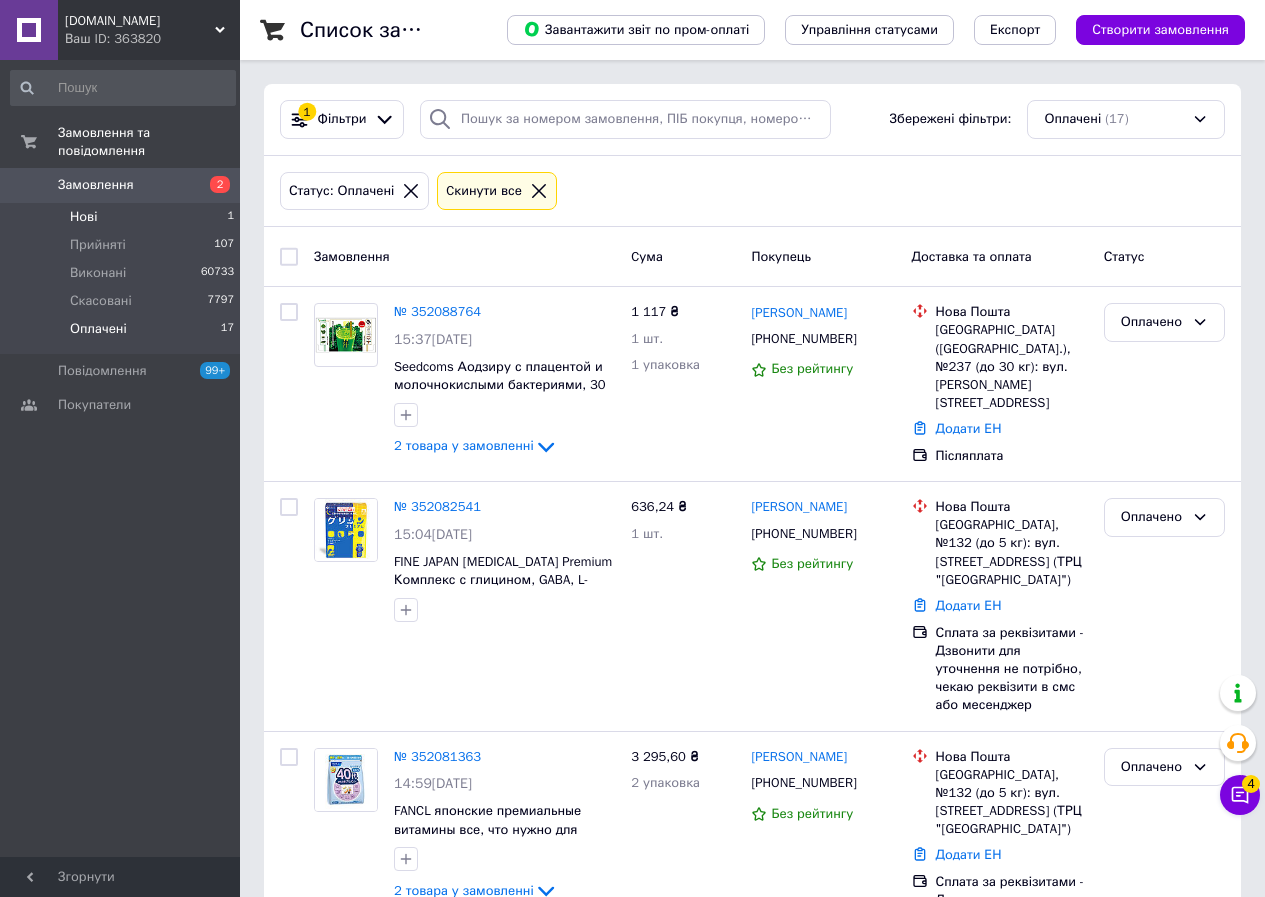 click on "Нові 1" at bounding box center (123, 217) 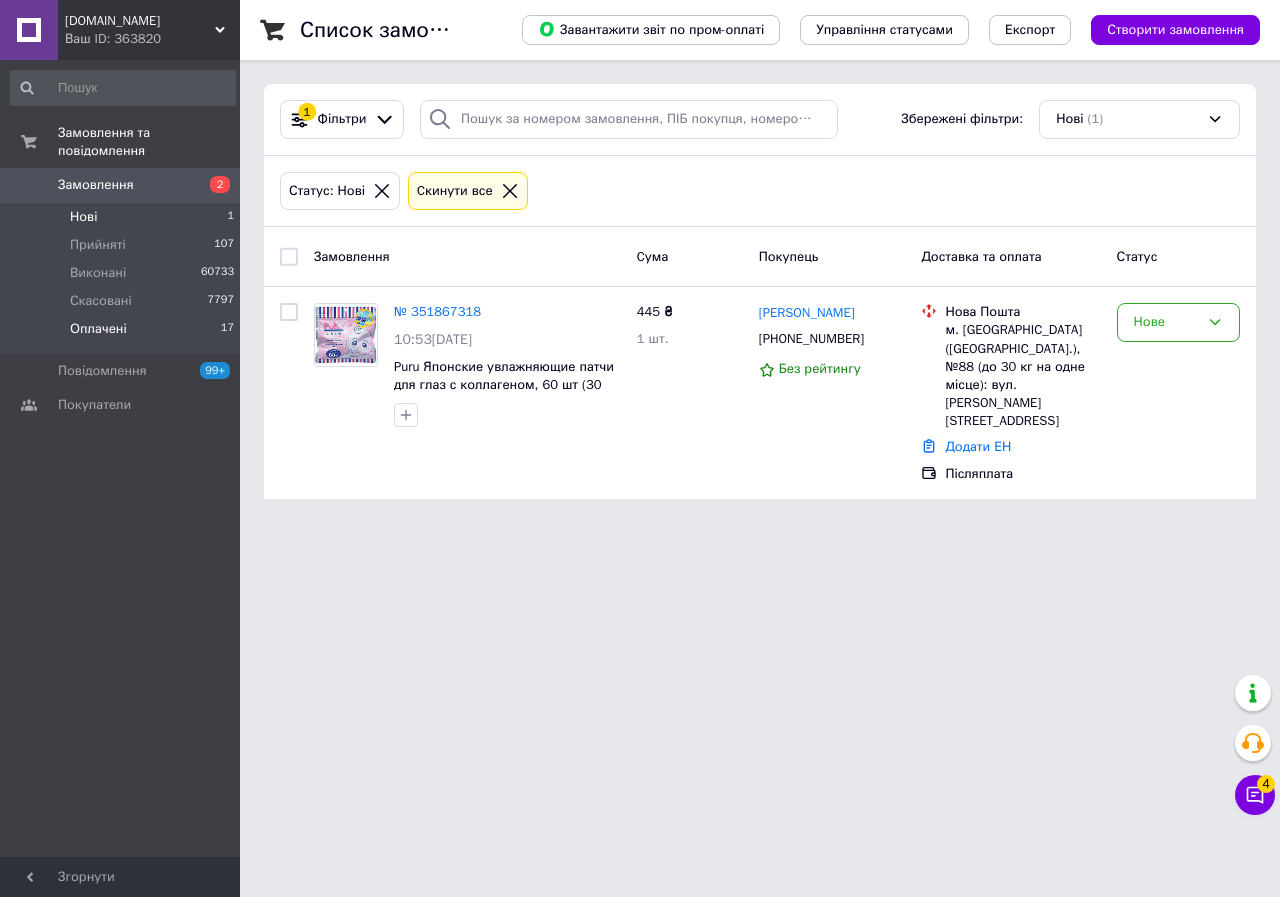 click on "Оплачені" at bounding box center [98, 329] 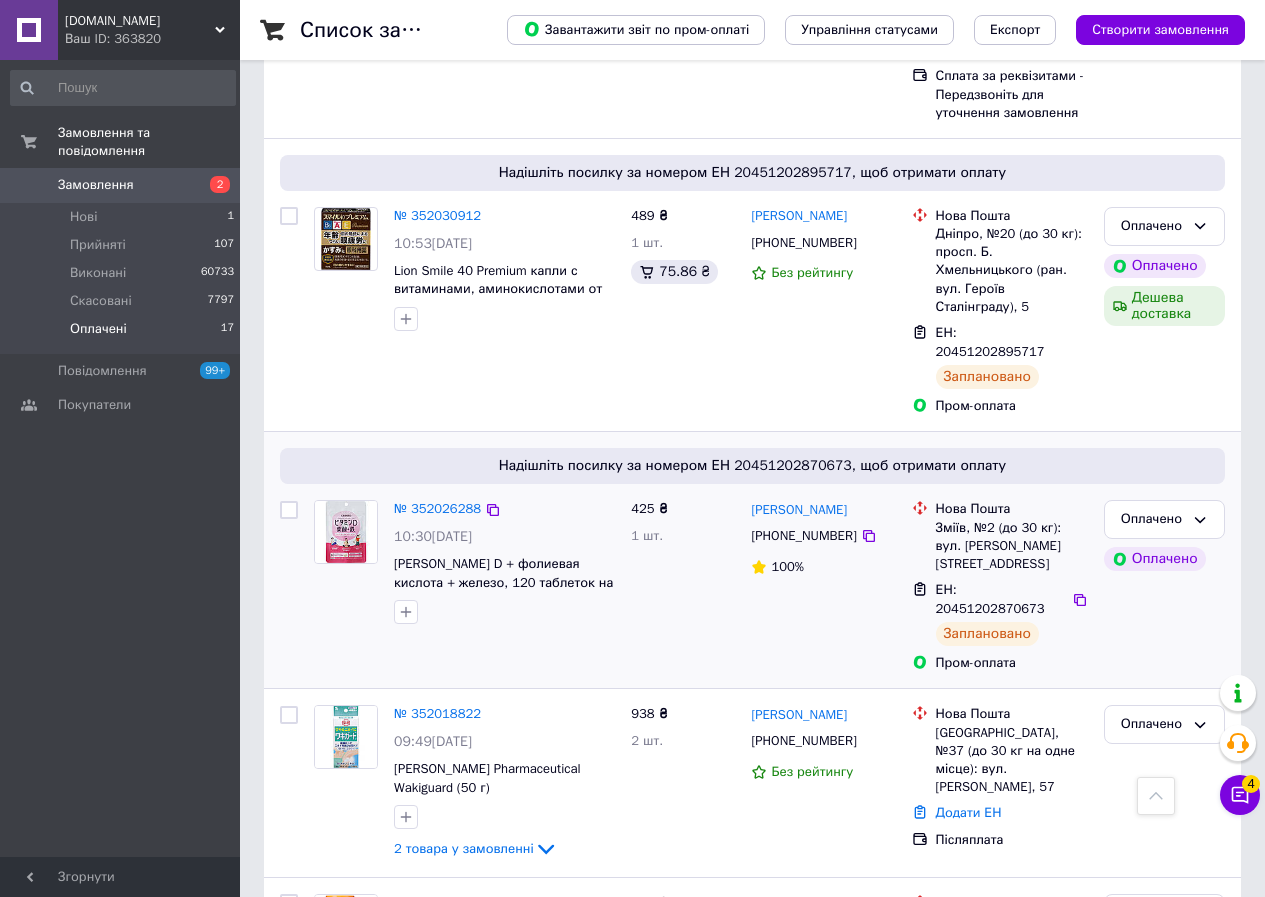 scroll, scrollTop: 1700, scrollLeft: 0, axis: vertical 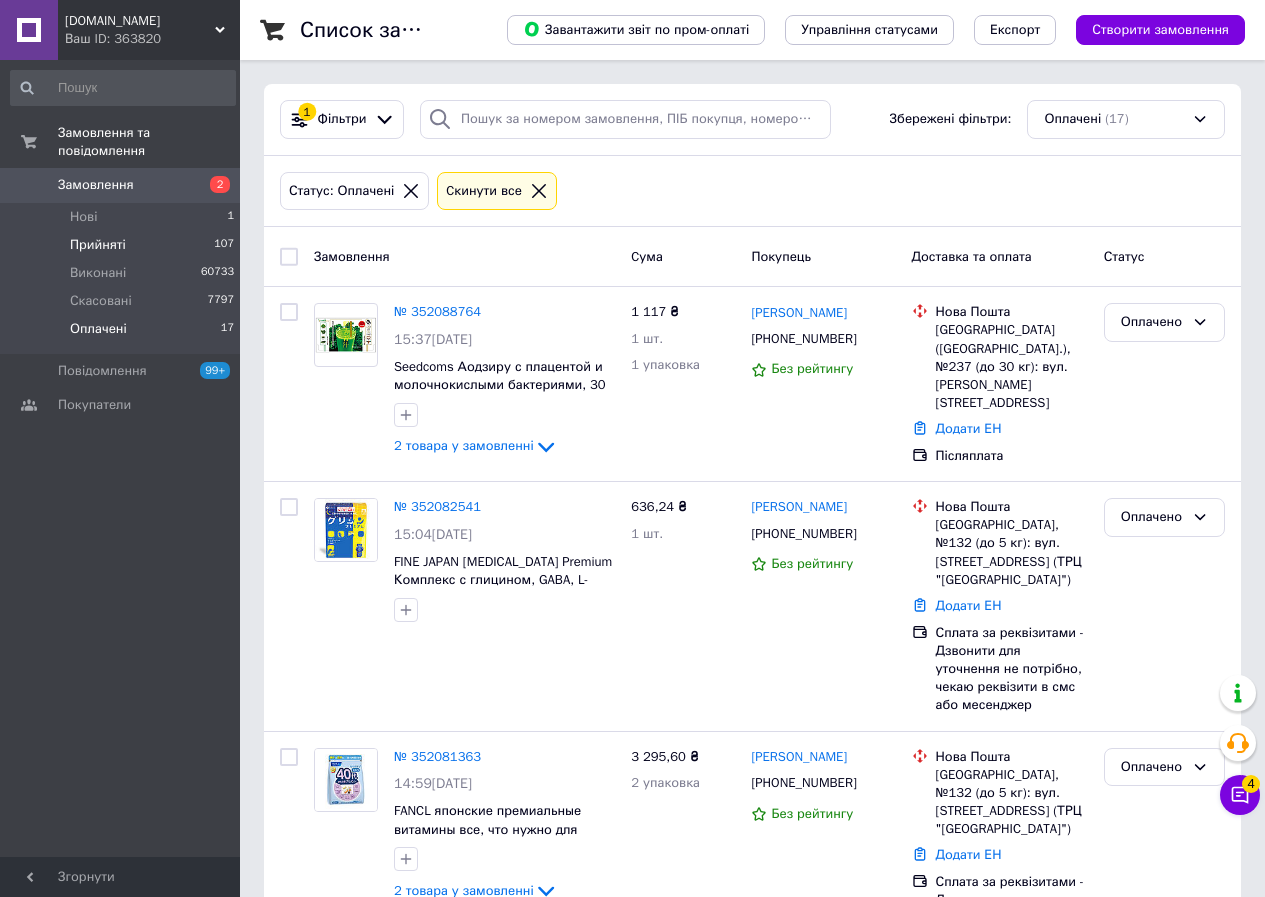 click on "Прийняті" at bounding box center [98, 245] 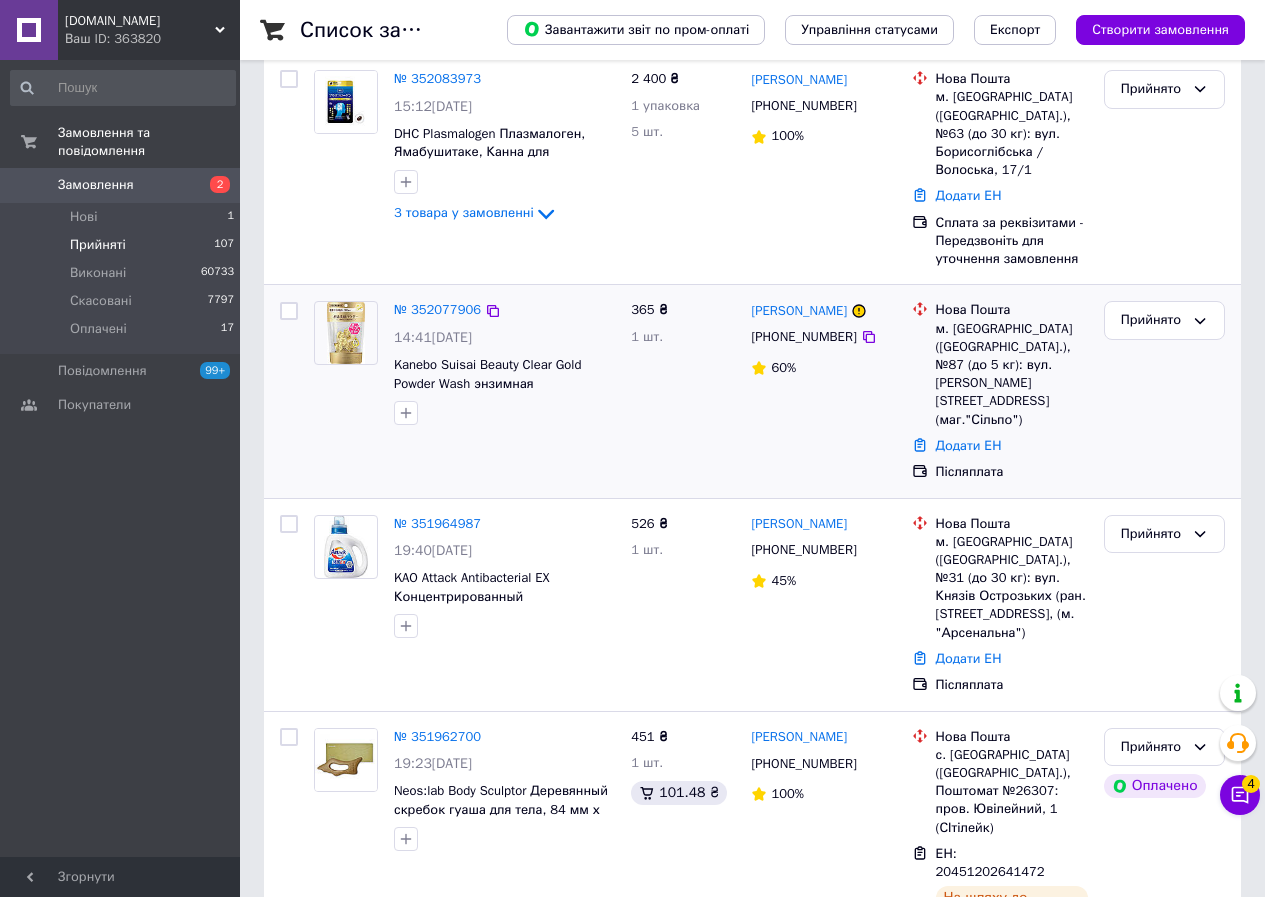 scroll, scrollTop: 300, scrollLeft: 0, axis: vertical 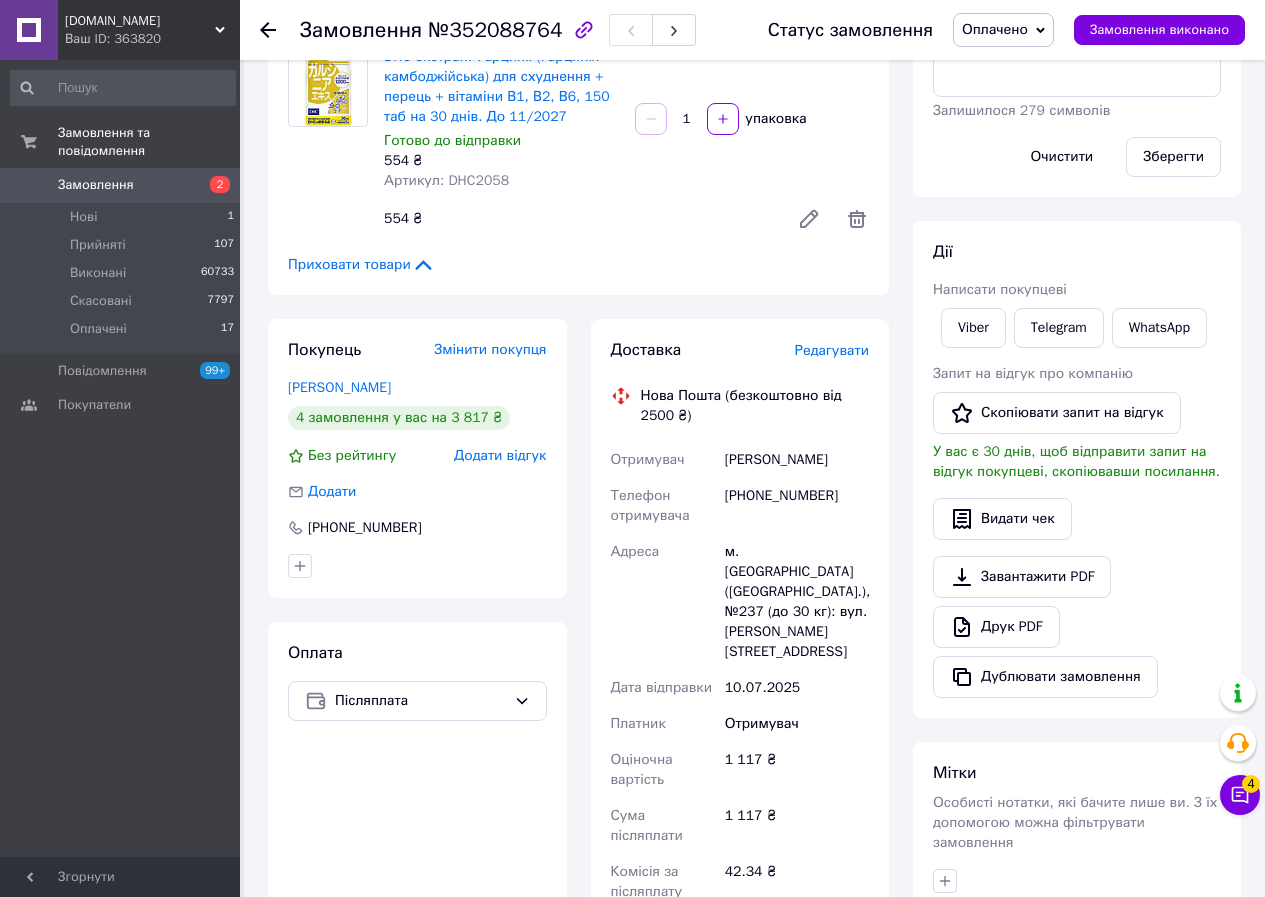 click on "[PERSON_NAME]" at bounding box center [339, 387] 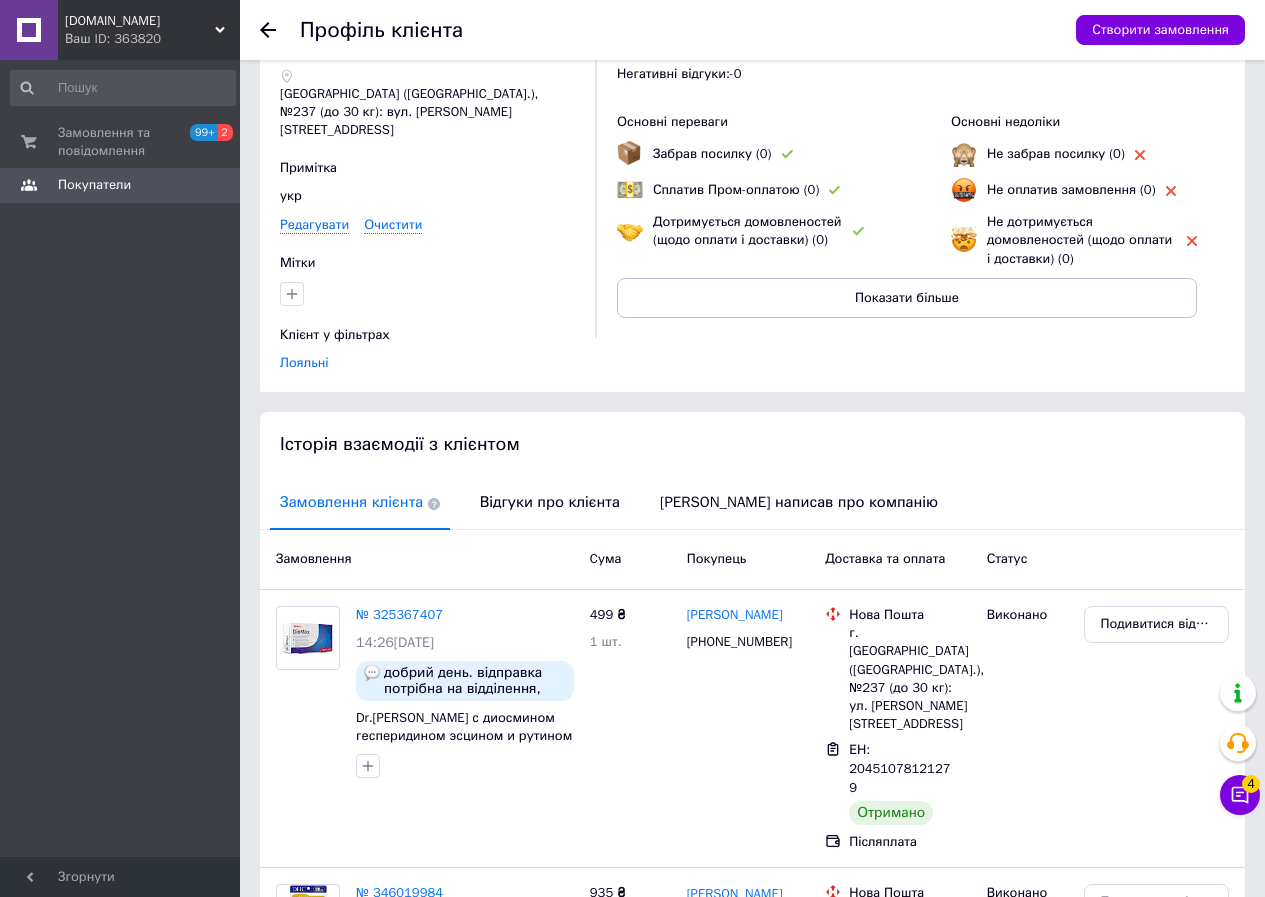scroll, scrollTop: 300, scrollLeft: 0, axis: vertical 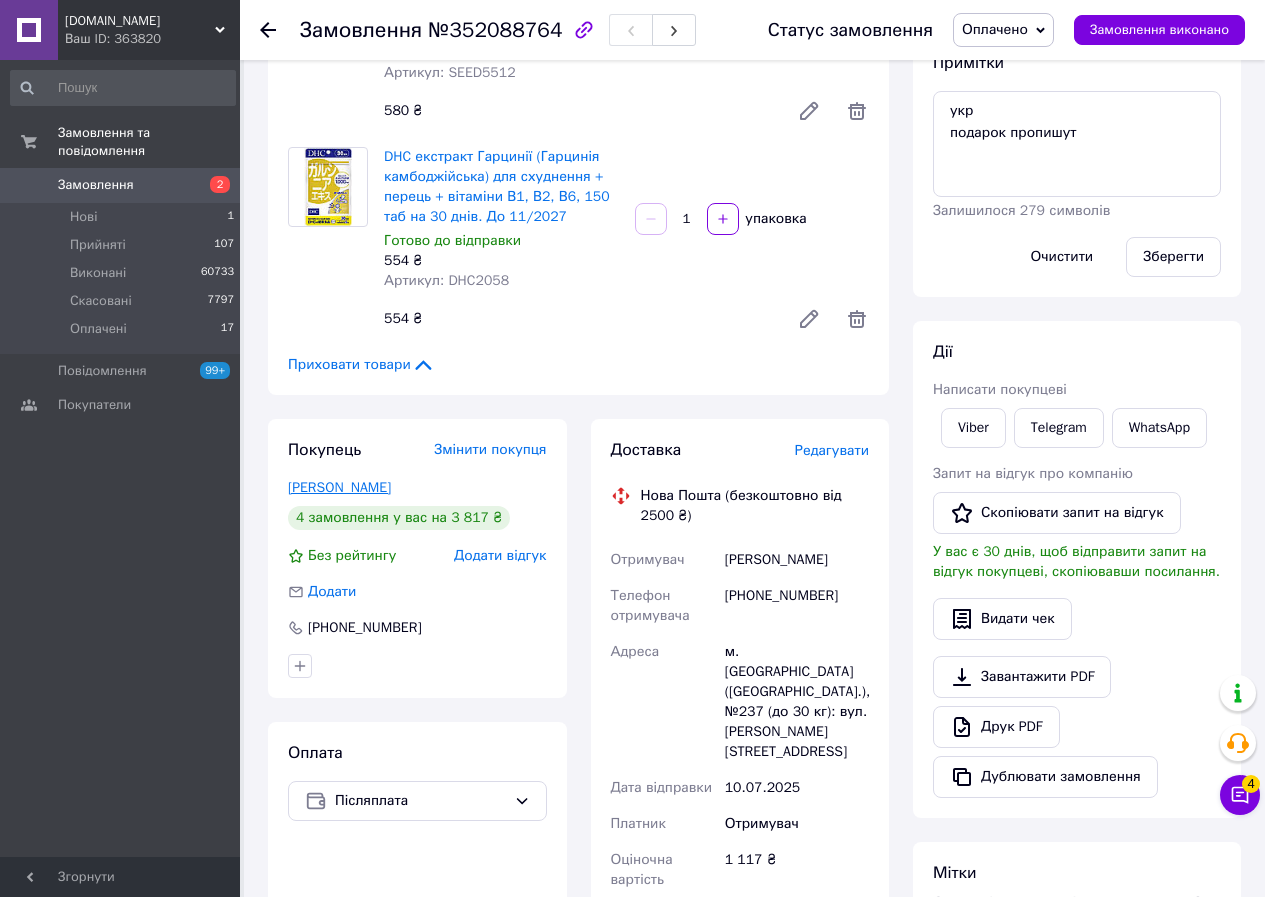 click on "[PERSON_NAME]" at bounding box center [339, 487] 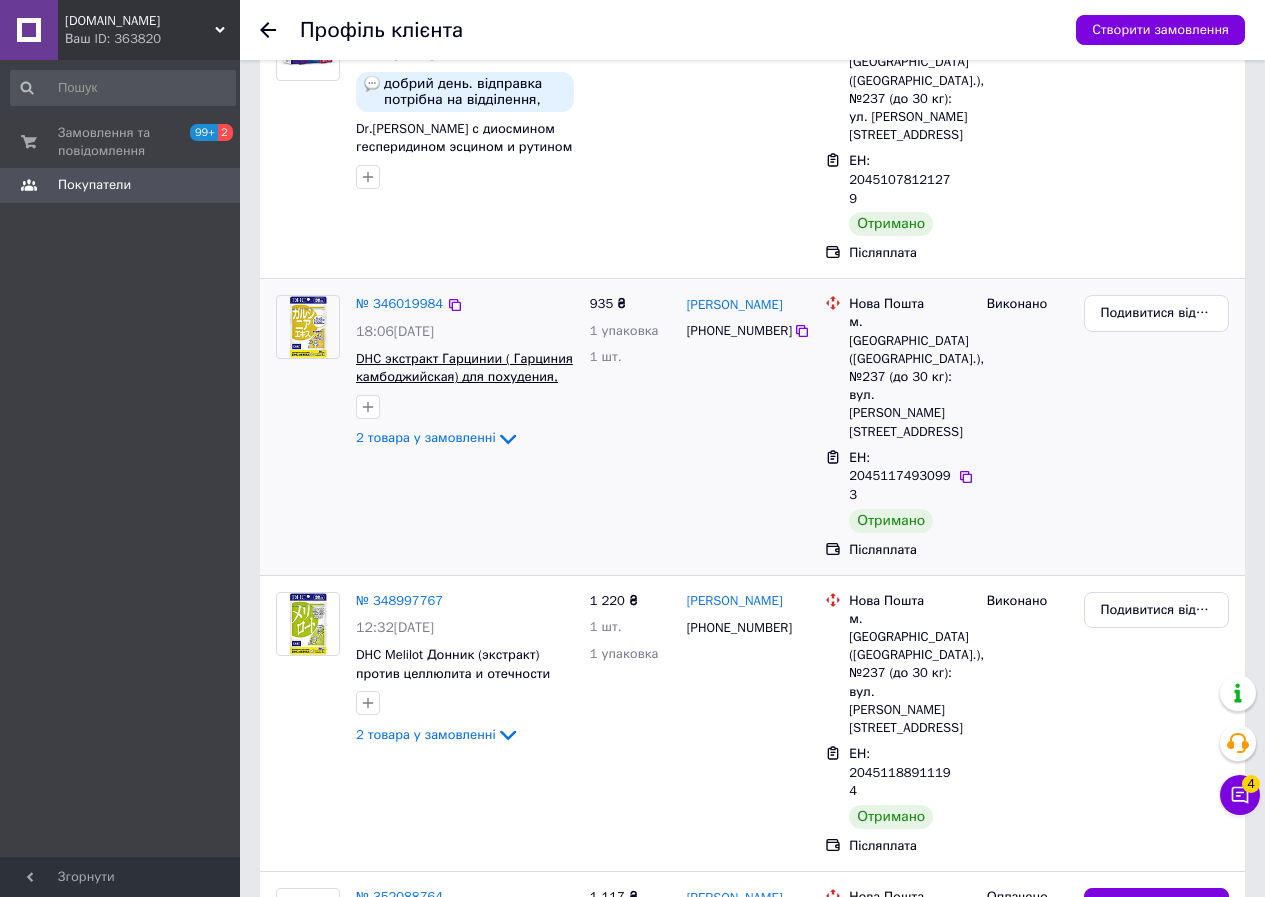 scroll, scrollTop: 700, scrollLeft: 0, axis: vertical 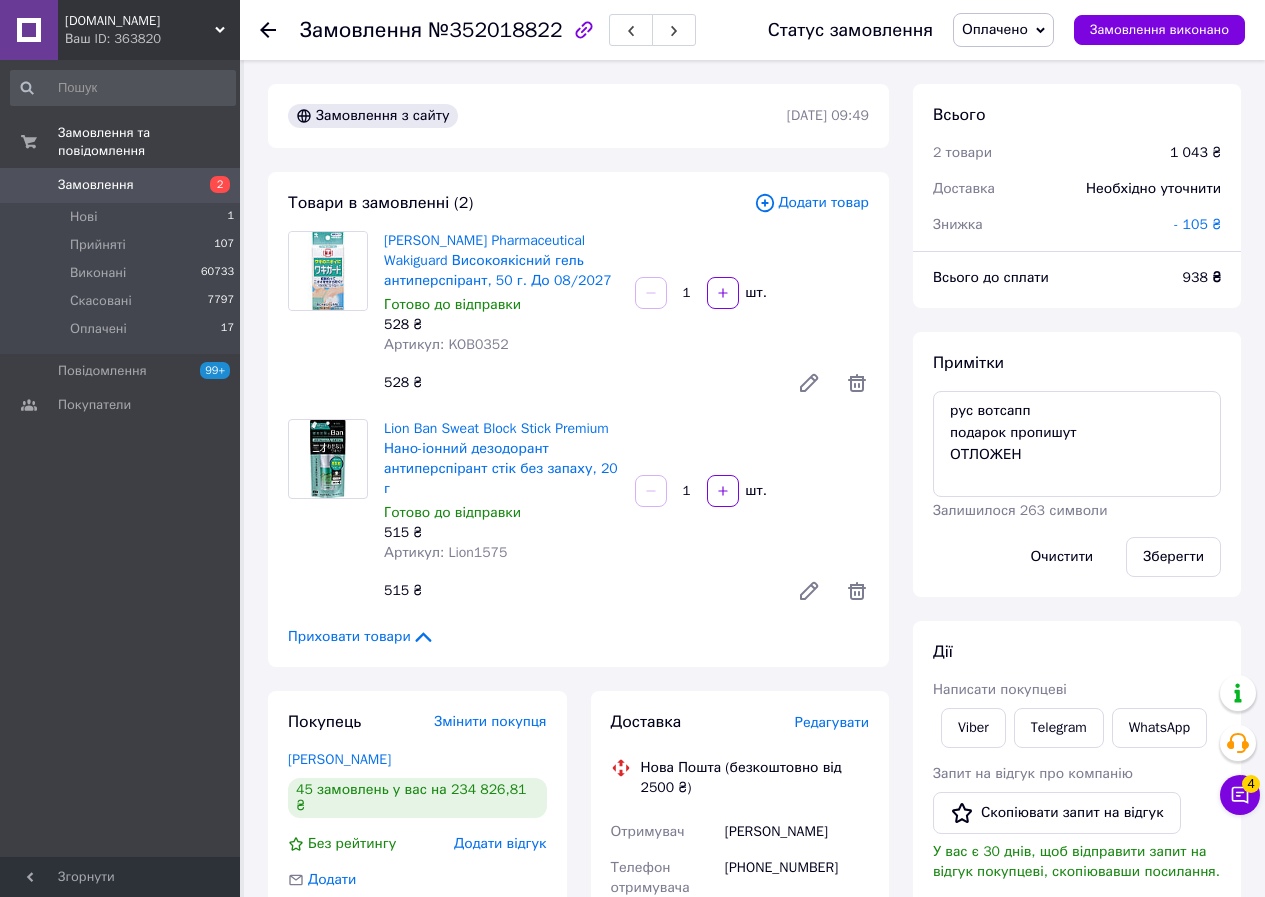 click on "Гребенюк Надія" at bounding box center (339, 759) 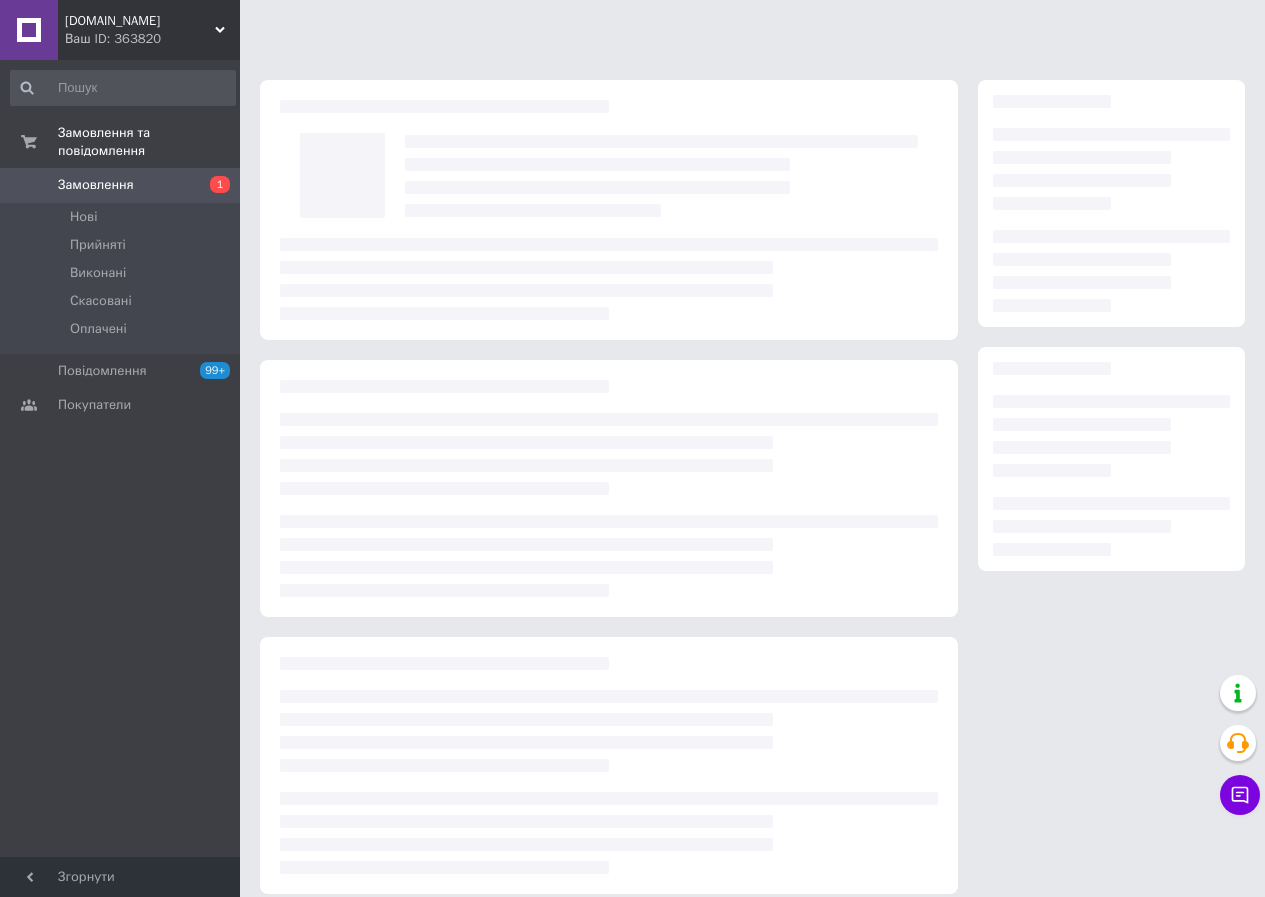 scroll, scrollTop: 0, scrollLeft: 0, axis: both 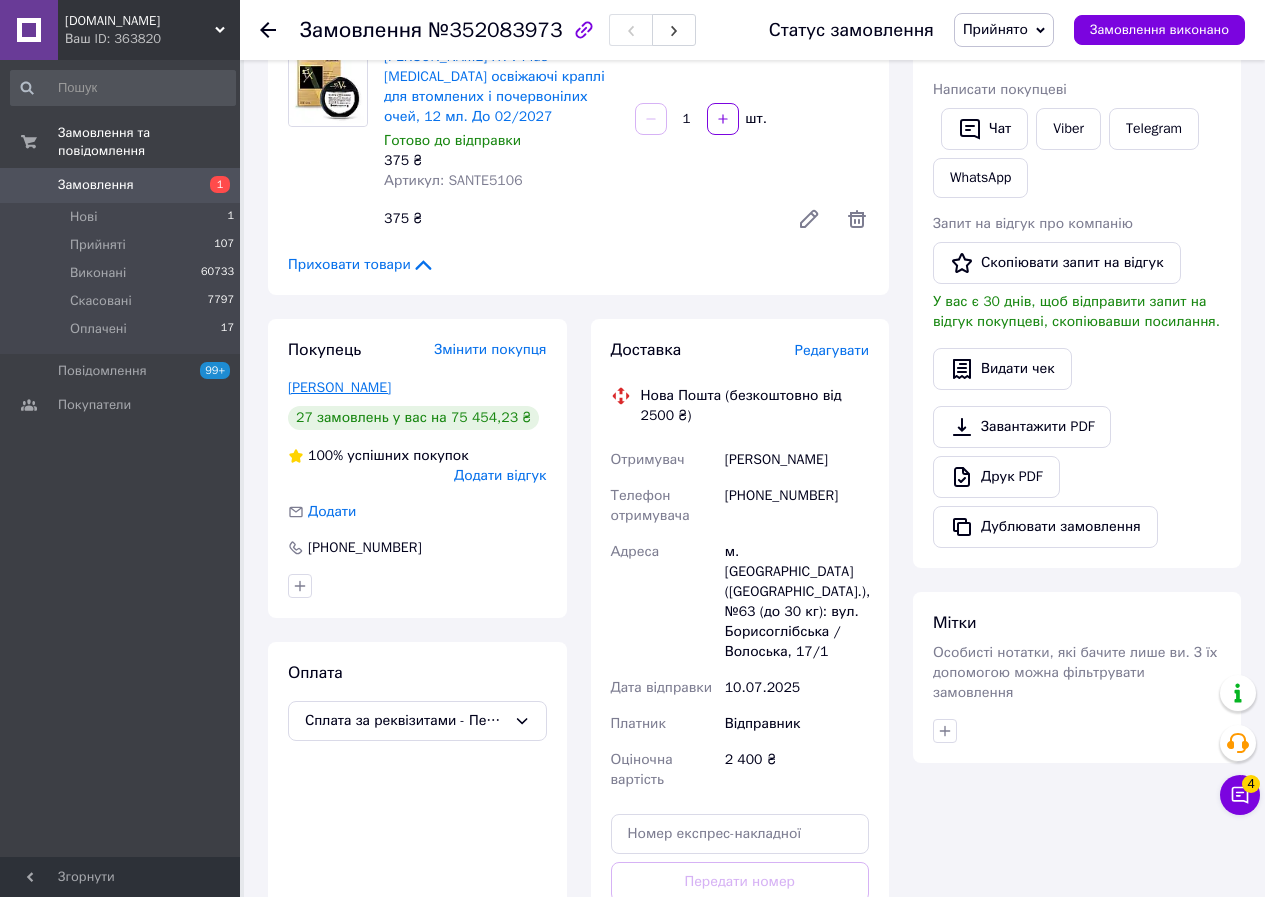 click on "Житарь Светлана" at bounding box center [339, 387] 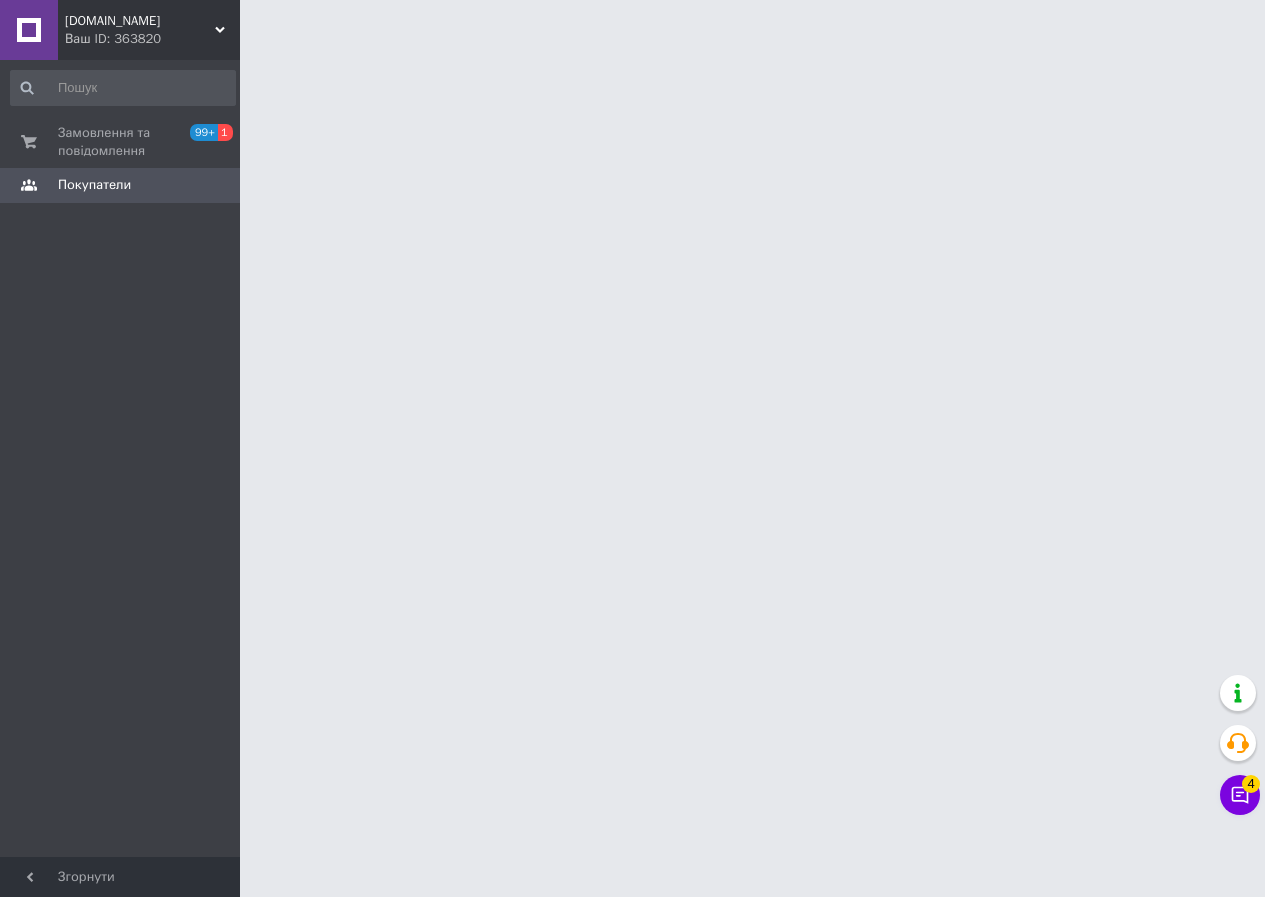scroll, scrollTop: 0, scrollLeft: 0, axis: both 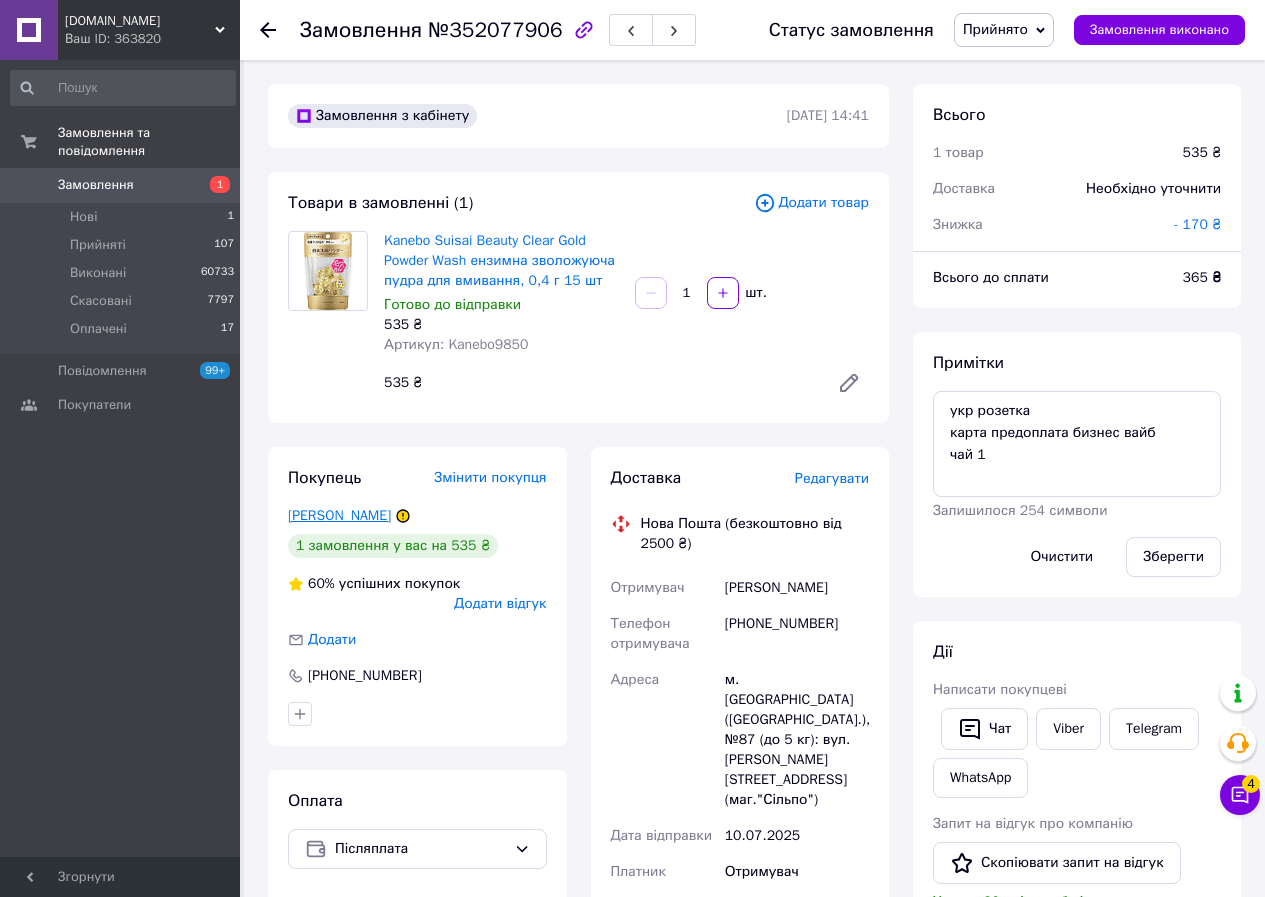click on "Таран Анна" at bounding box center [339, 515] 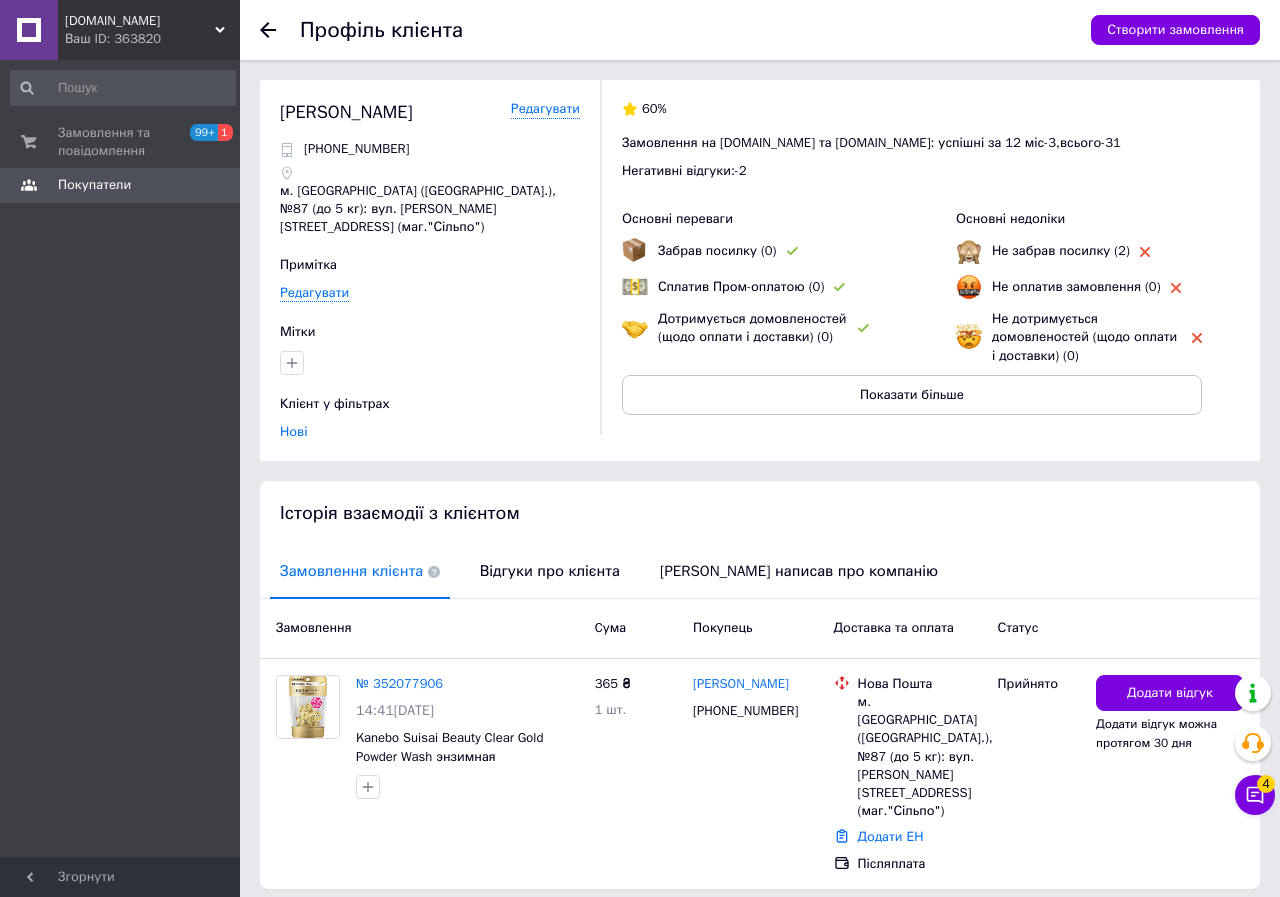 click 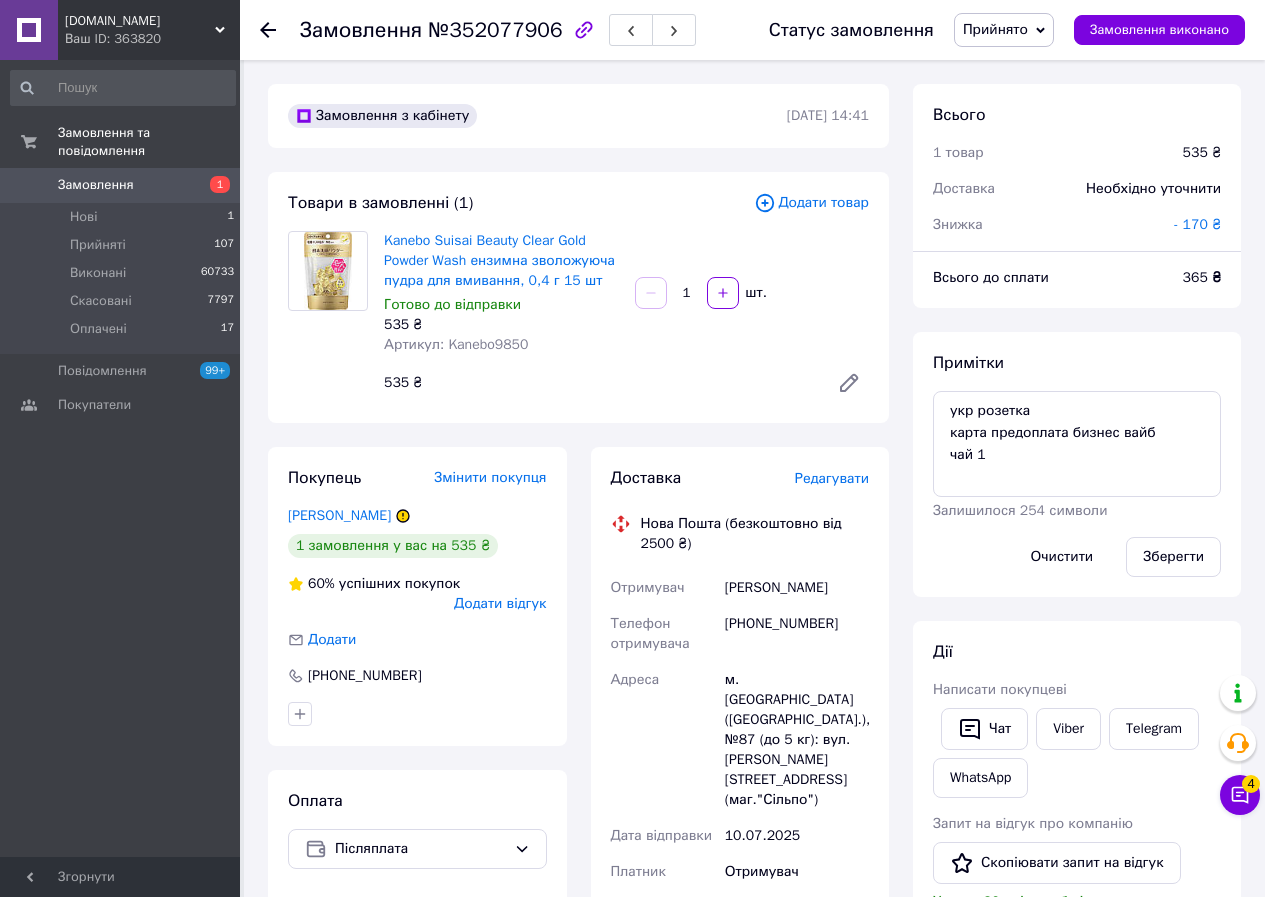 scroll, scrollTop: 80, scrollLeft: 0, axis: vertical 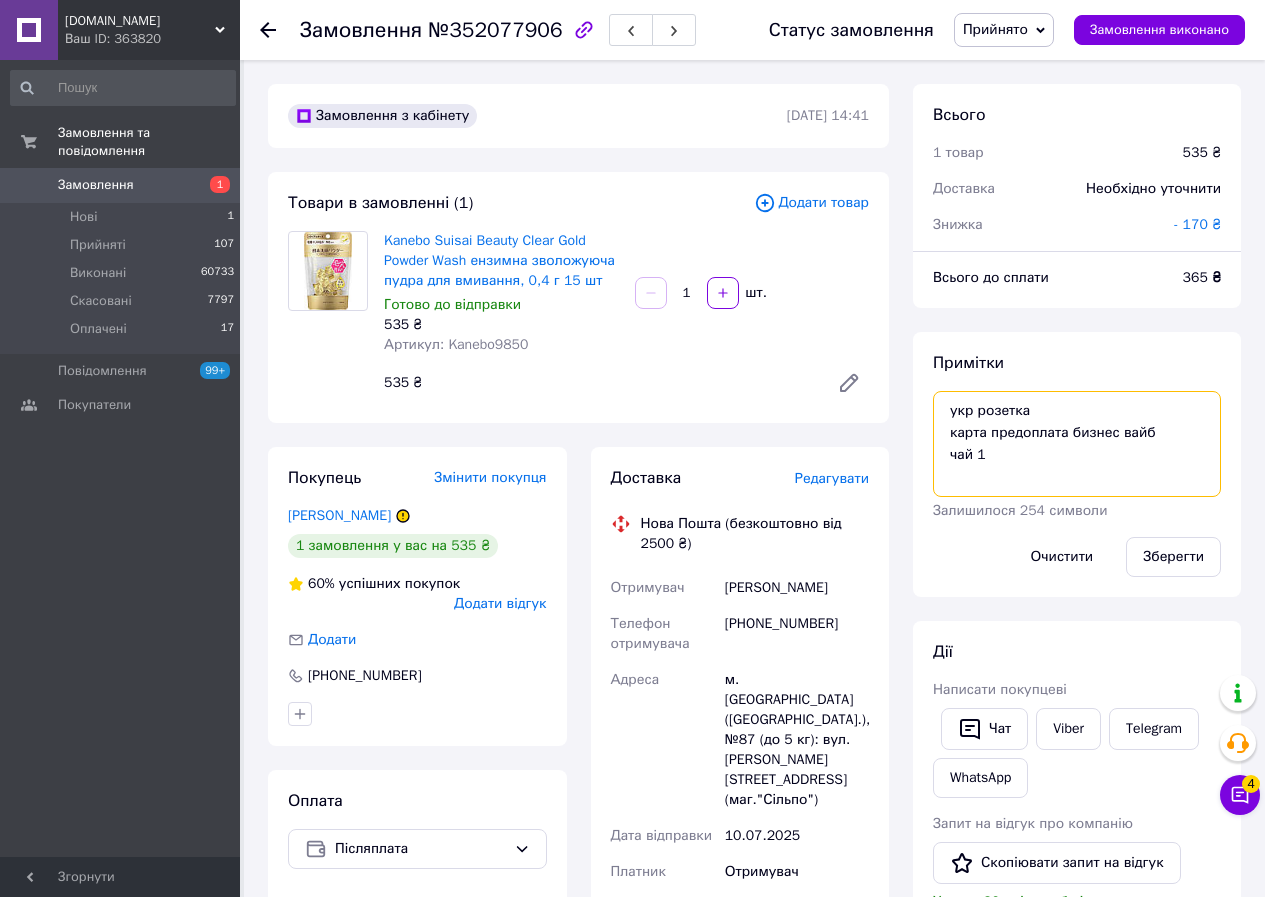 drag, startPoint x: 960, startPoint y: 417, endPoint x: 1154, endPoint y: 431, distance: 194.5045 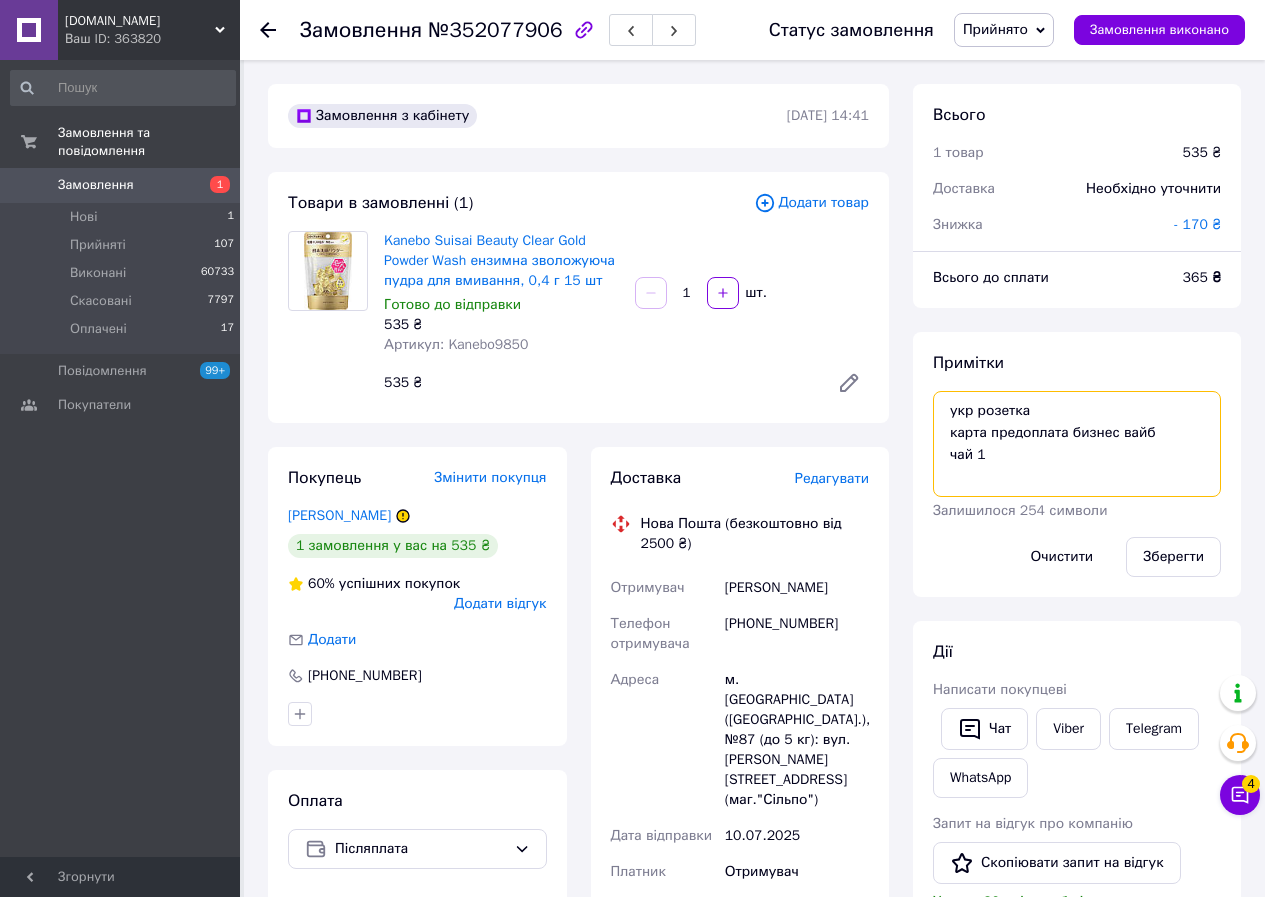 click on "укр розетка
карта предоплата бизнес вайб
чай 1" at bounding box center [1077, 444] 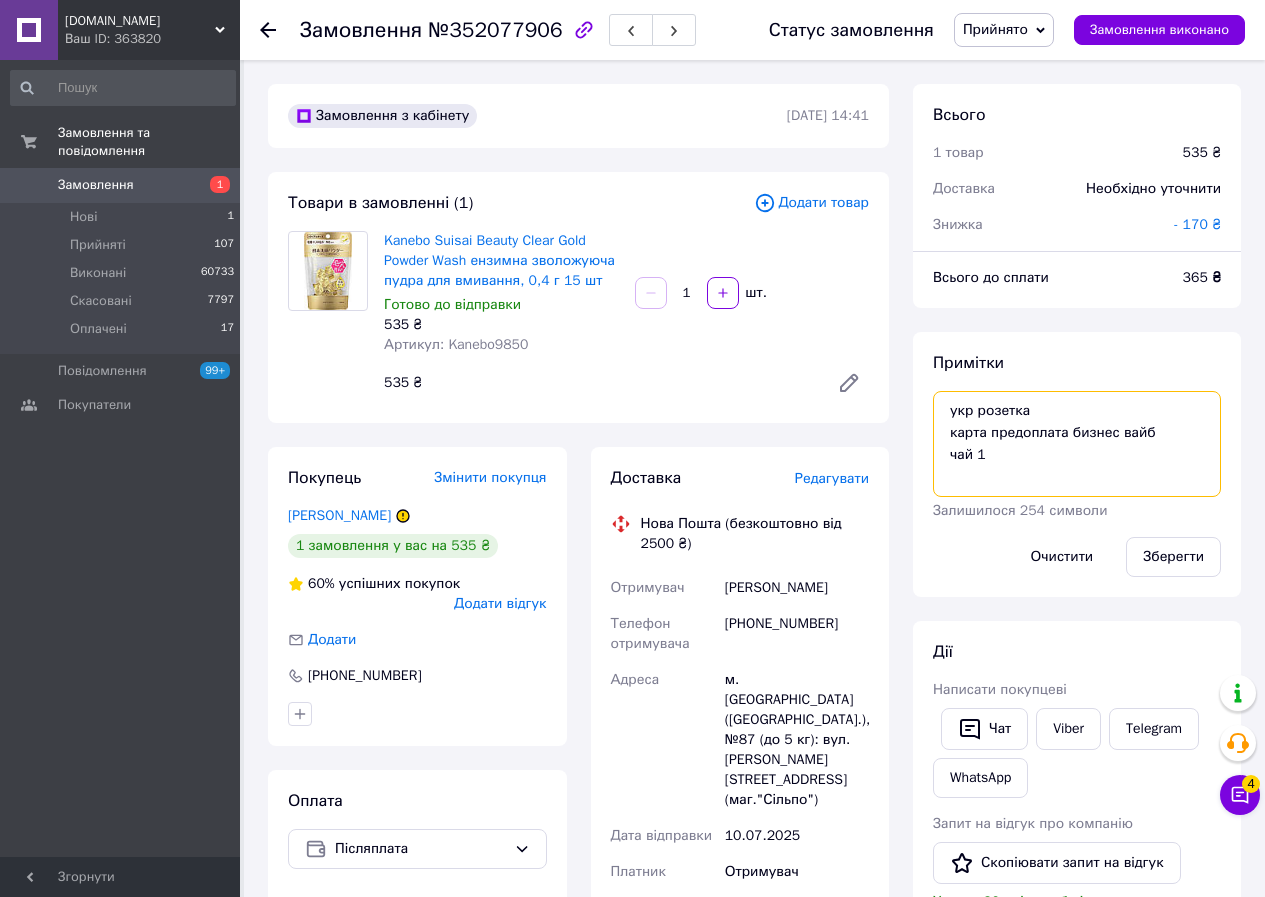 click on "укр розетка
карта предоплата бизнес вайб
чай 1" at bounding box center [1077, 444] 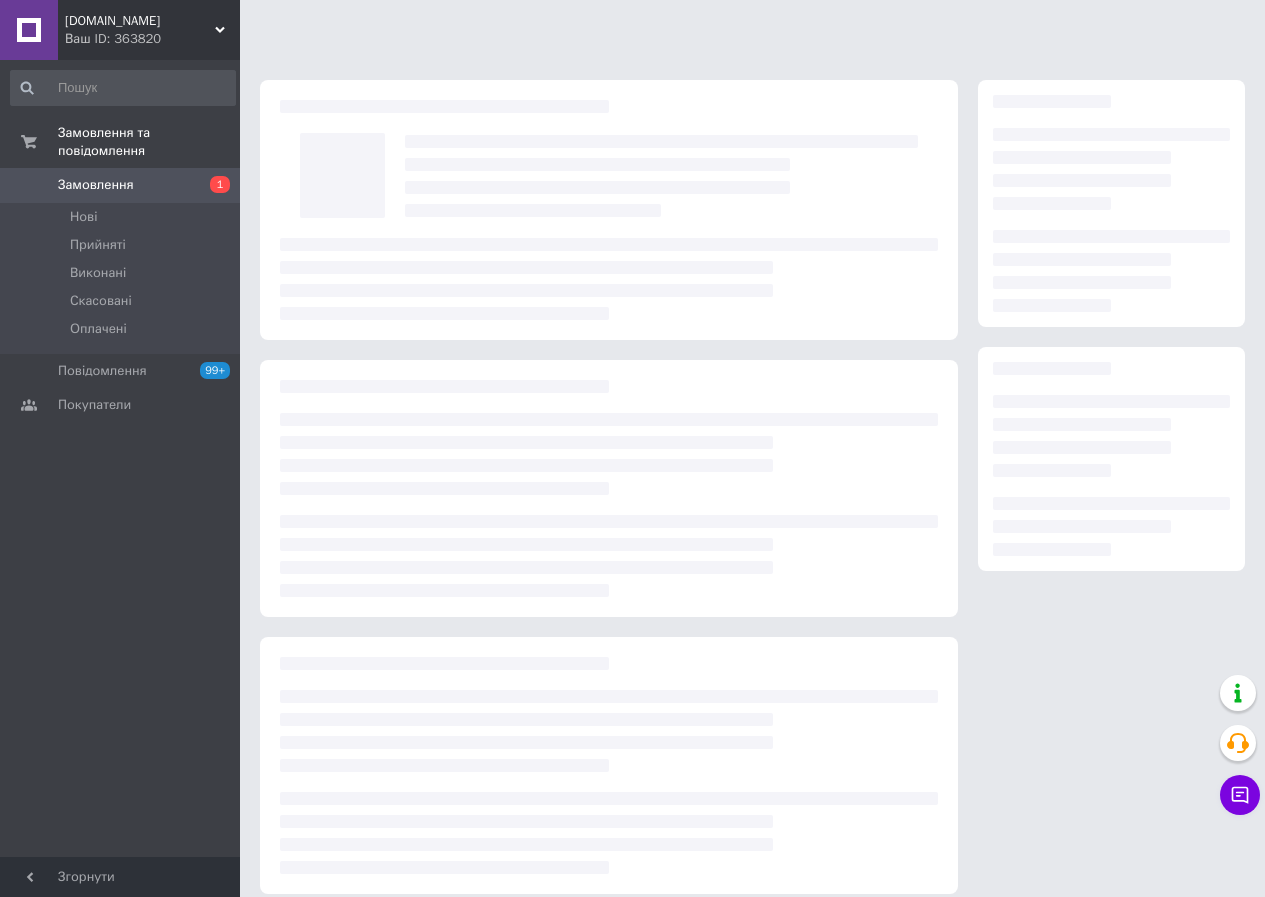 scroll, scrollTop: 0, scrollLeft: 0, axis: both 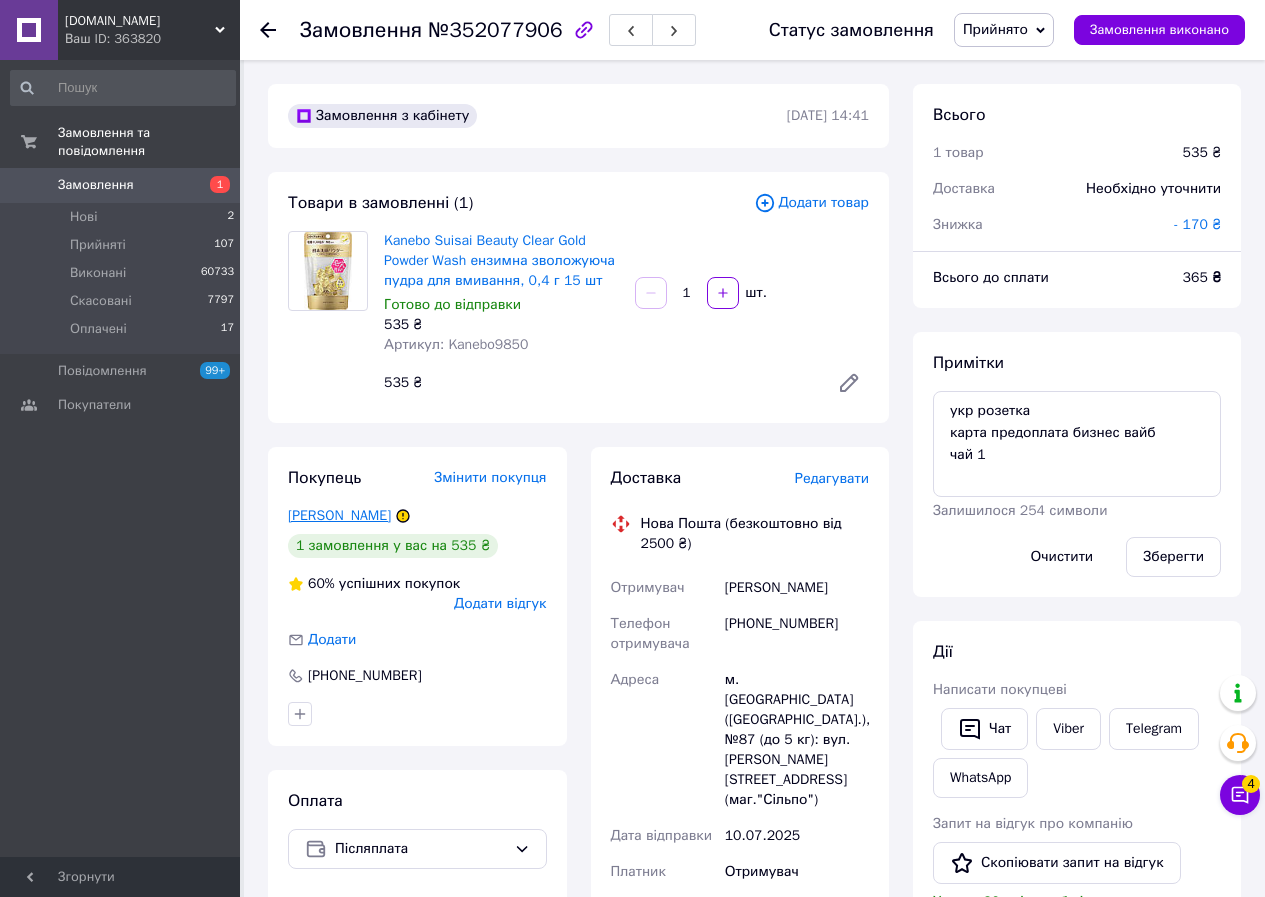 click on "[PERSON_NAME]" at bounding box center [339, 515] 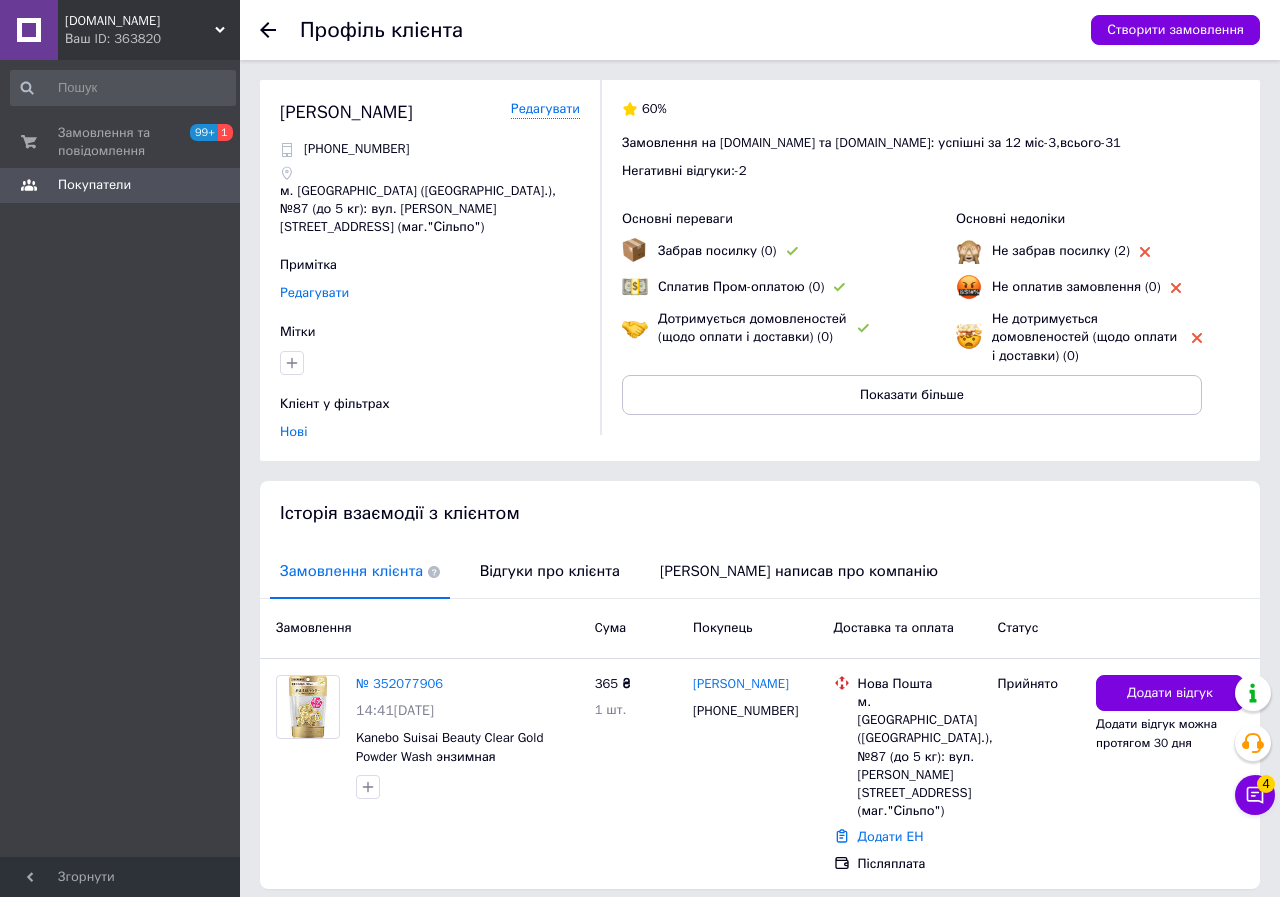 click on "Редагувати" at bounding box center (314, 293) 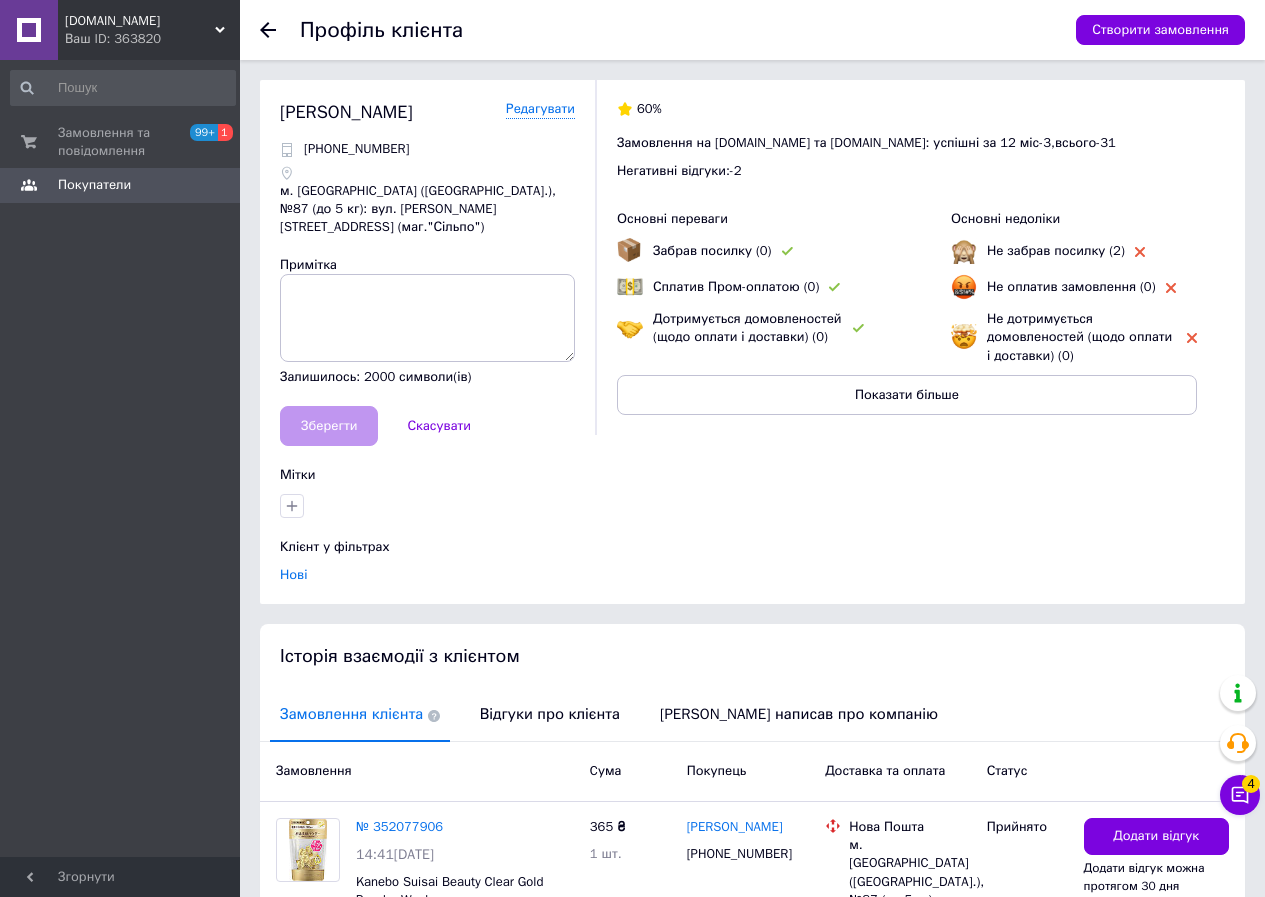 click at bounding box center [427, 318] 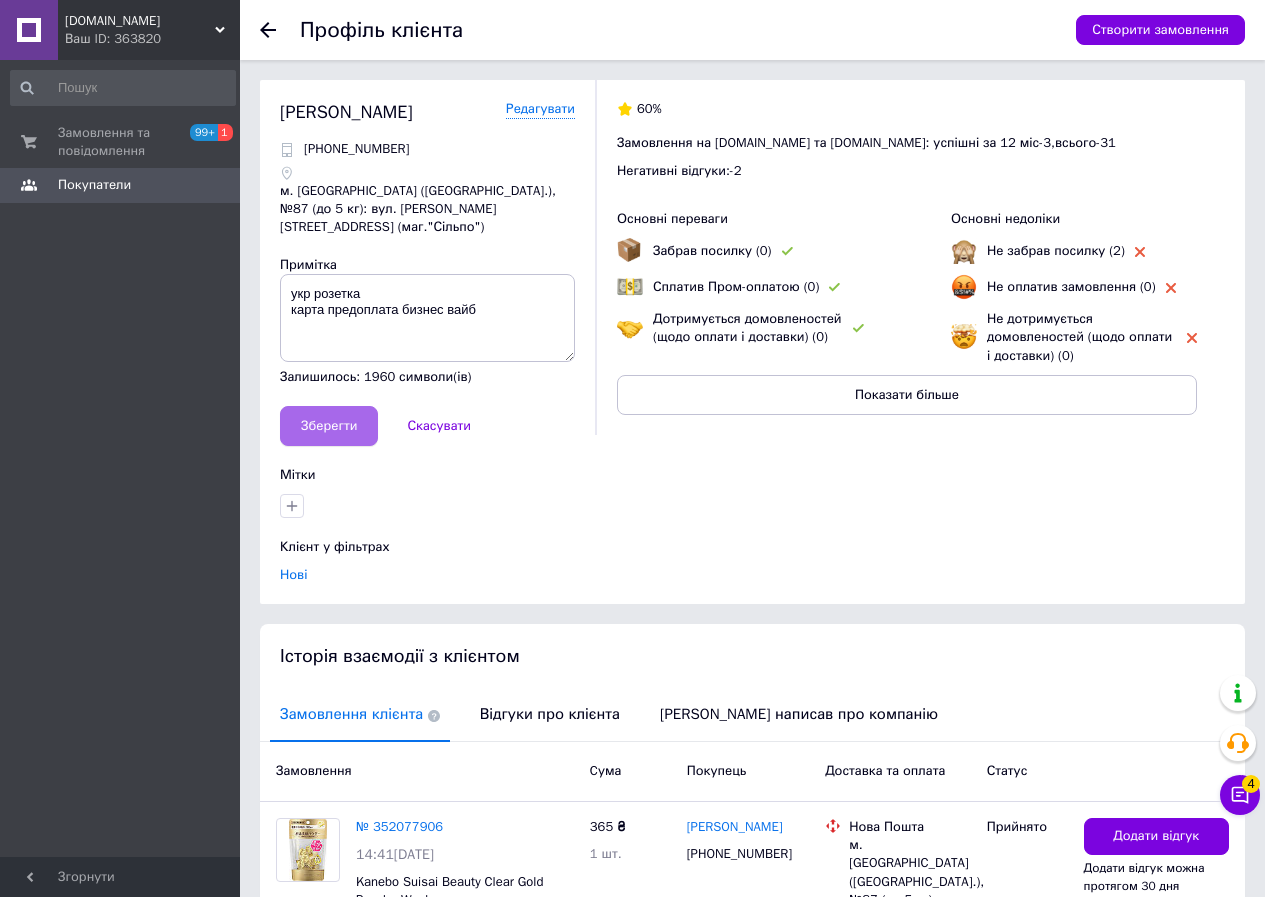 type on "укр розетка
карта предоплата бизнес вайб" 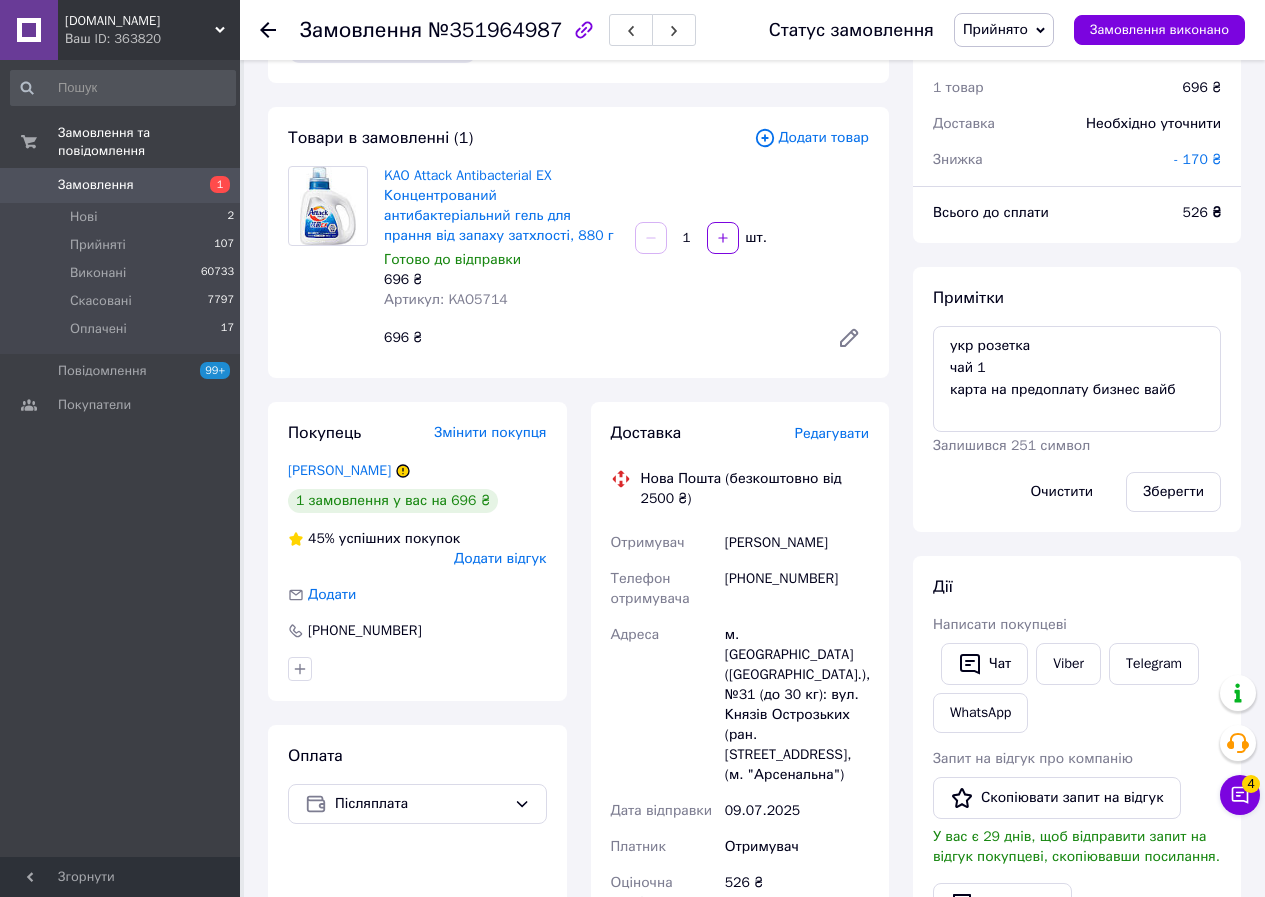 scroll, scrollTop: 200, scrollLeft: 0, axis: vertical 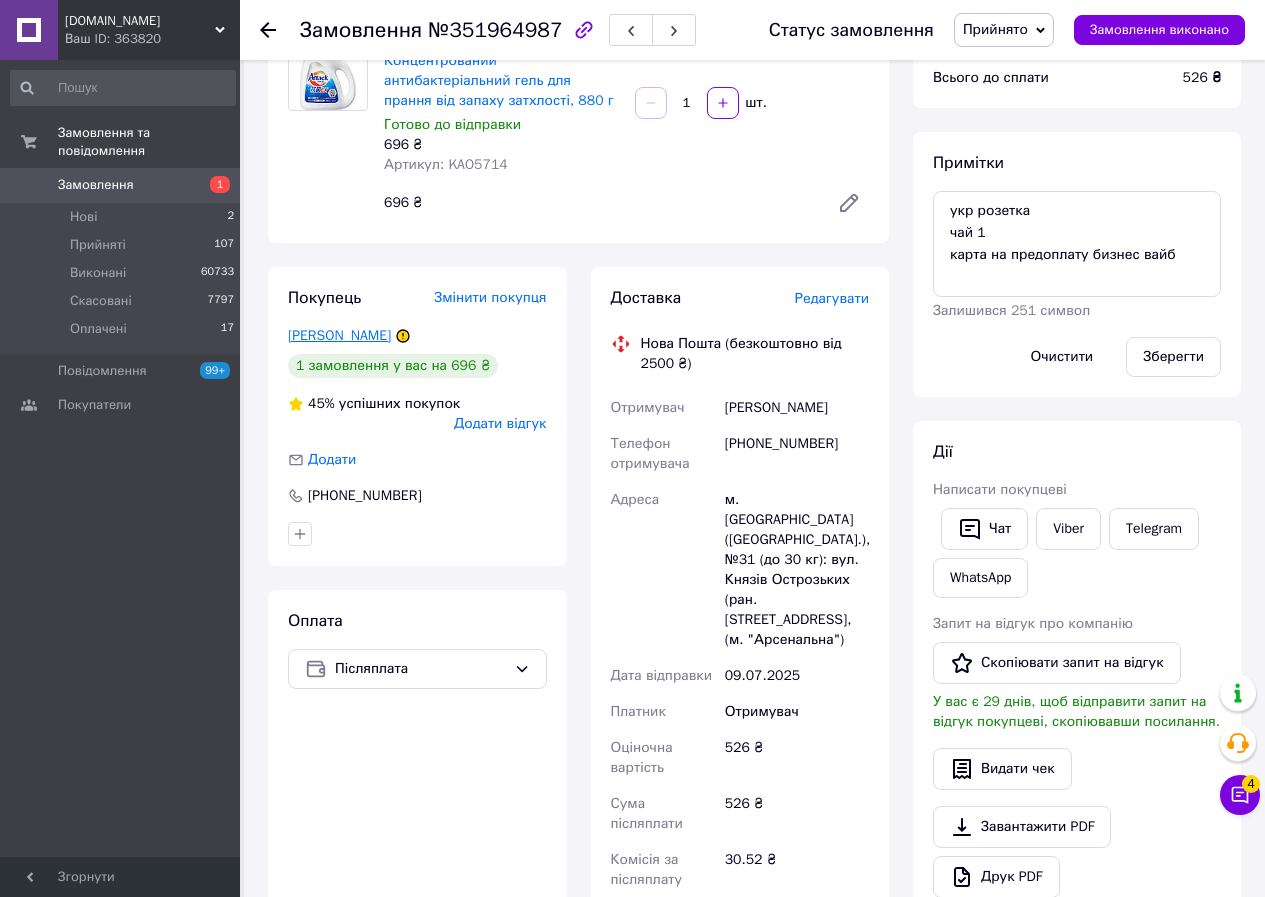 click on "[PERSON_NAME]" at bounding box center [339, 335] 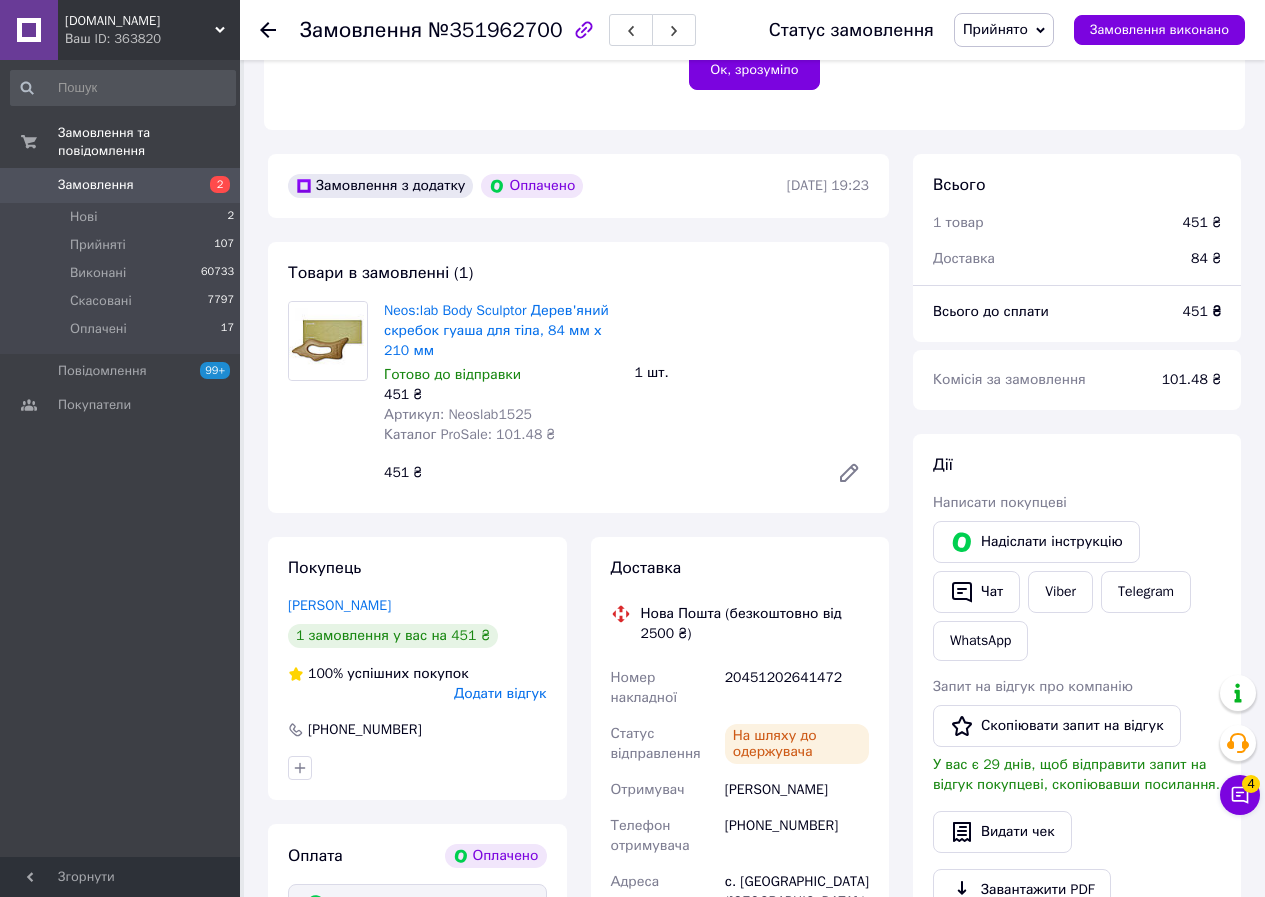 scroll, scrollTop: 500, scrollLeft: 0, axis: vertical 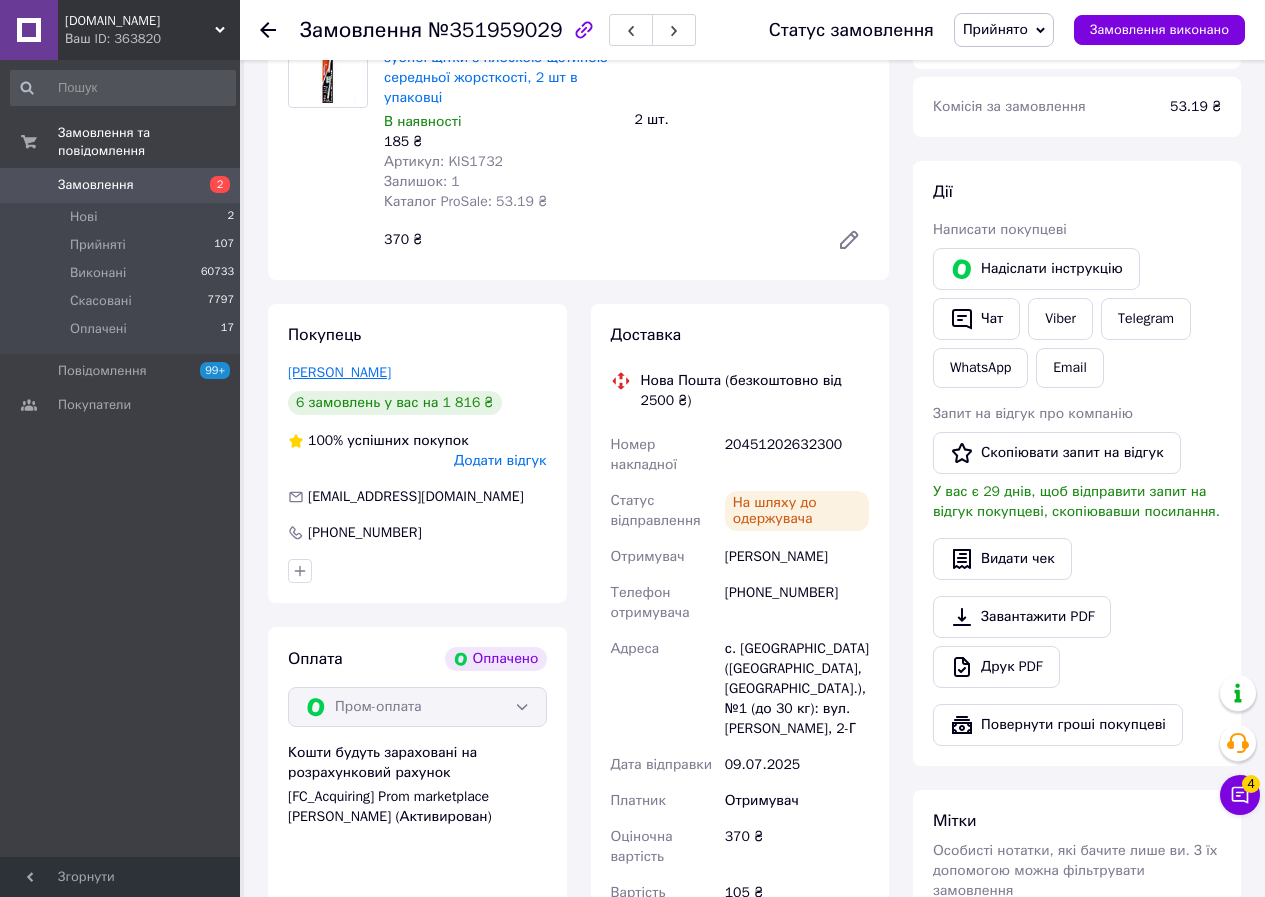click on "Якименко Тимур" at bounding box center [339, 372] 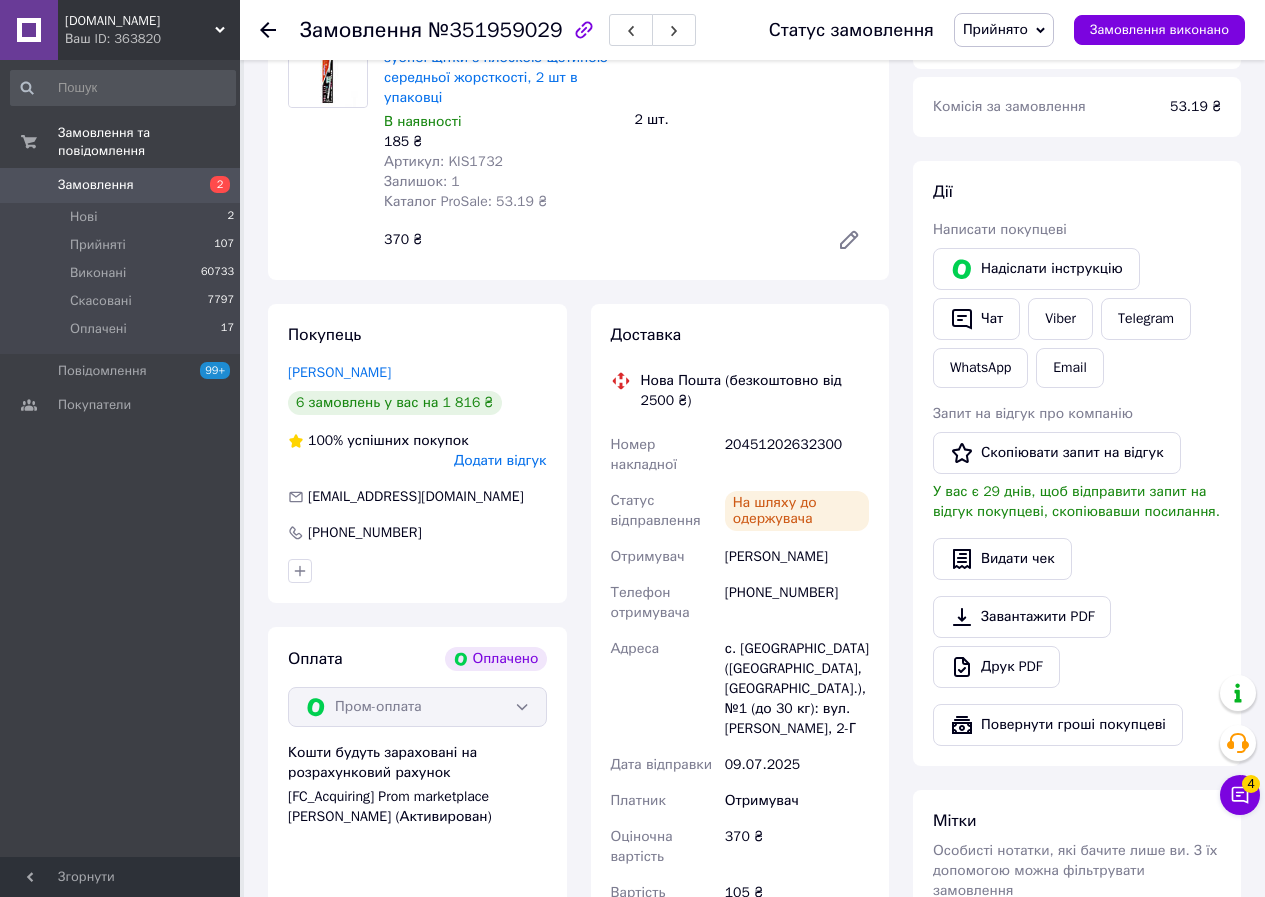 scroll, scrollTop: 0, scrollLeft: 0, axis: both 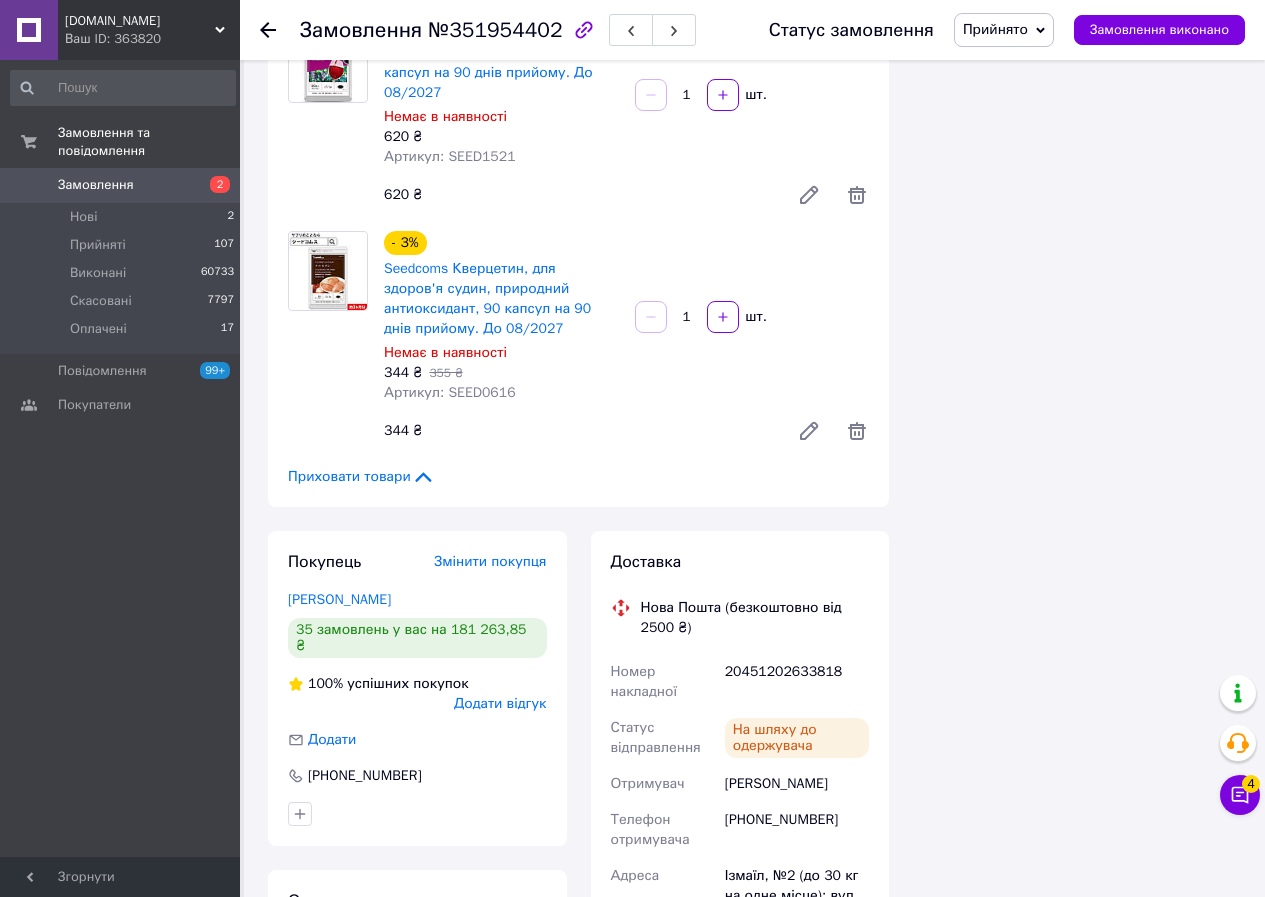 click on "Пустовойтенко Варвара" at bounding box center [339, 599] 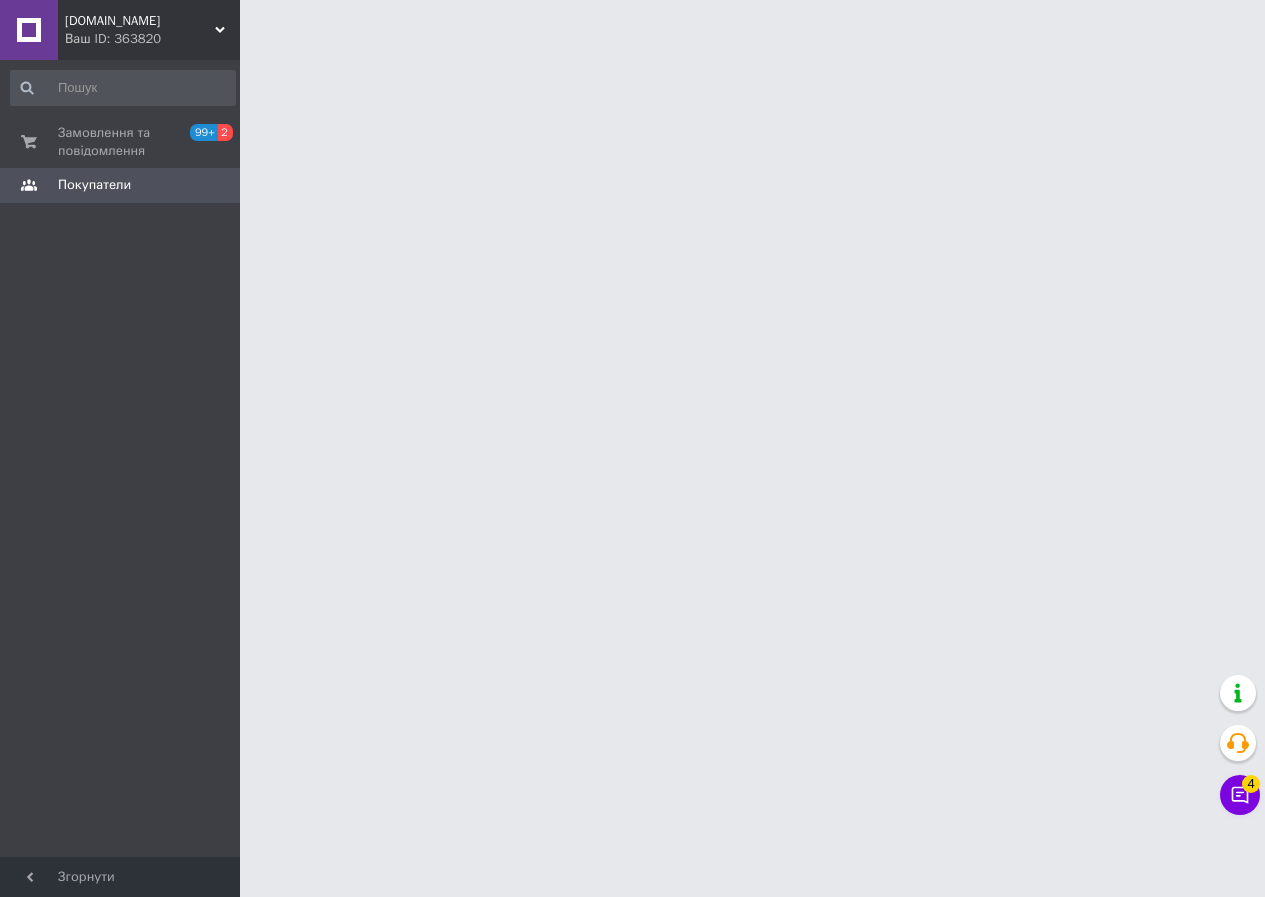 scroll, scrollTop: 0, scrollLeft: 0, axis: both 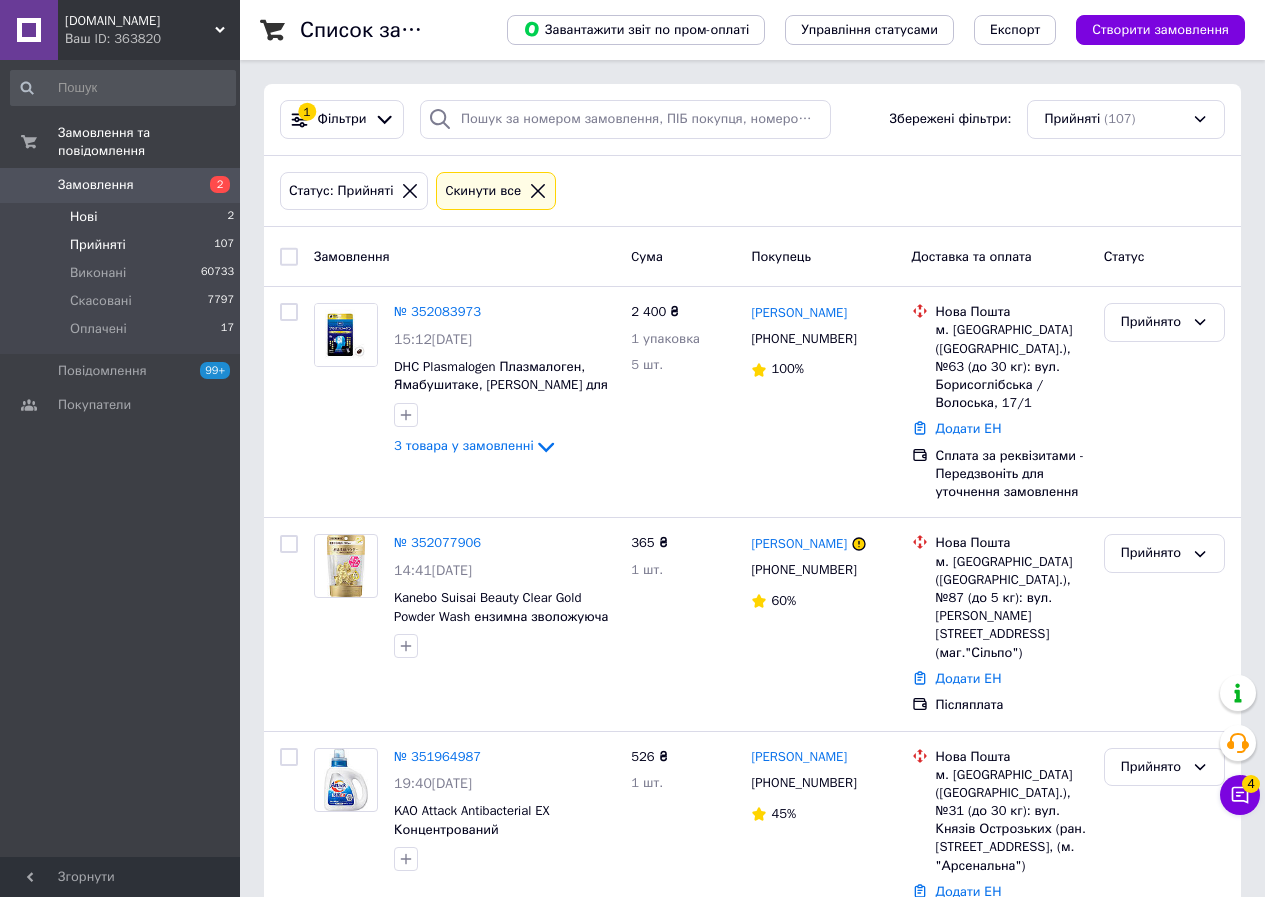 click on "Нові 2" at bounding box center (123, 217) 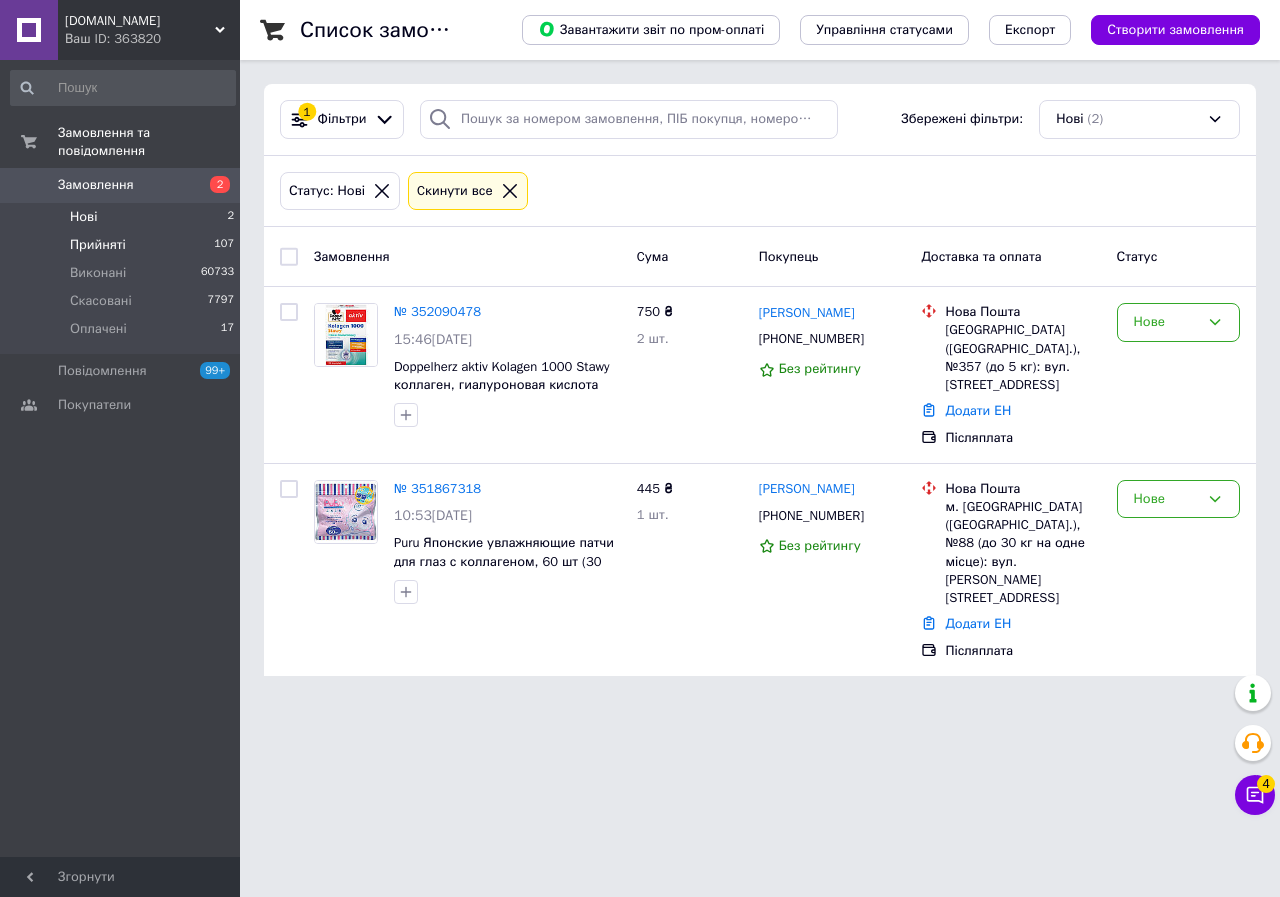 click on "Прийняті" at bounding box center (98, 245) 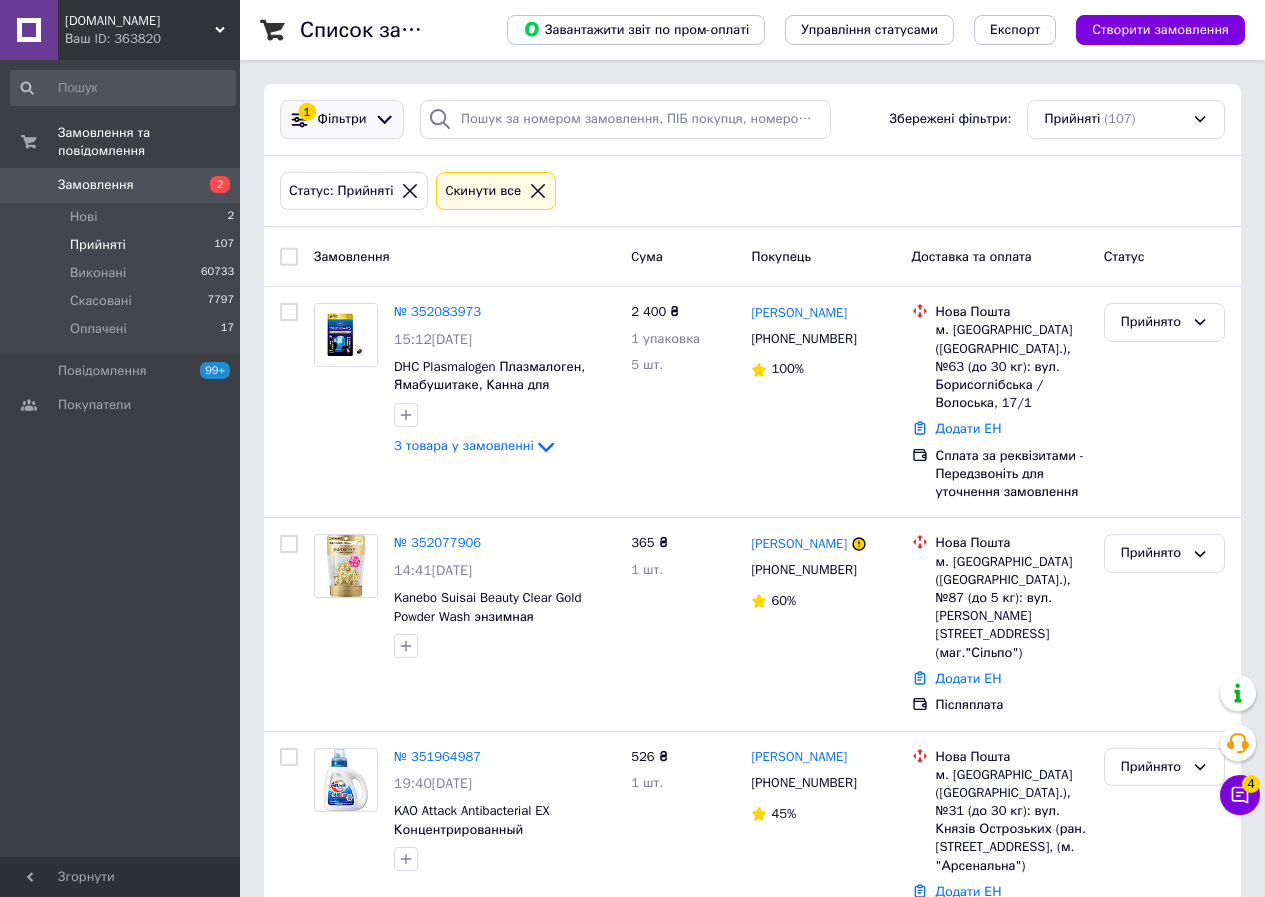 click on "Фільтри" at bounding box center (342, 119) 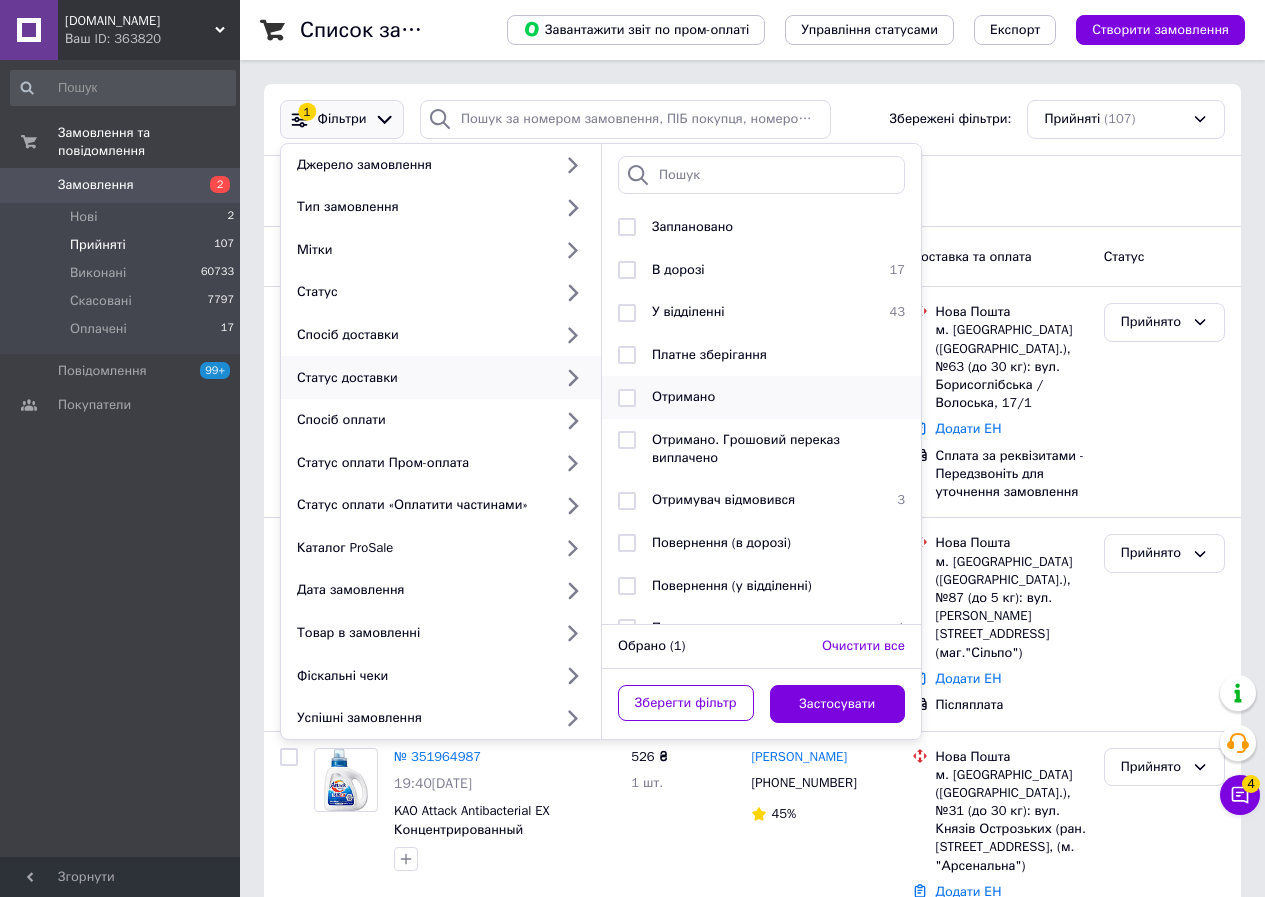 click on "Отримано" at bounding box center [683, 396] 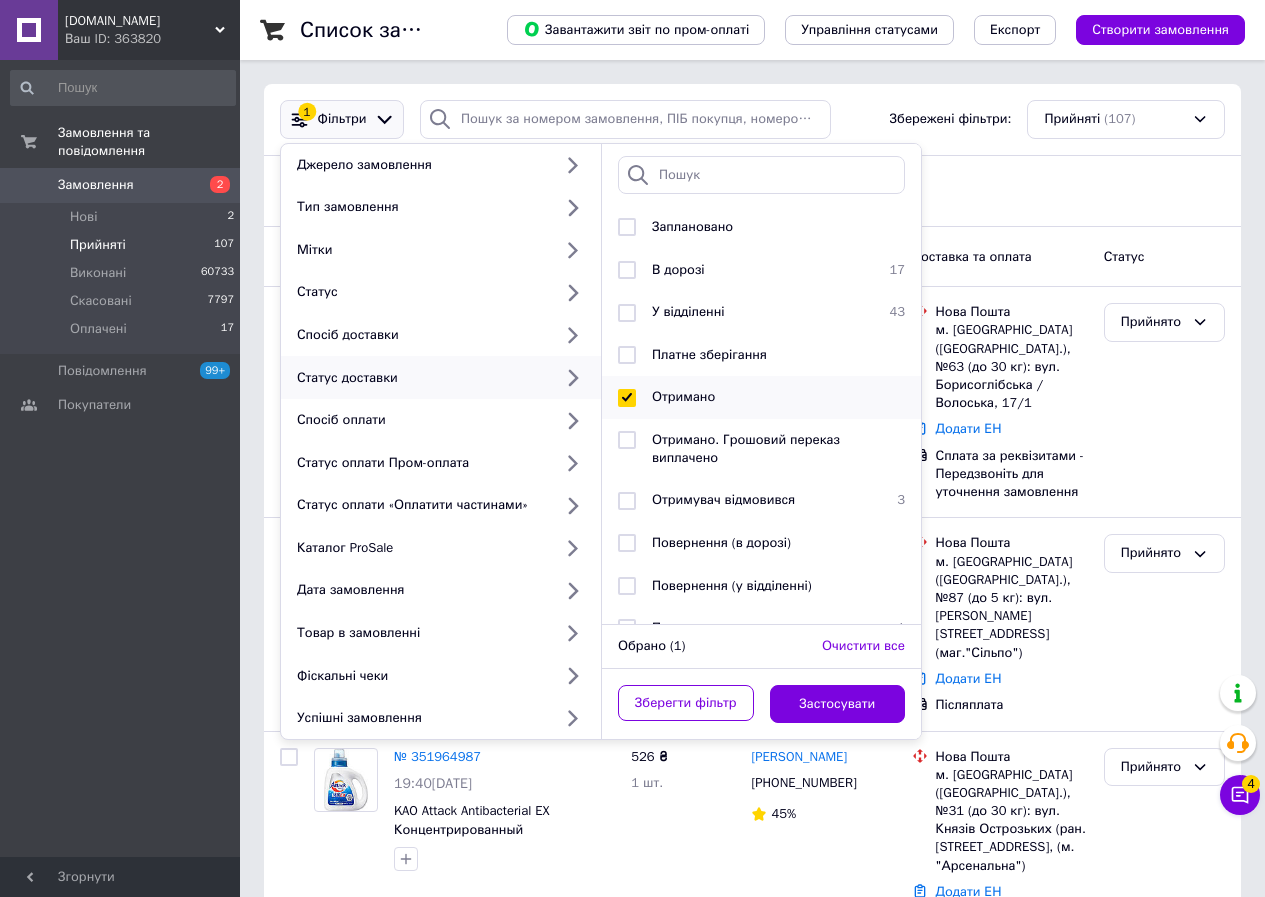checkbox on "true" 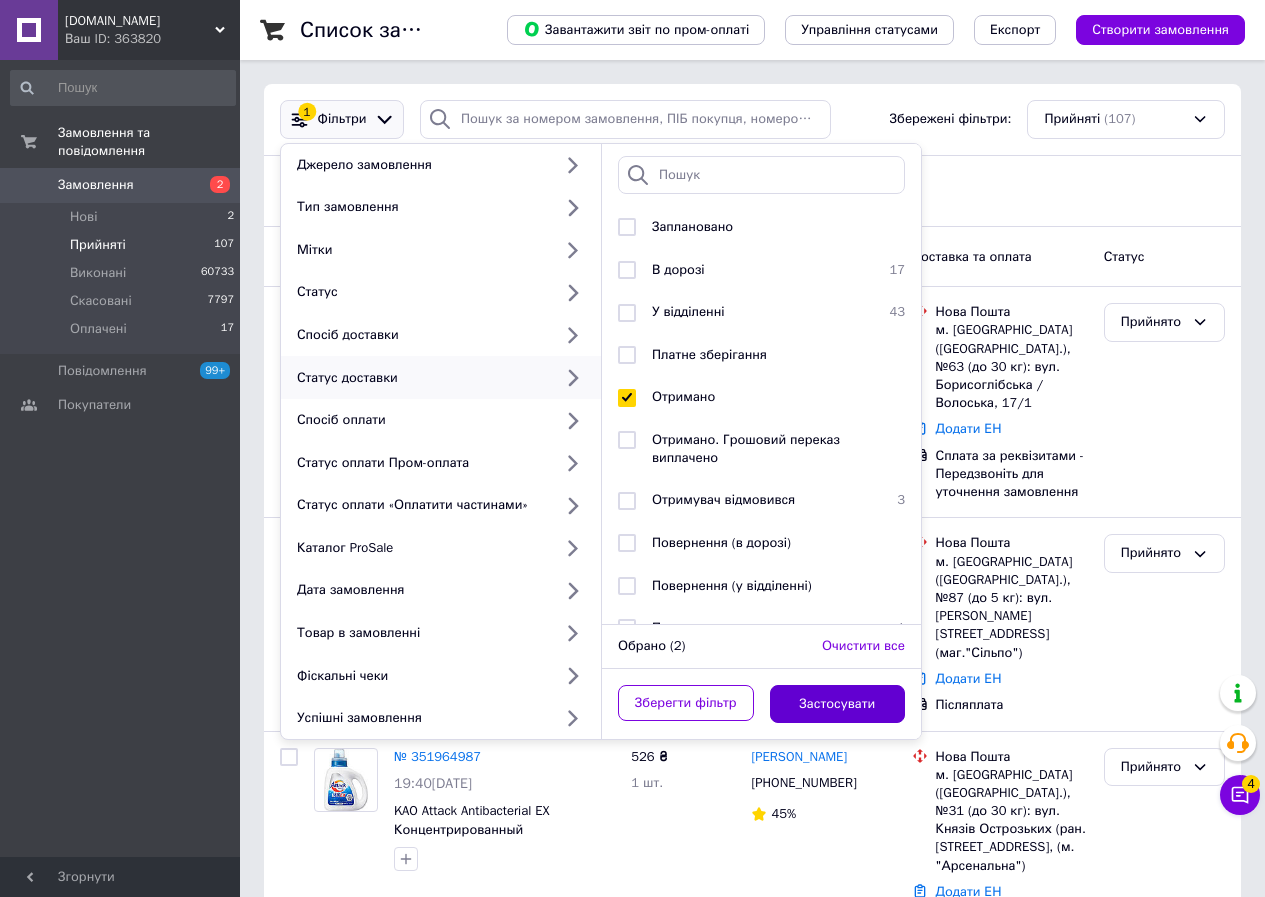 click on "Застосувати" at bounding box center (838, 704) 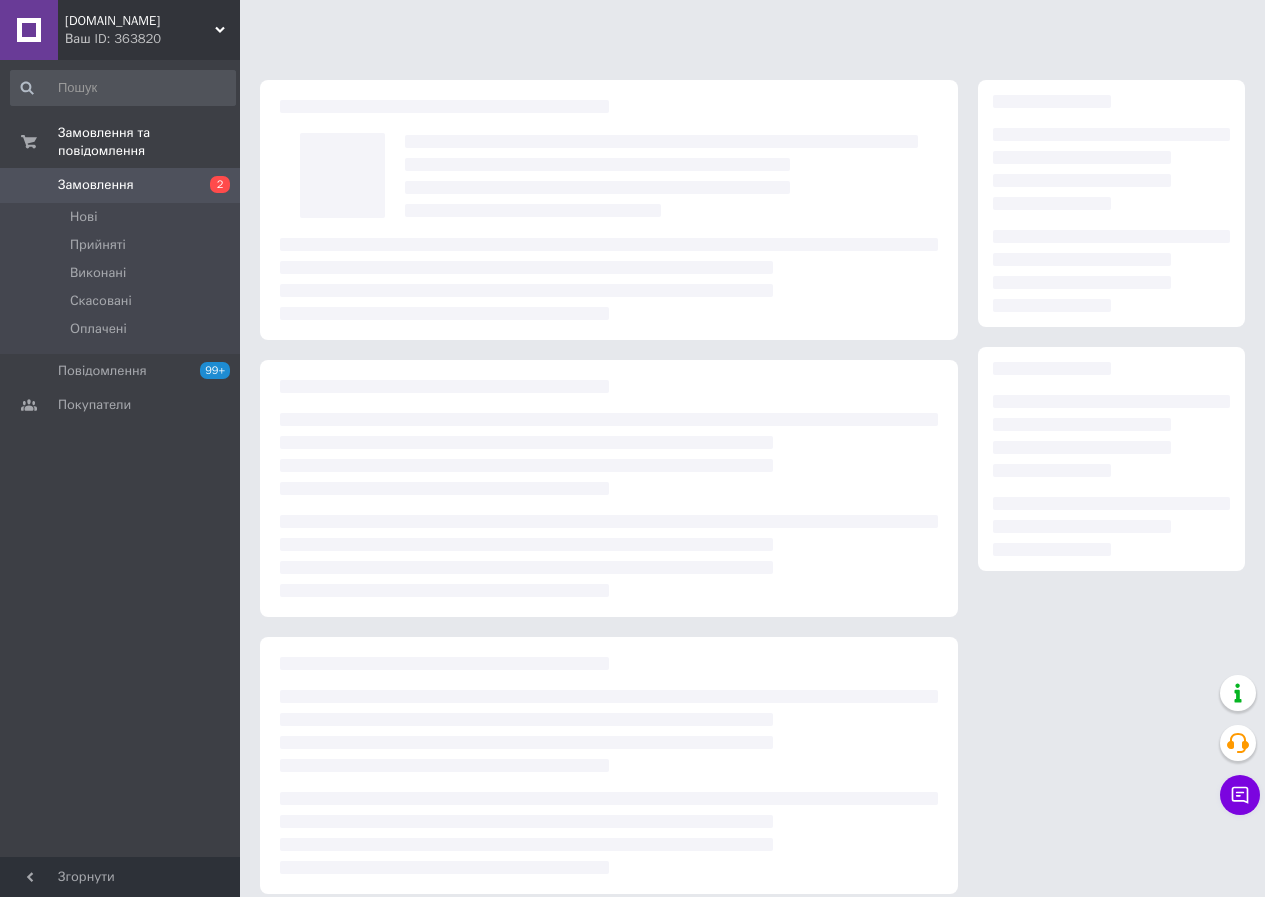 scroll, scrollTop: 0, scrollLeft: 0, axis: both 